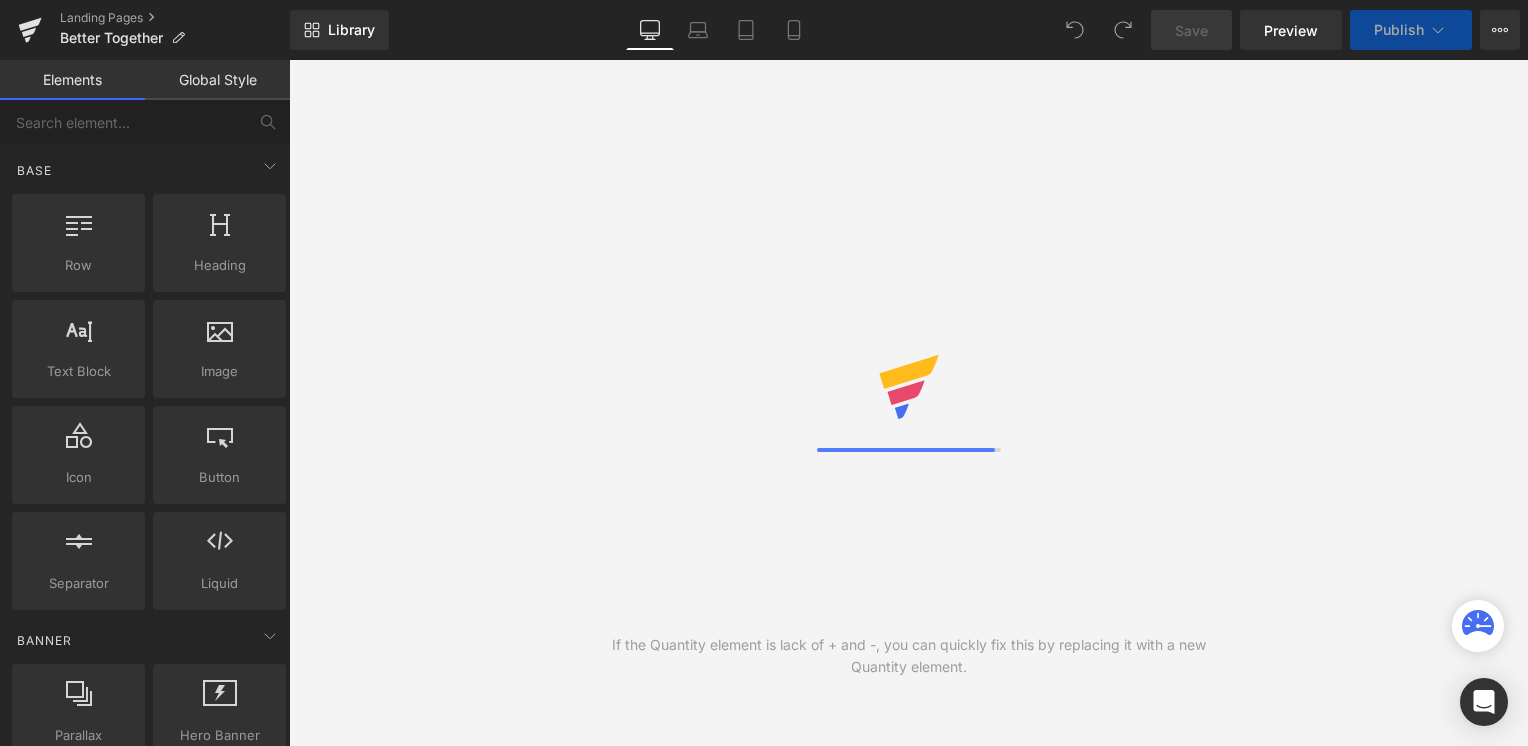 scroll, scrollTop: 0, scrollLeft: 0, axis: both 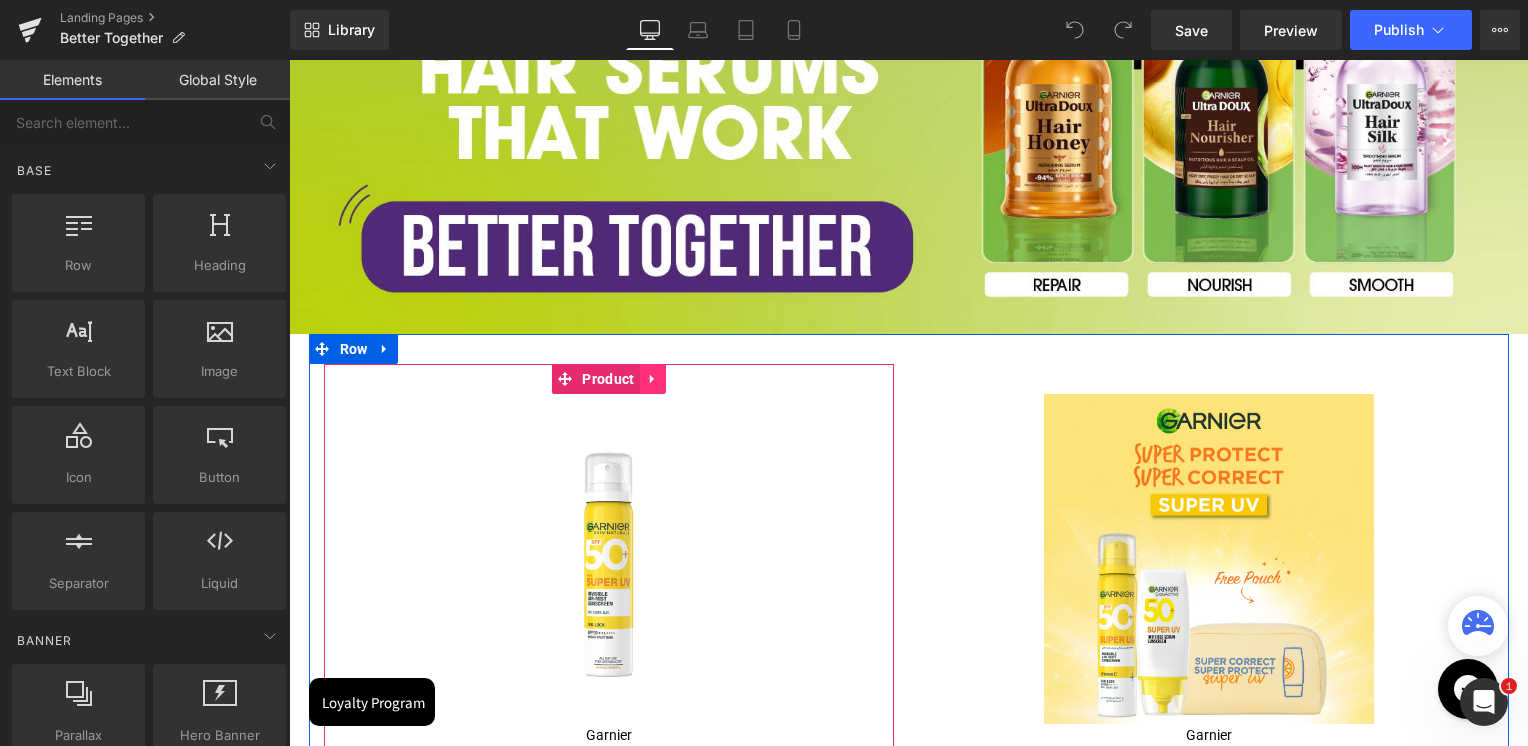 click at bounding box center (653, 379) 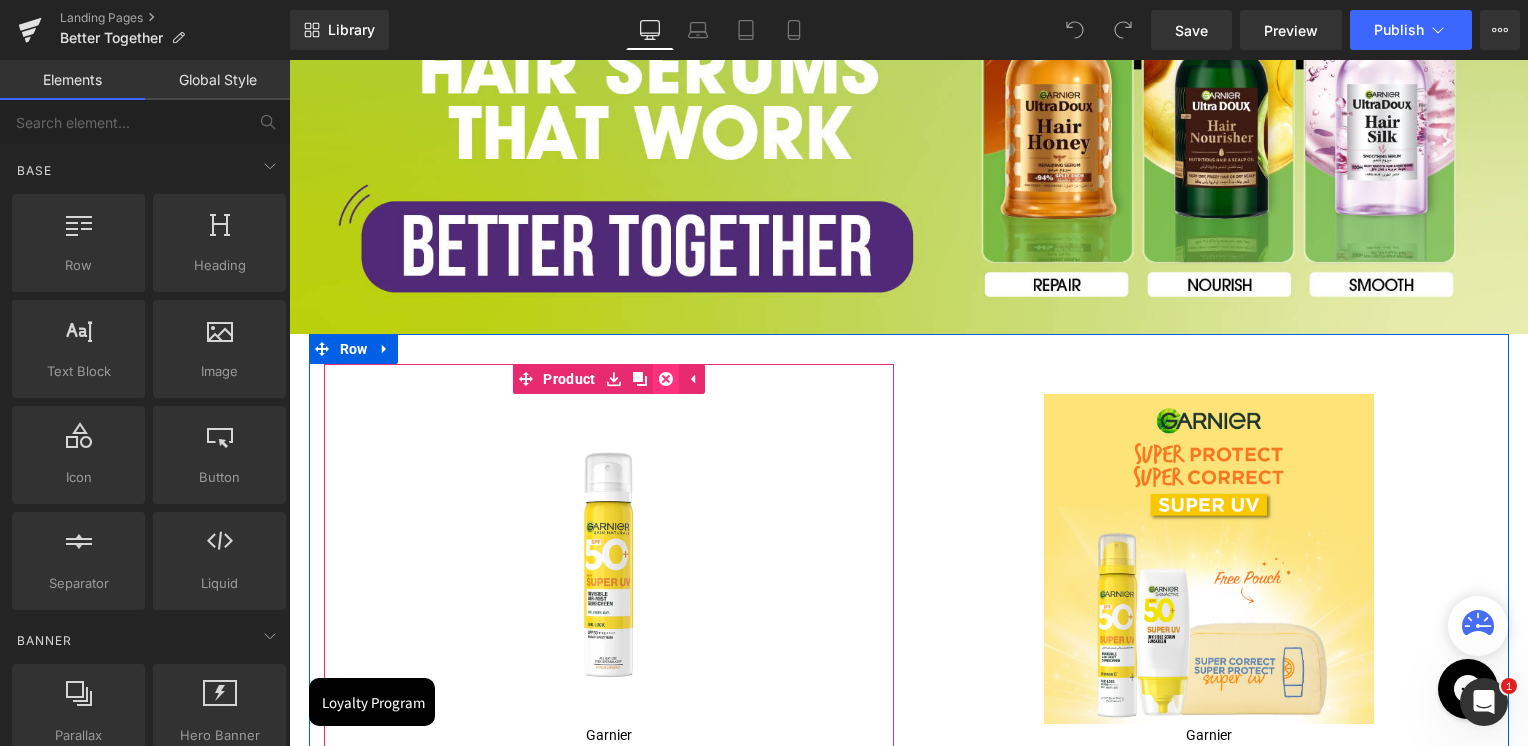 click at bounding box center [666, 379] 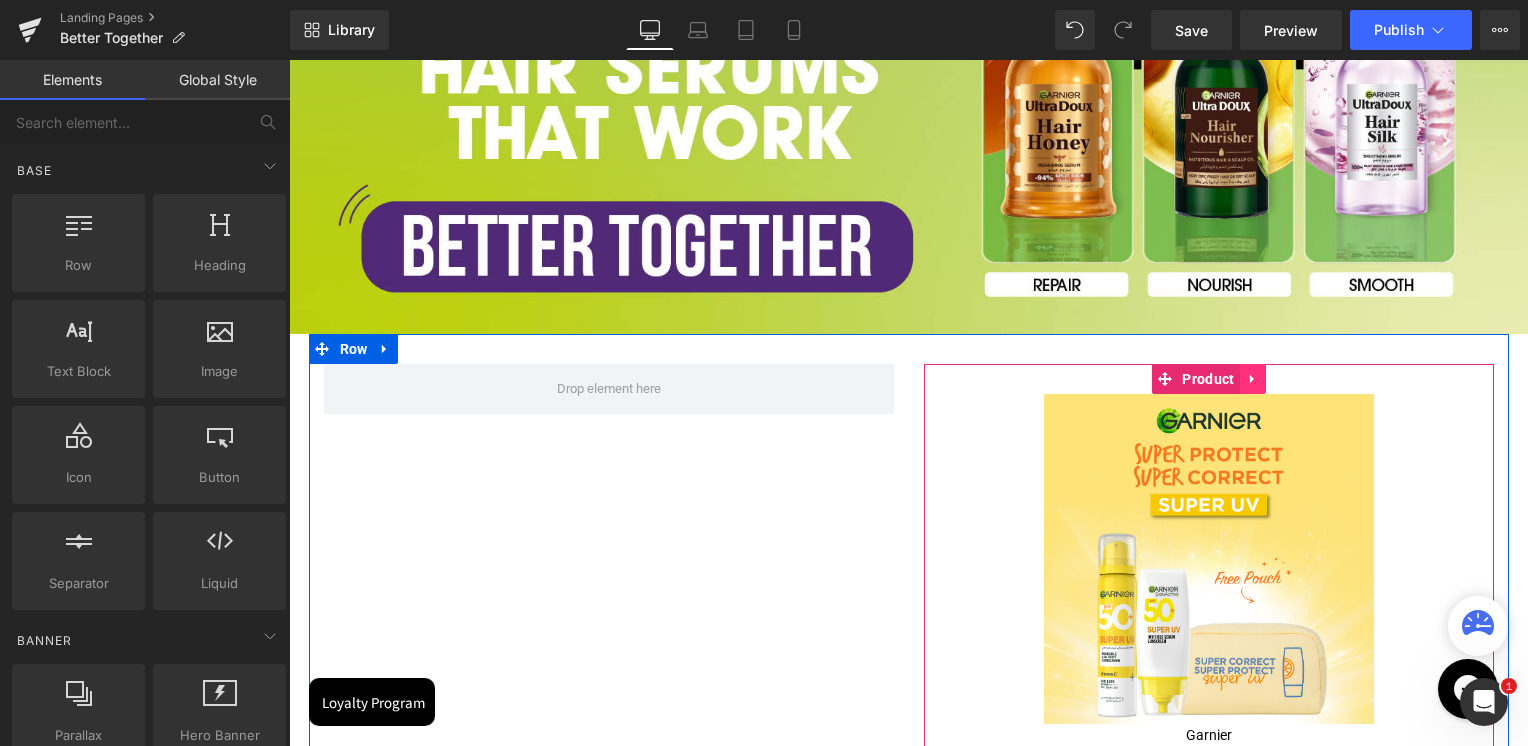 click at bounding box center (1253, 379) 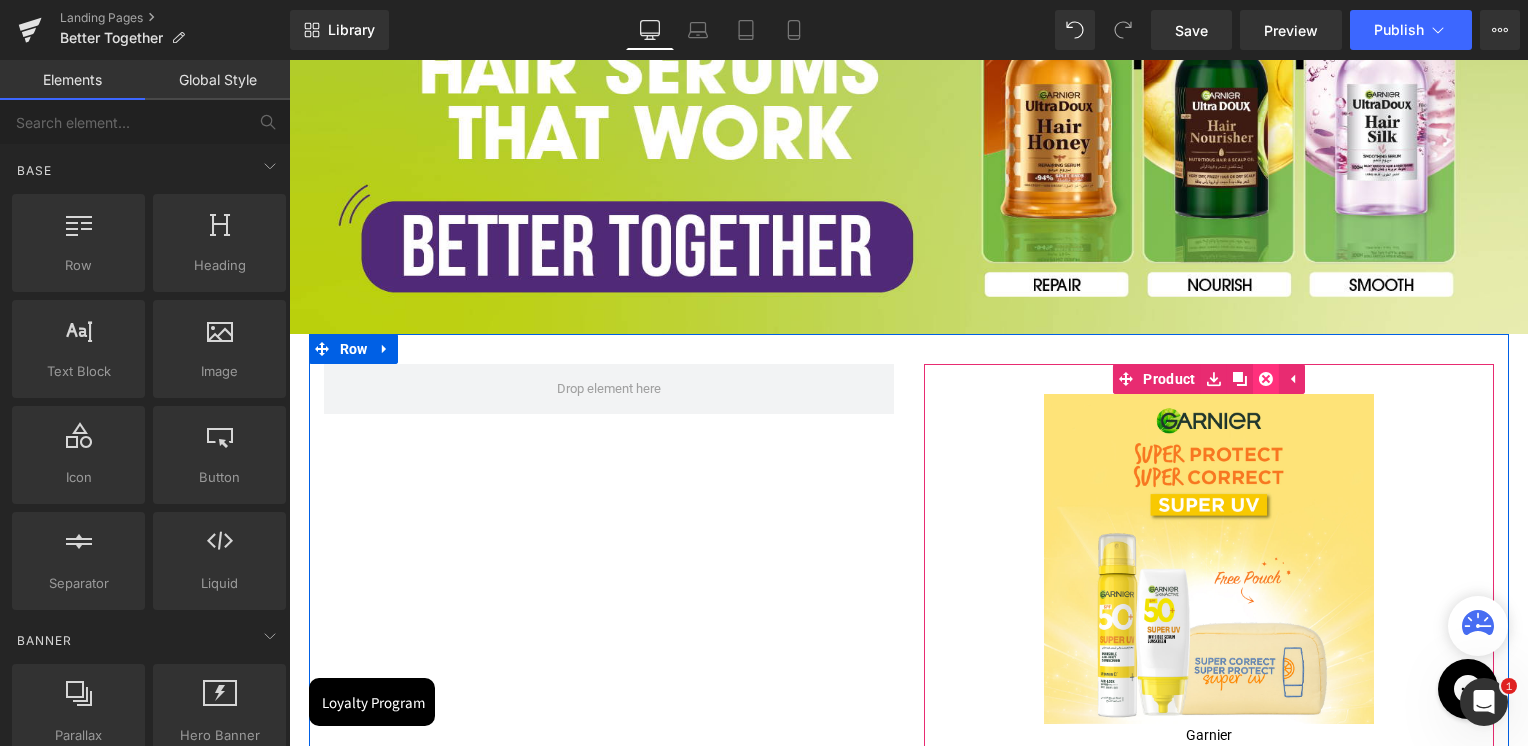 click 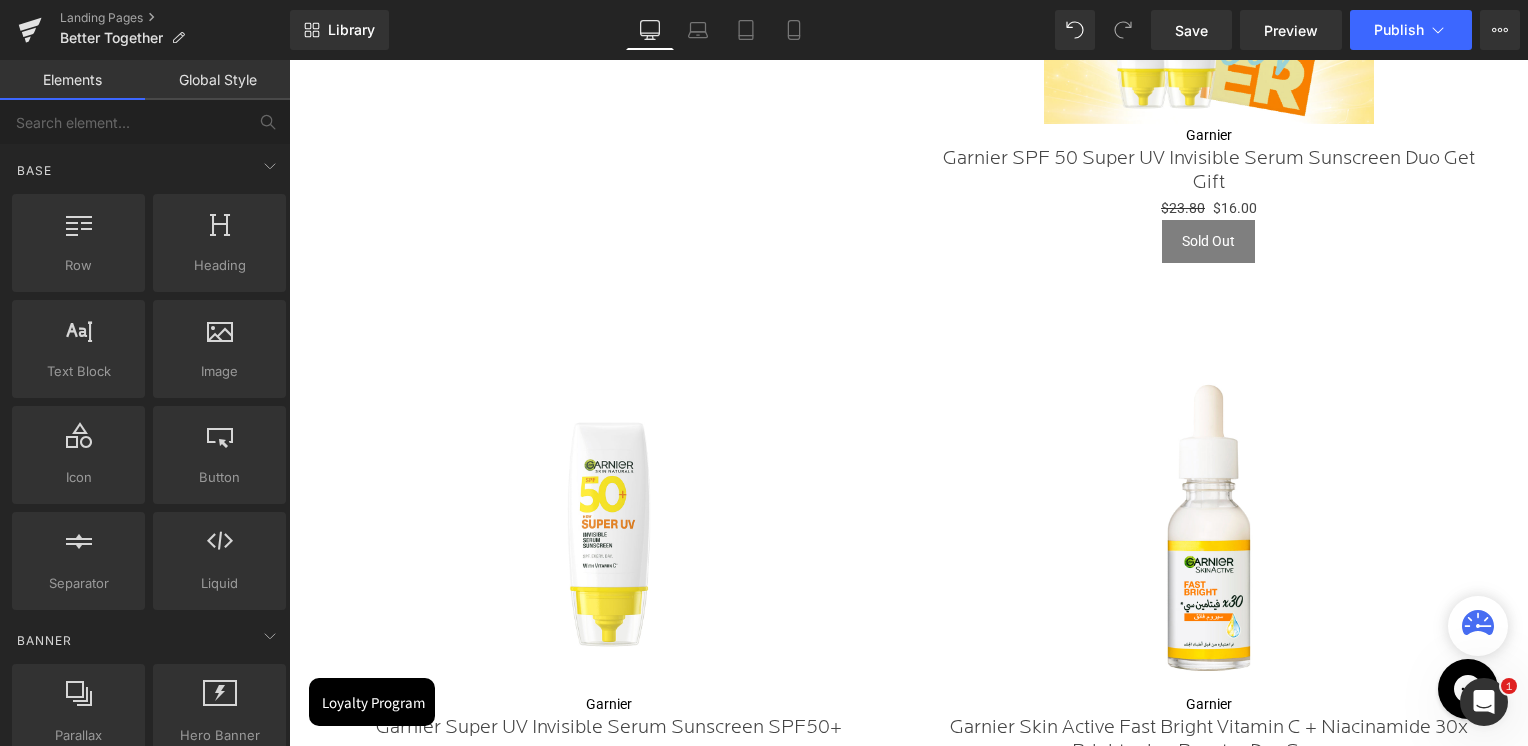 scroll, scrollTop: 3300, scrollLeft: 0, axis: vertical 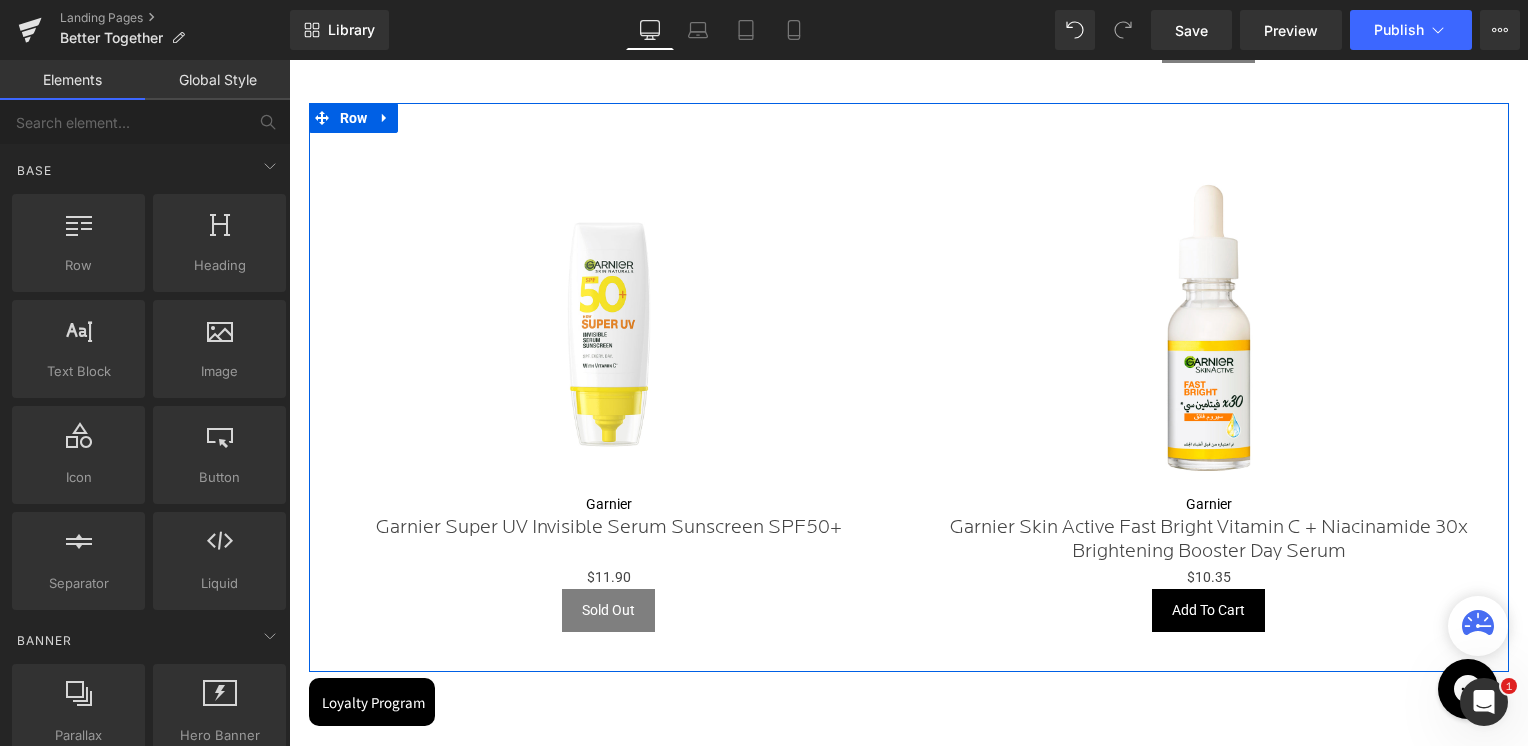 click on "Sale Off" at bounding box center [609, 328] 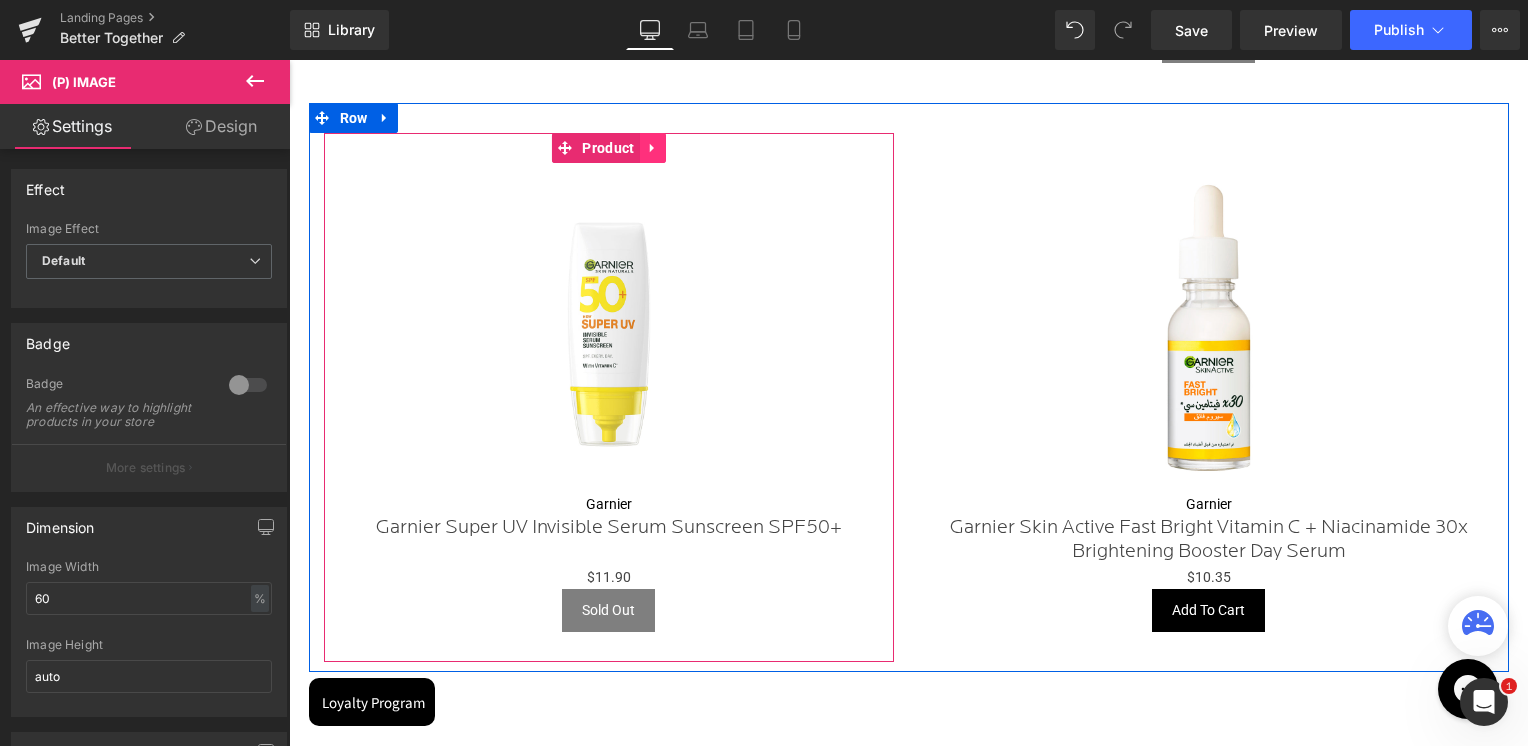 click 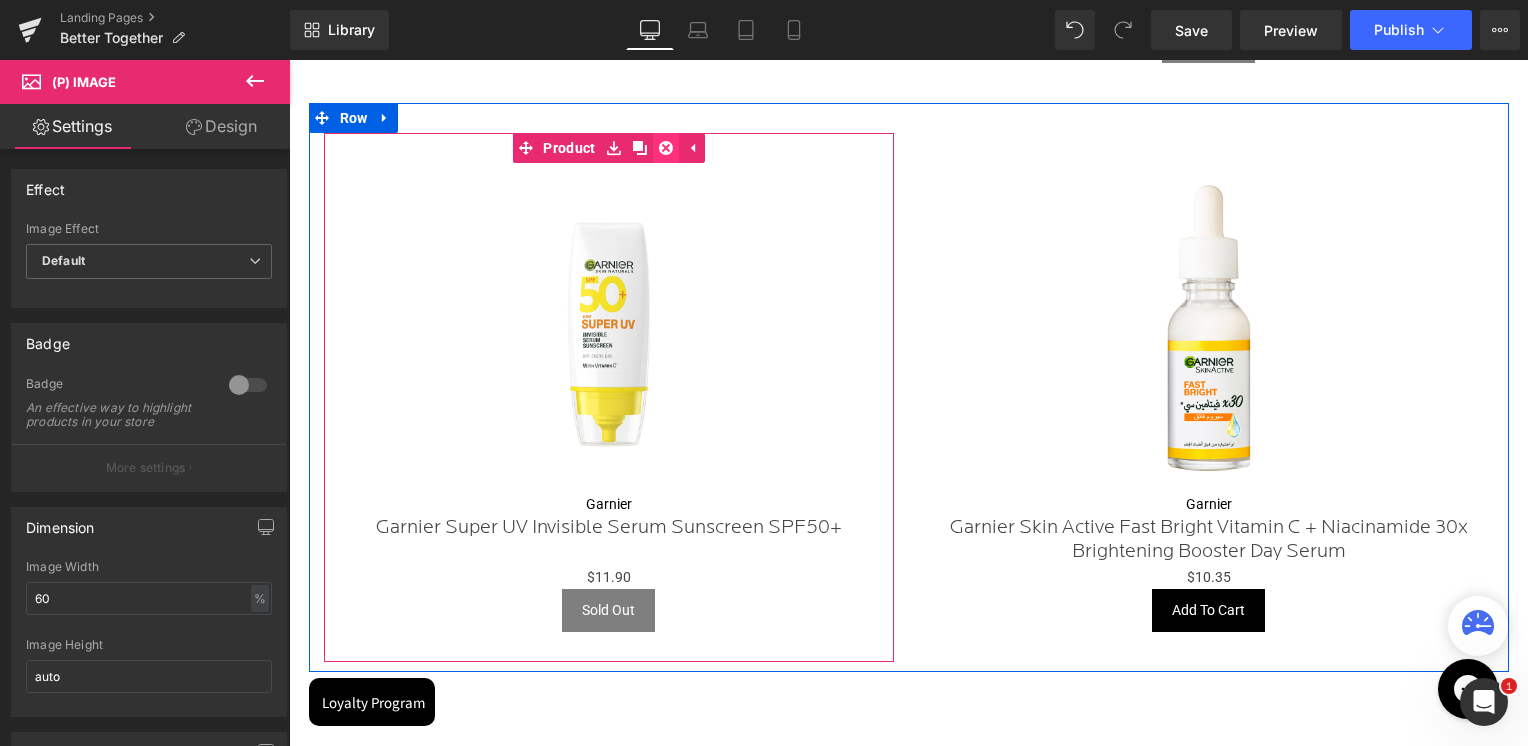 click 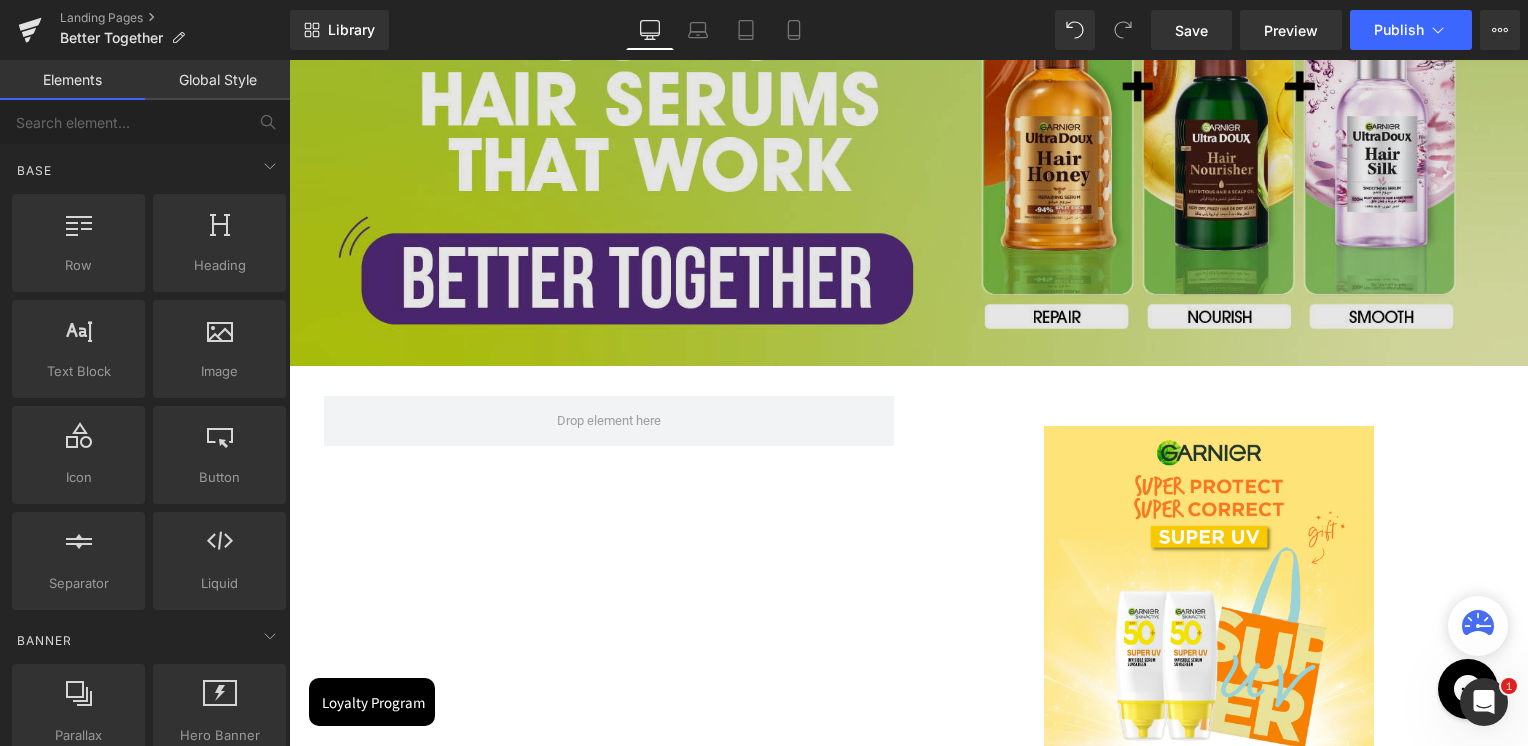 scroll, scrollTop: 2400, scrollLeft: 0, axis: vertical 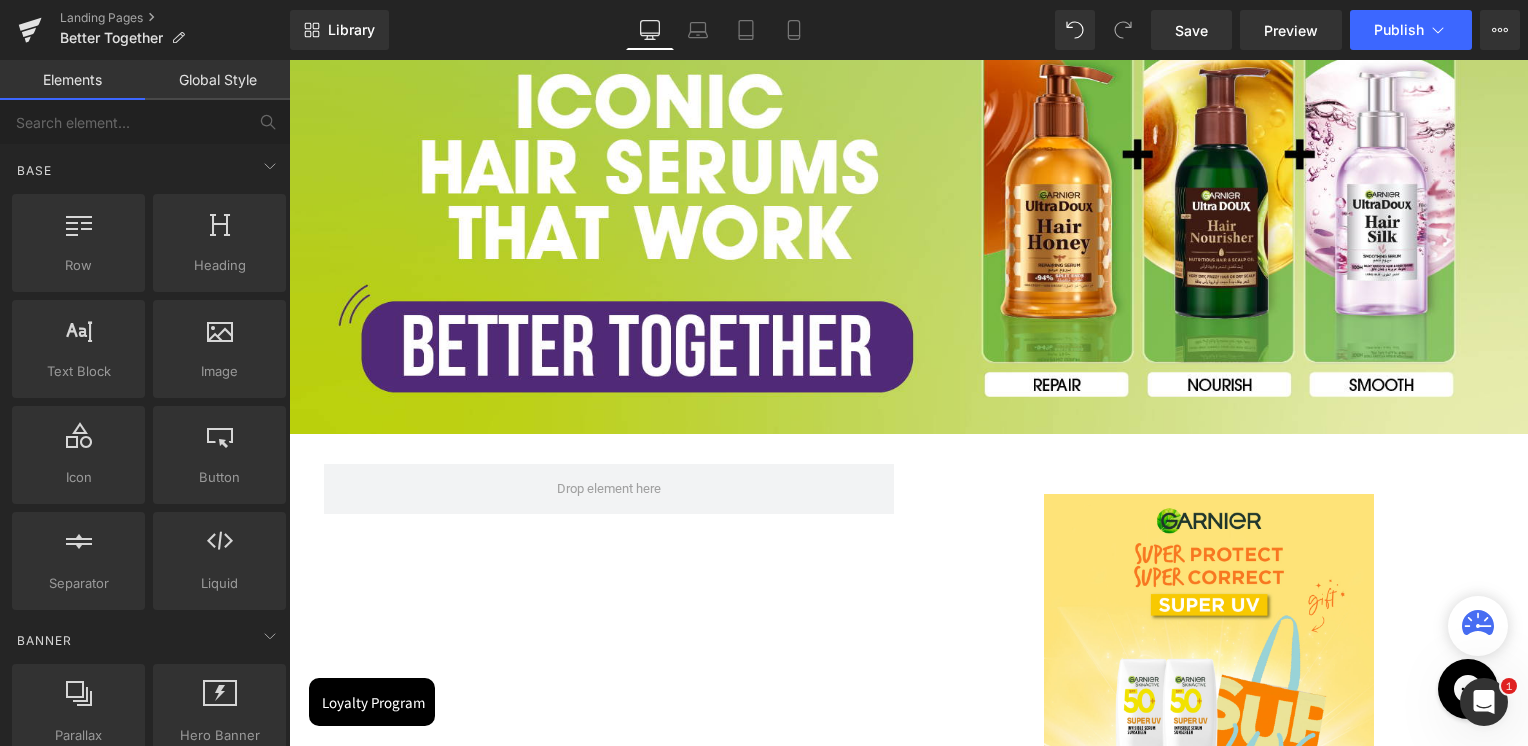 click at bounding box center [1209, 659] 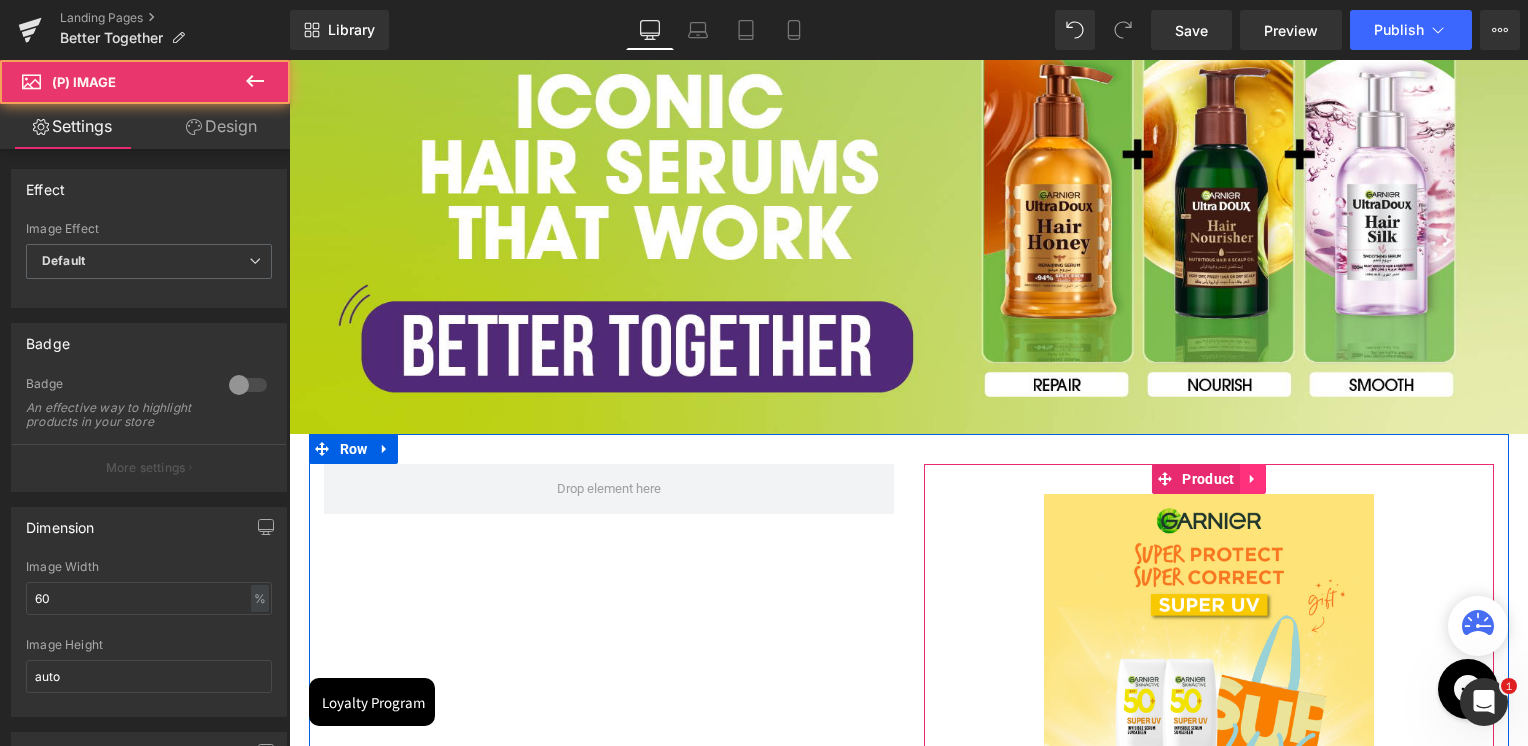 click 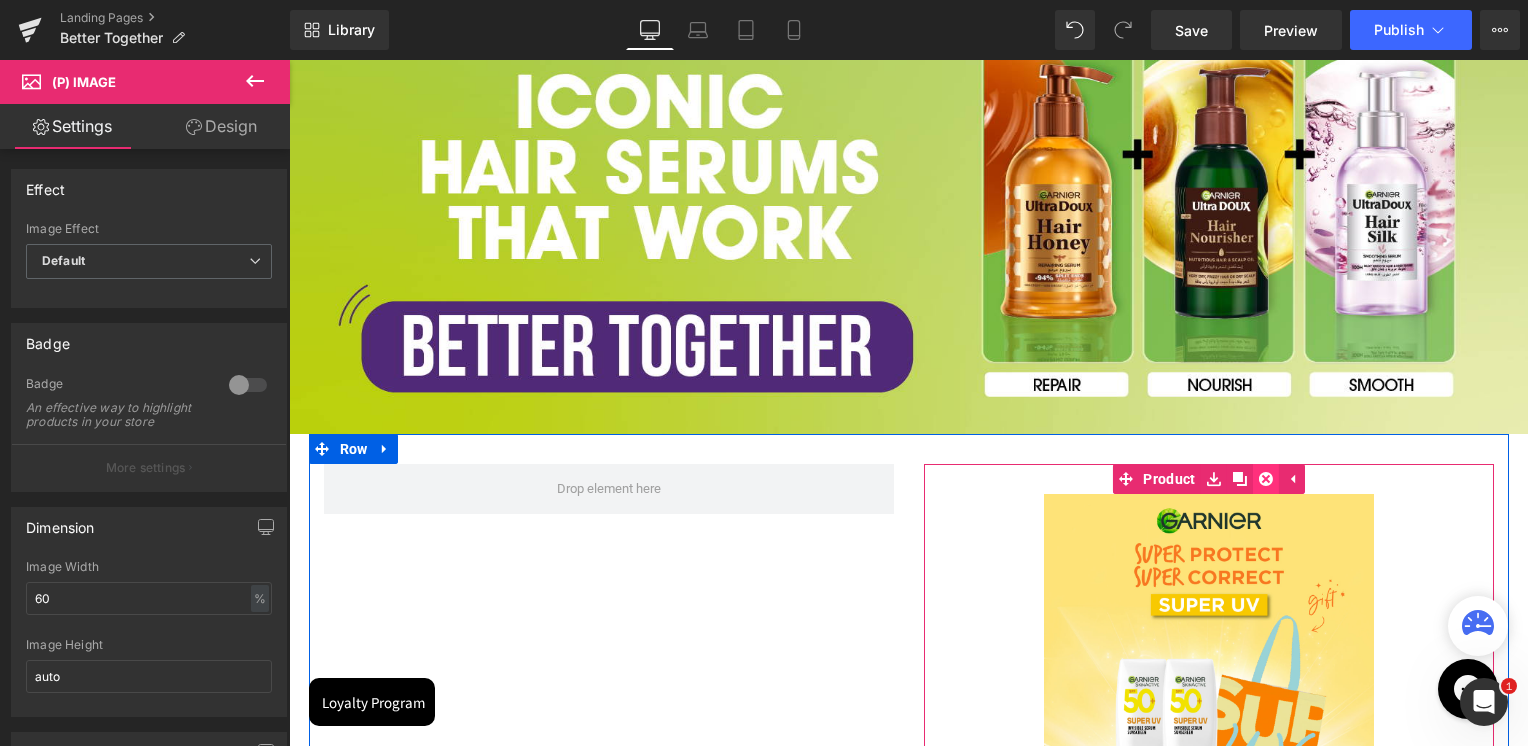 click at bounding box center (1266, 479) 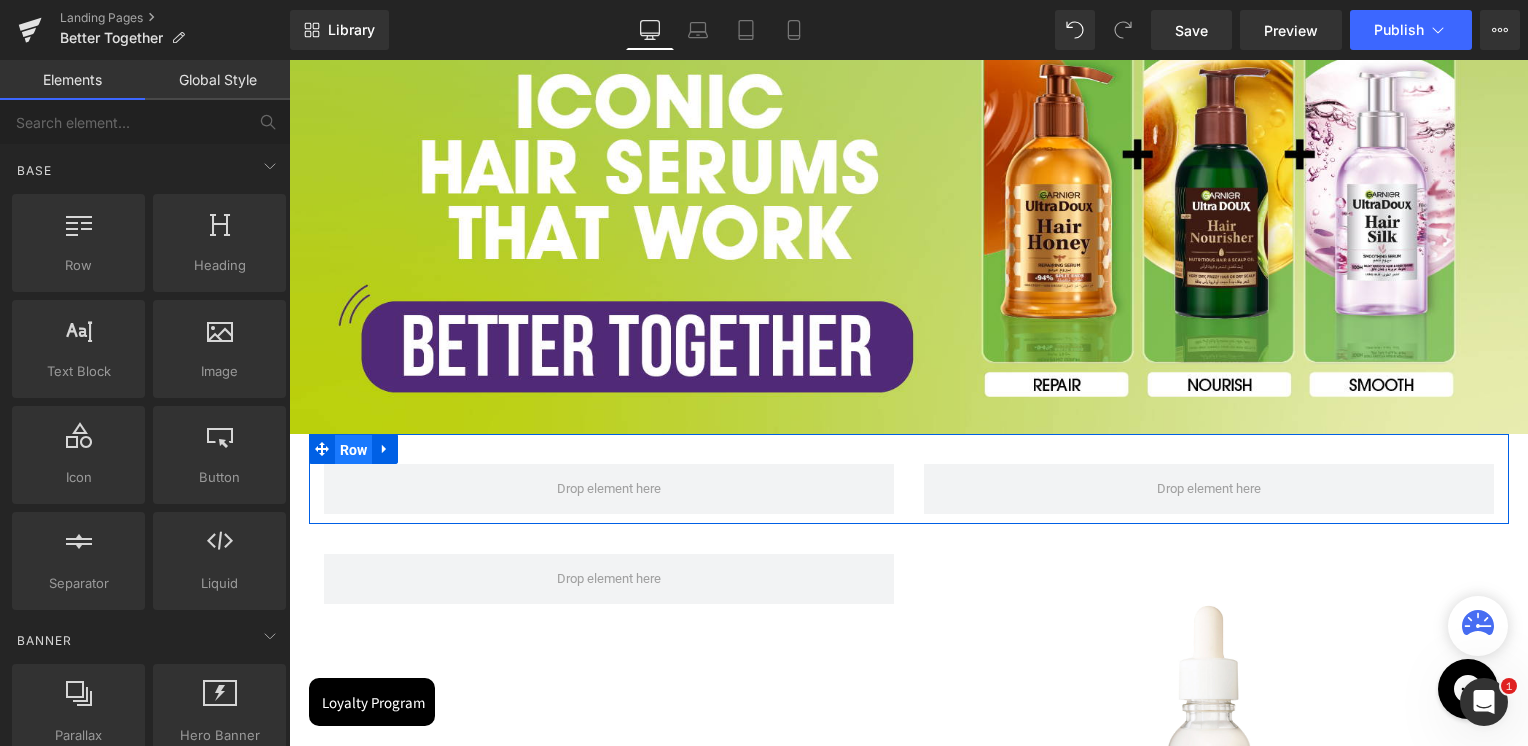 click on "Row" at bounding box center [354, 450] 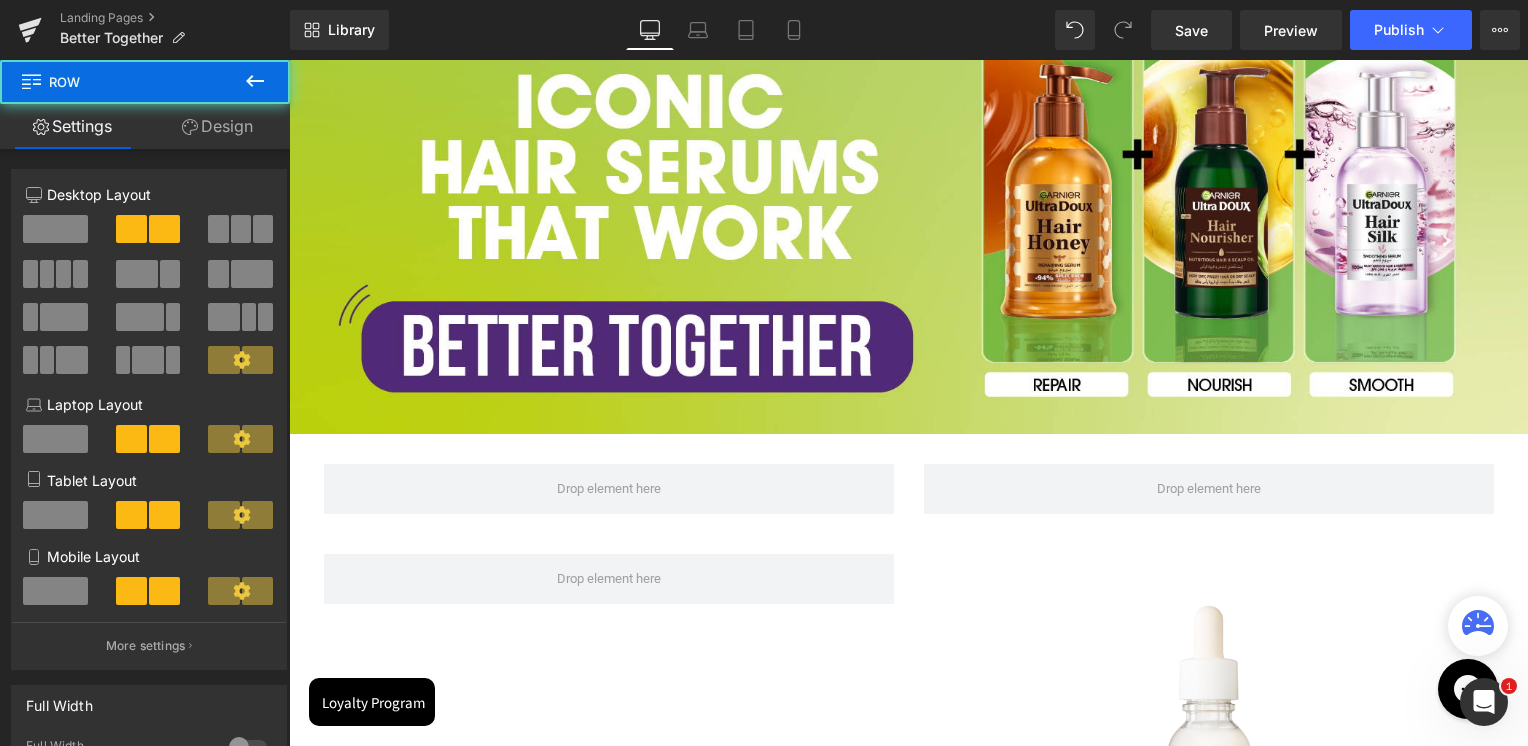 click 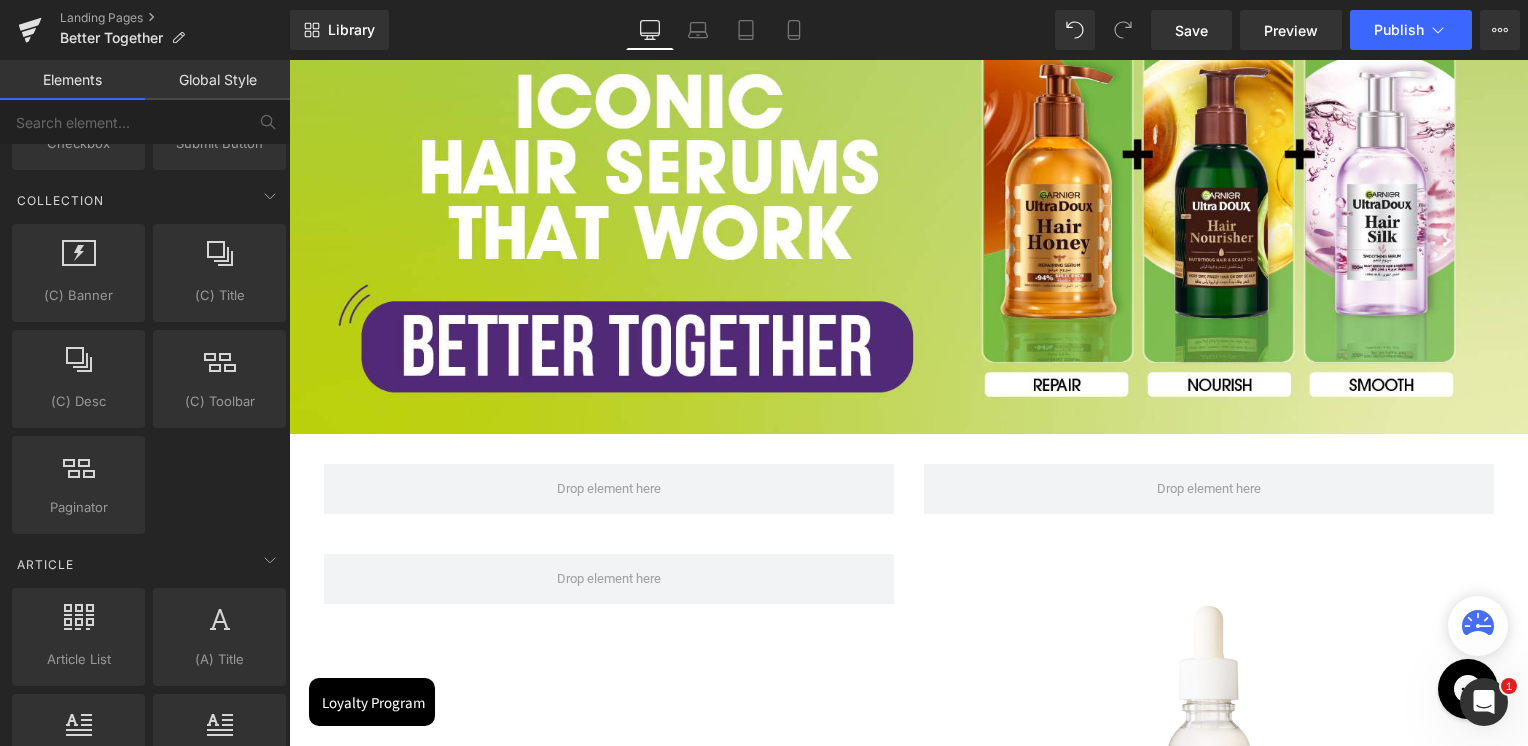 scroll, scrollTop: 3092, scrollLeft: 0, axis: vertical 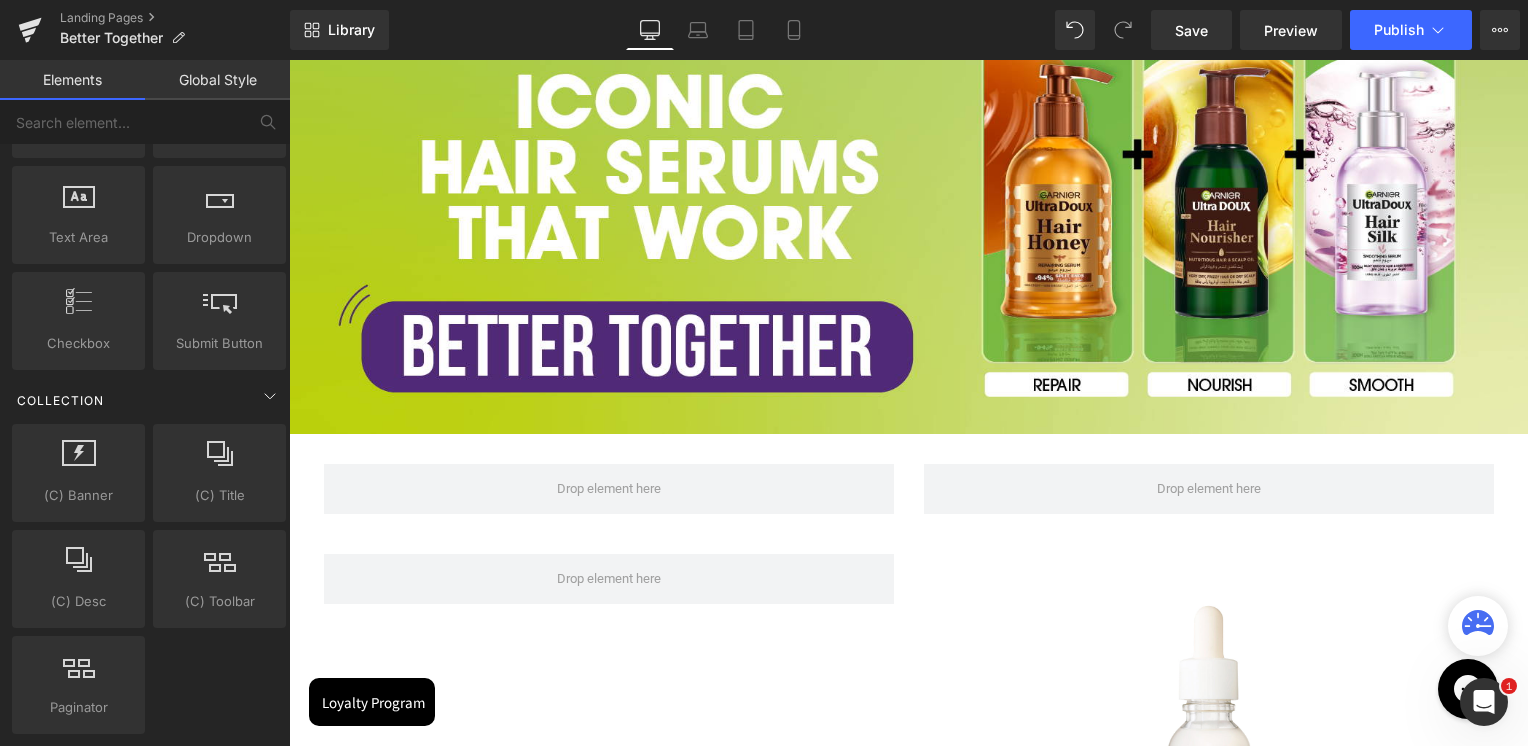drag, startPoint x: 89, startPoint y: 383, endPoint x: 136, endPoint y: 390, distance: 47.518417 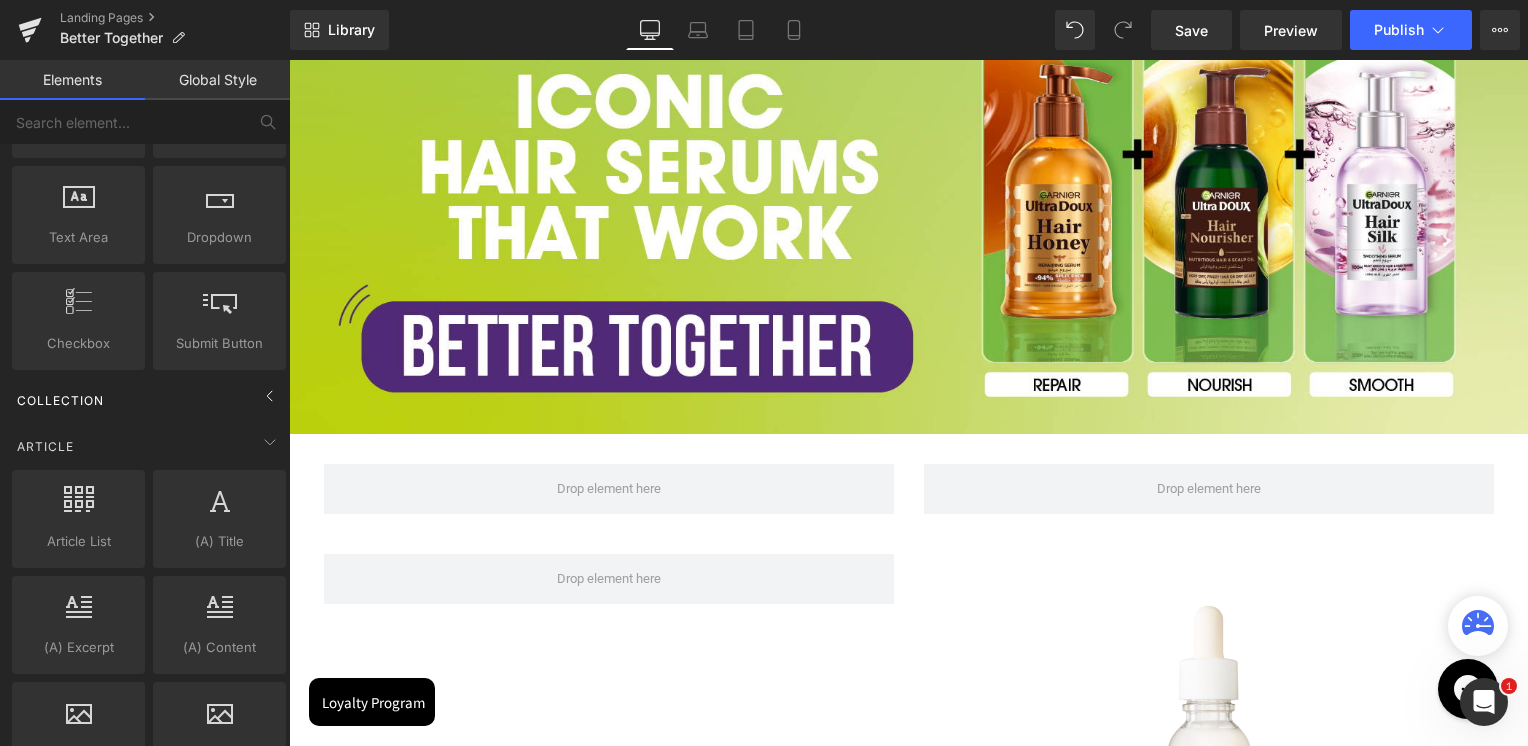 click on "Collection" at bounding box center [149, 400] 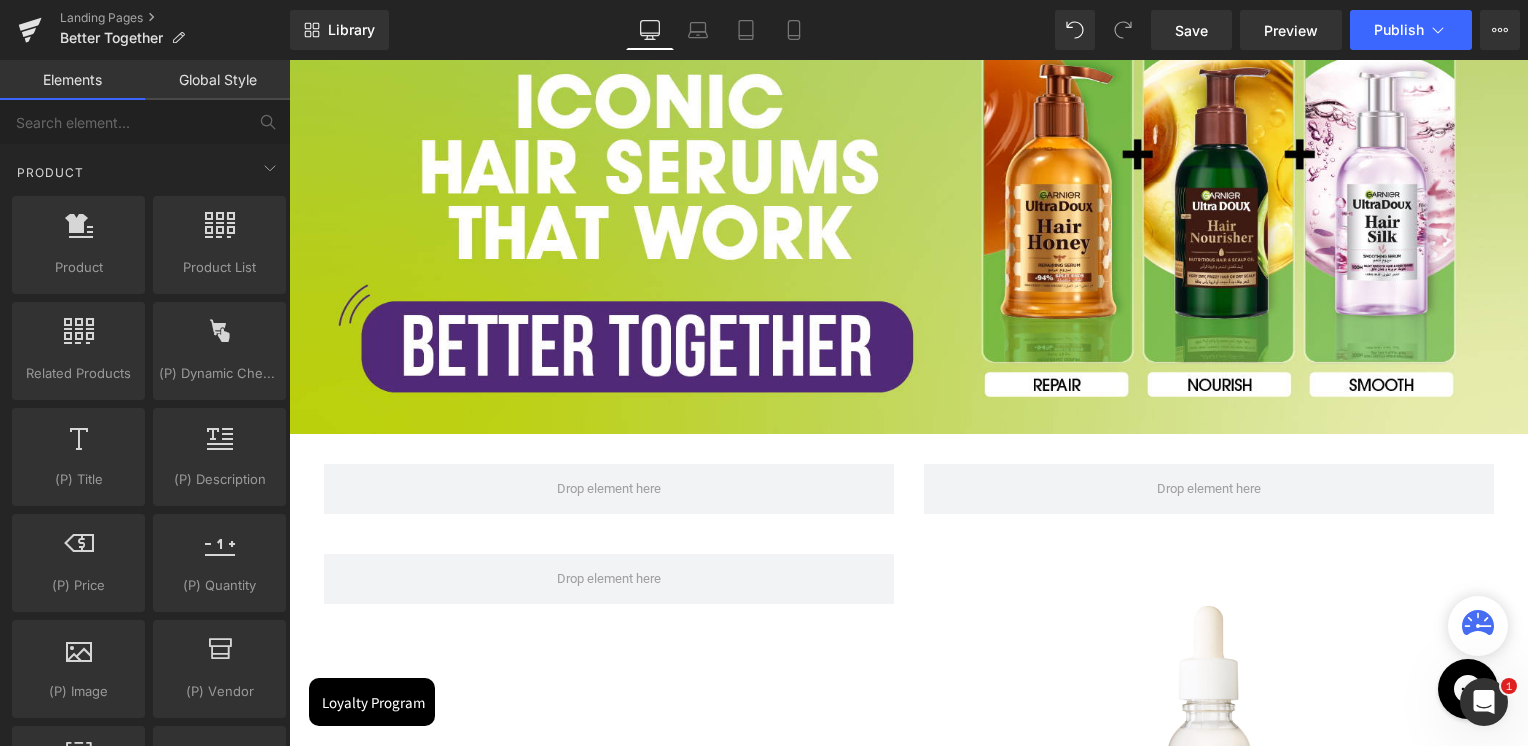 scroll, scrollTop: 1492, scrollLeft: 0, axis: vertical 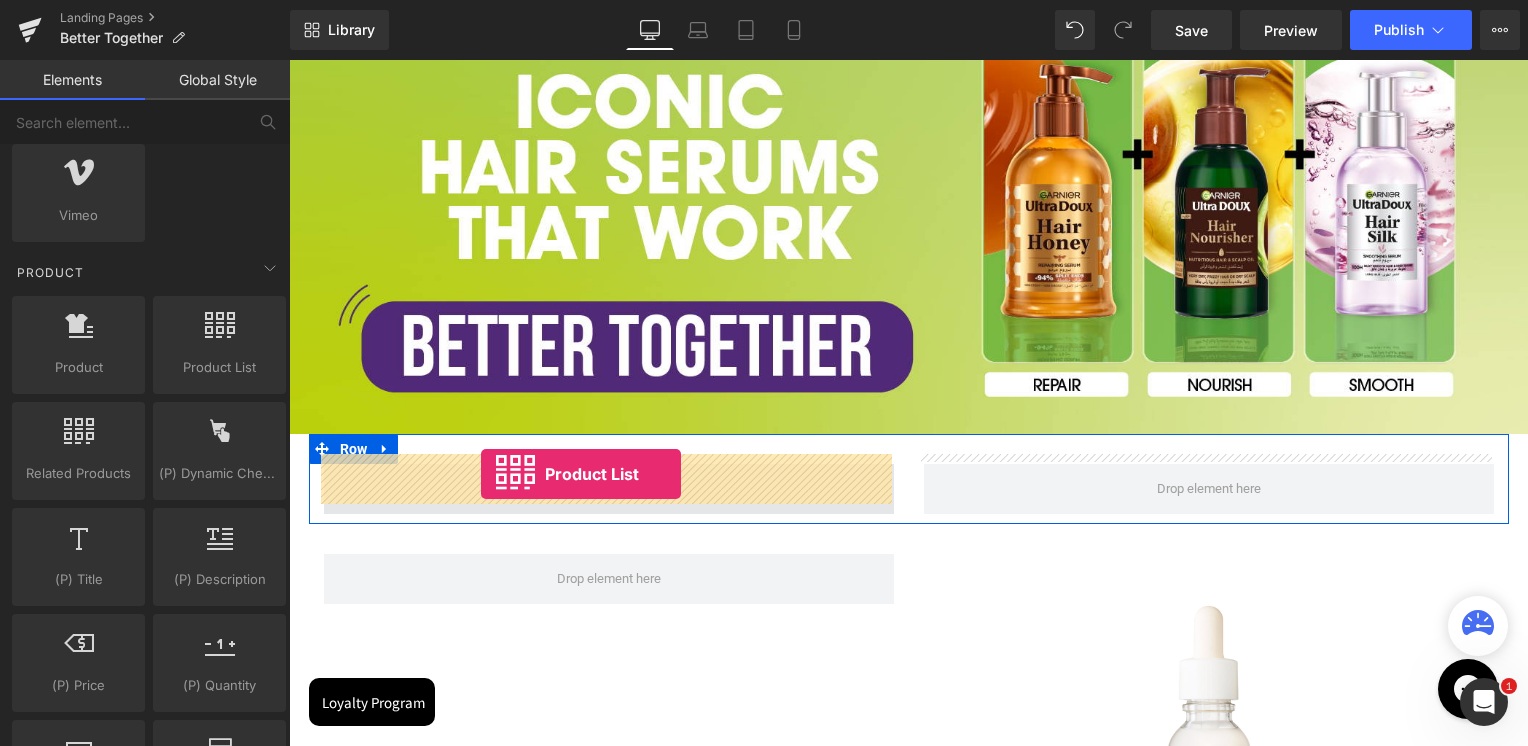 drag, startPoint x: 403, startPoint y: 441, endPoint x: 481, endPoint y: 474, distance: 84.693565 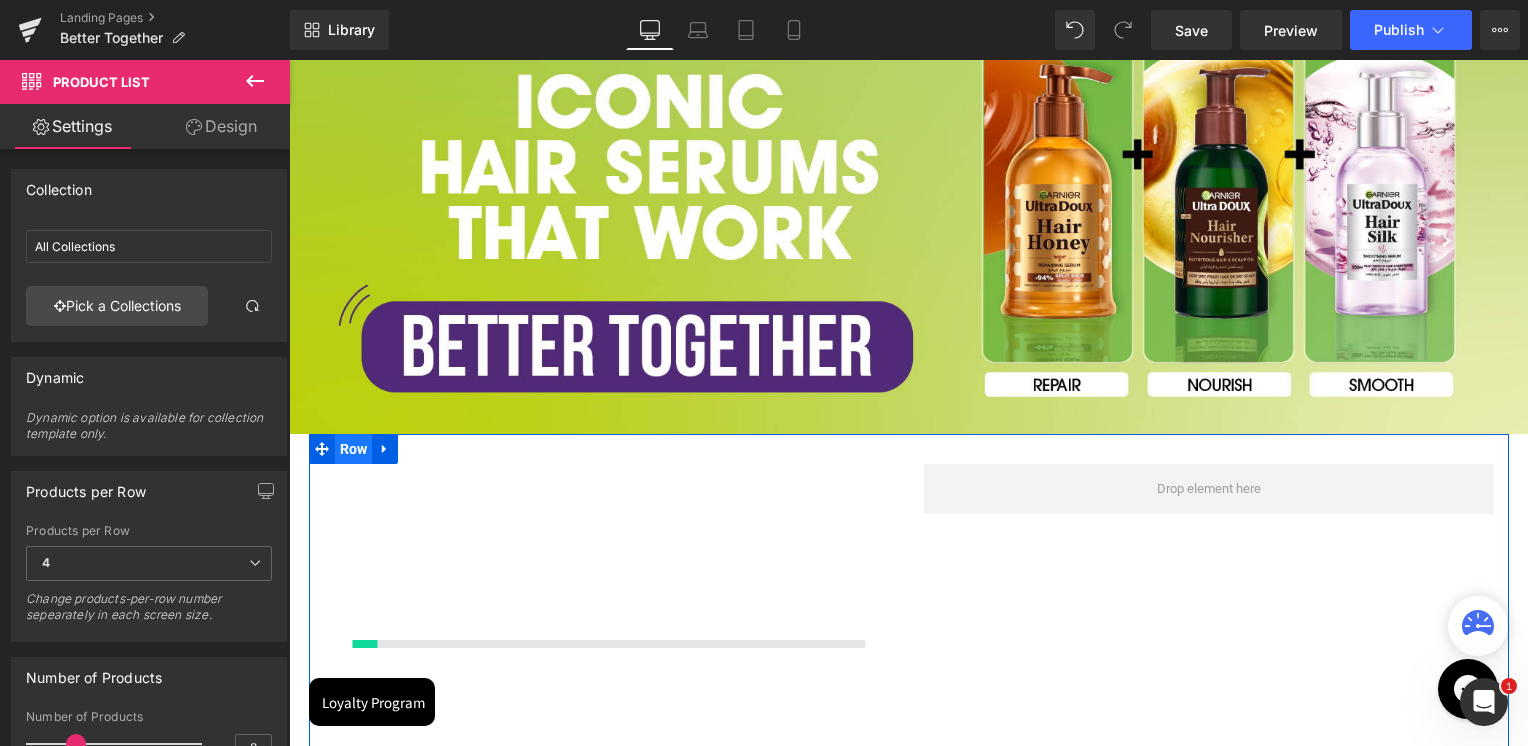click on "Row" at bounding box center [354, 449] 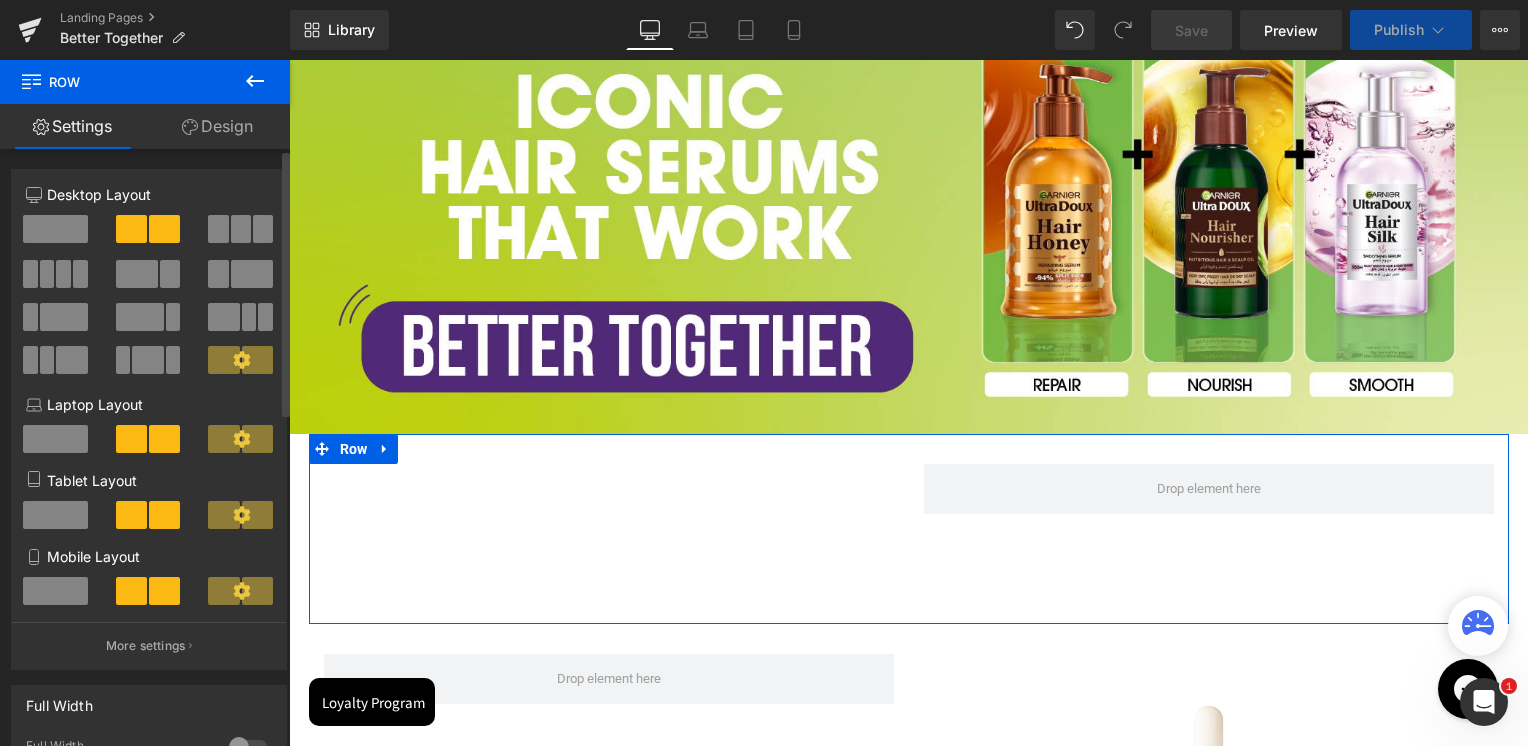 click at bounding box center (55, 229) 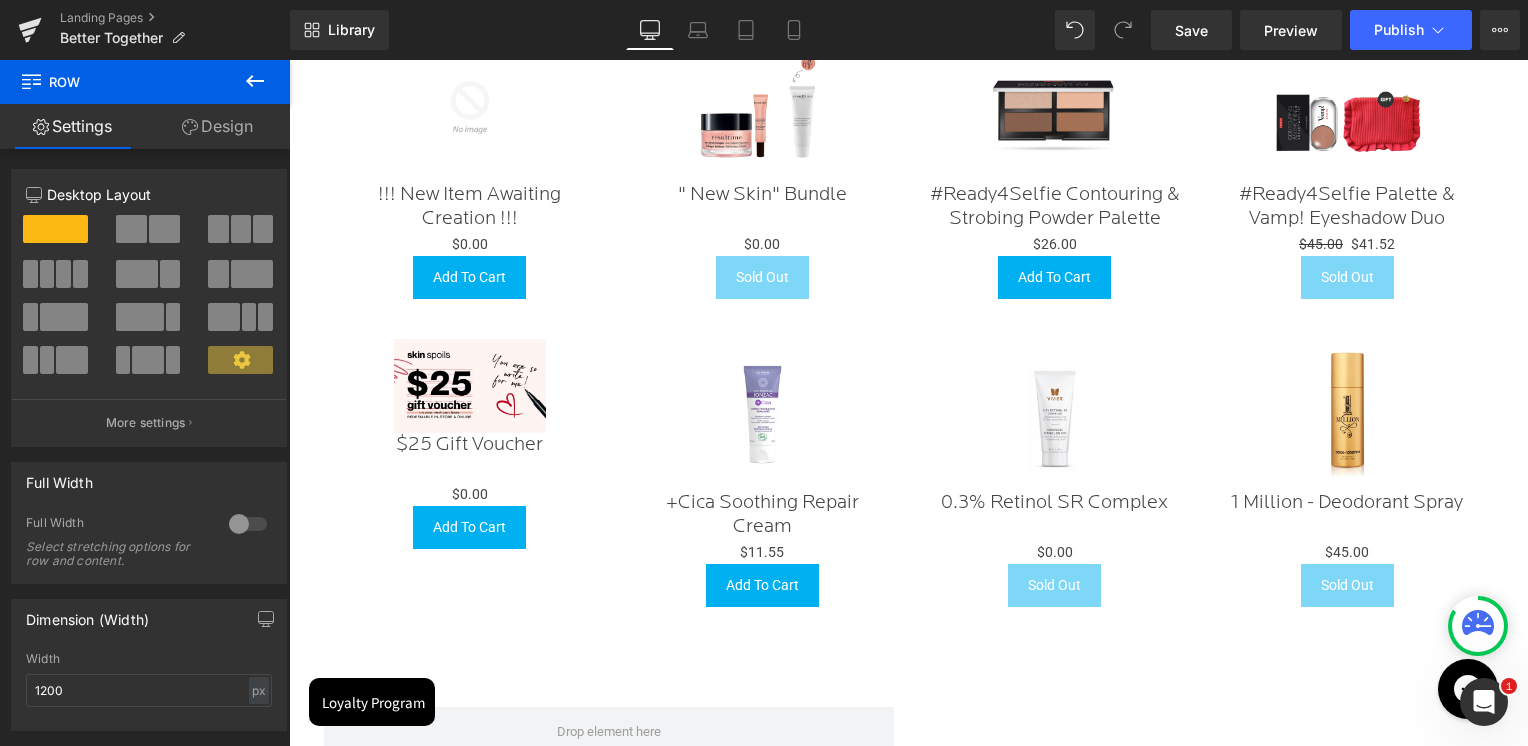 scroll, scrollTop: 2600, scrollLeft: 0, axis: vertical 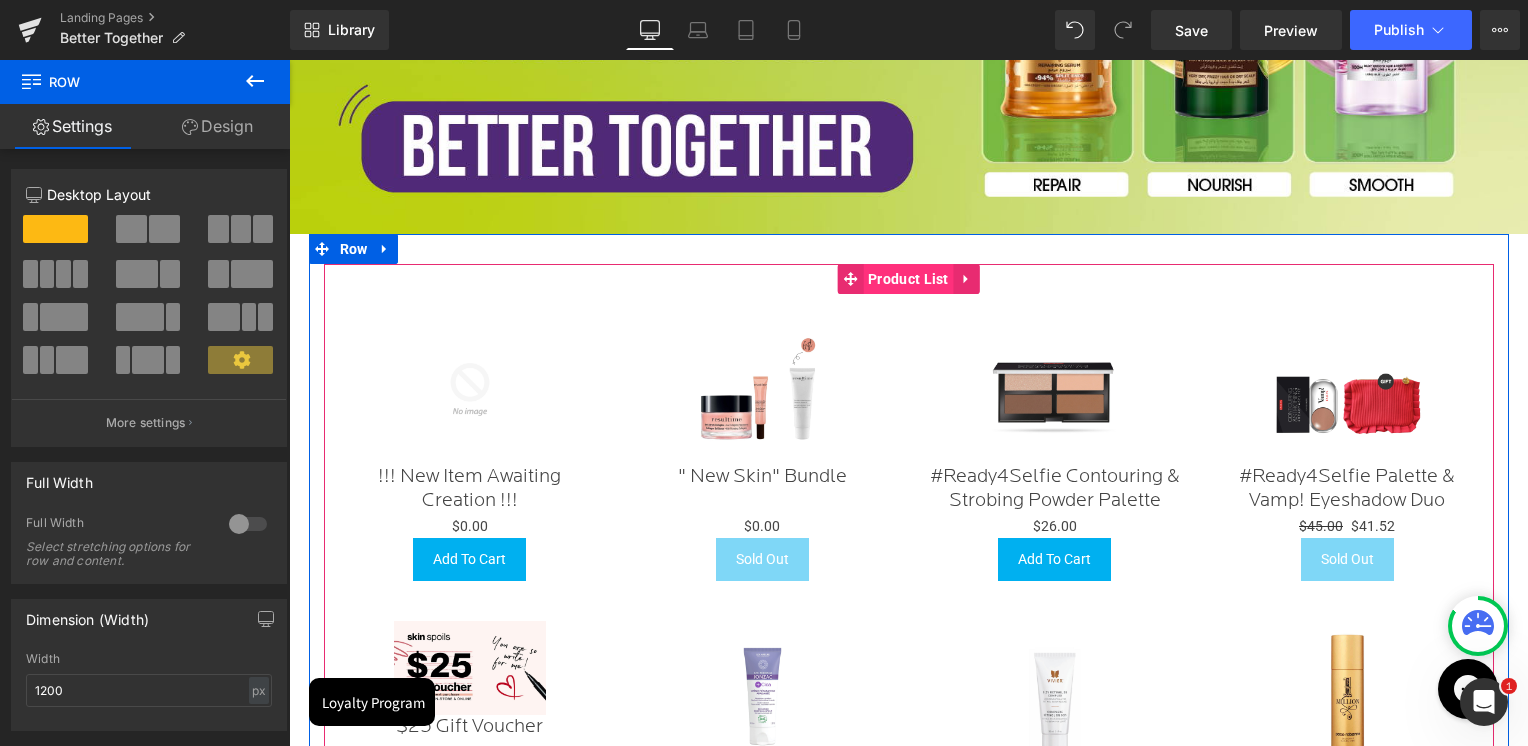 click on "Product List" at bounding box center (908, 279) 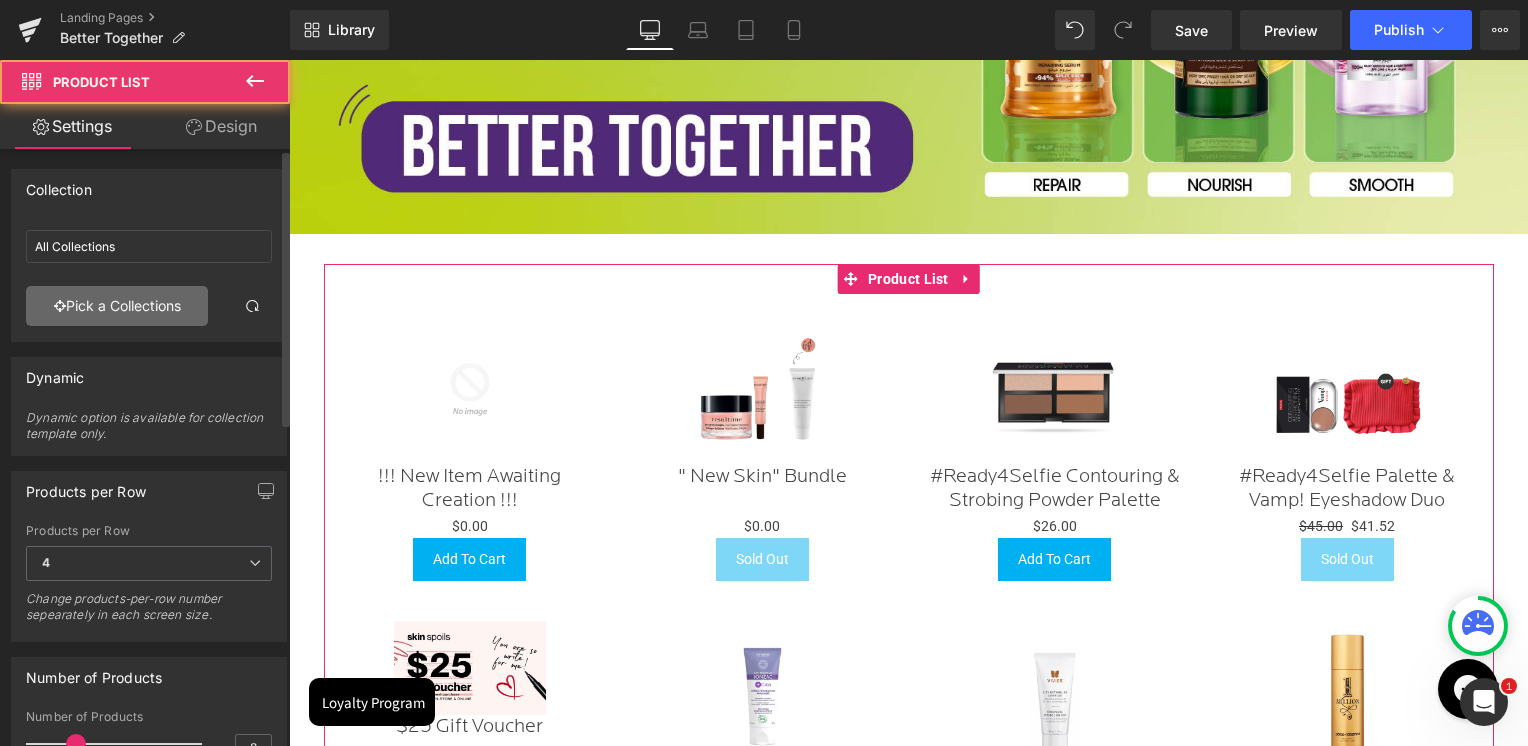 click on "Pick a Collections" at bounding box center (117, 306) 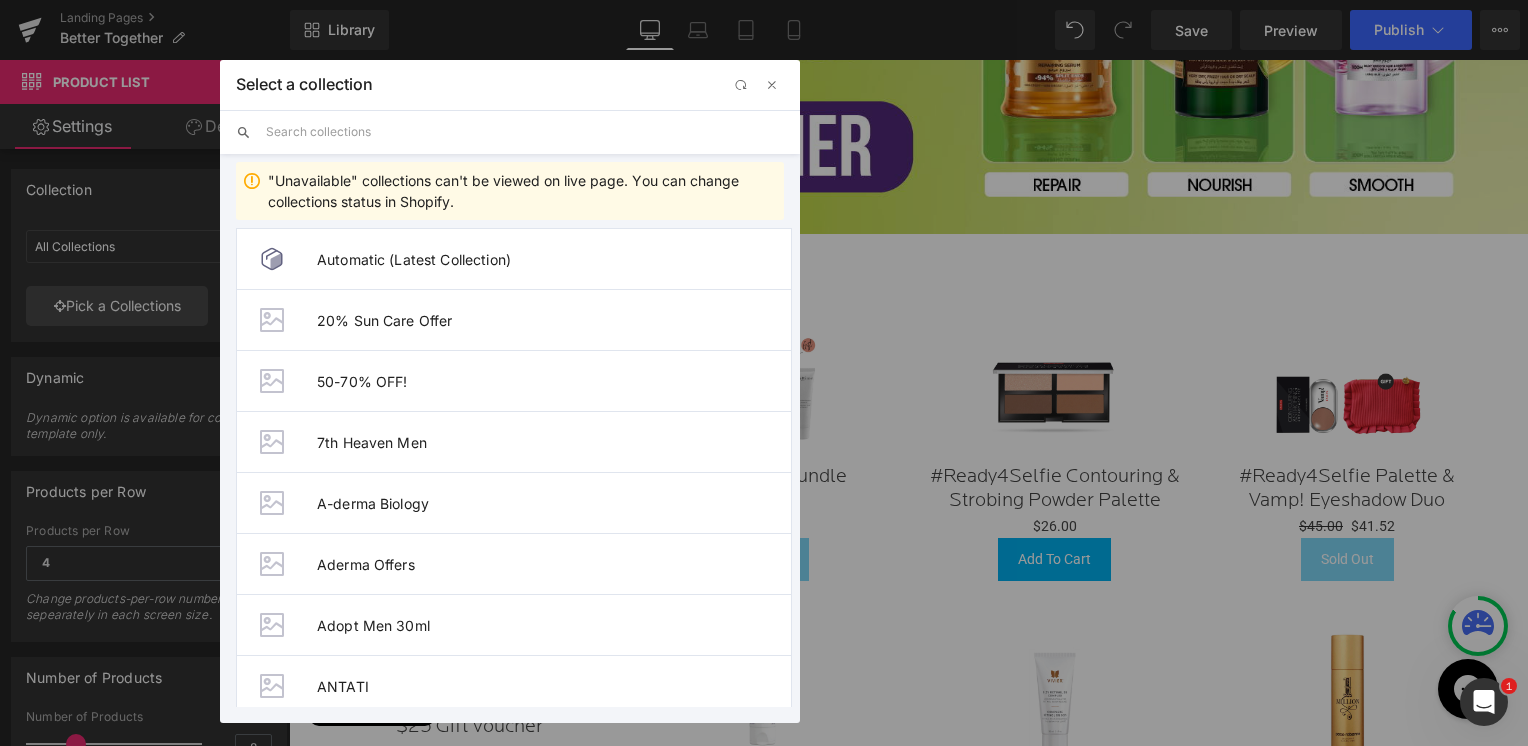click at bounding box center (525, 132) 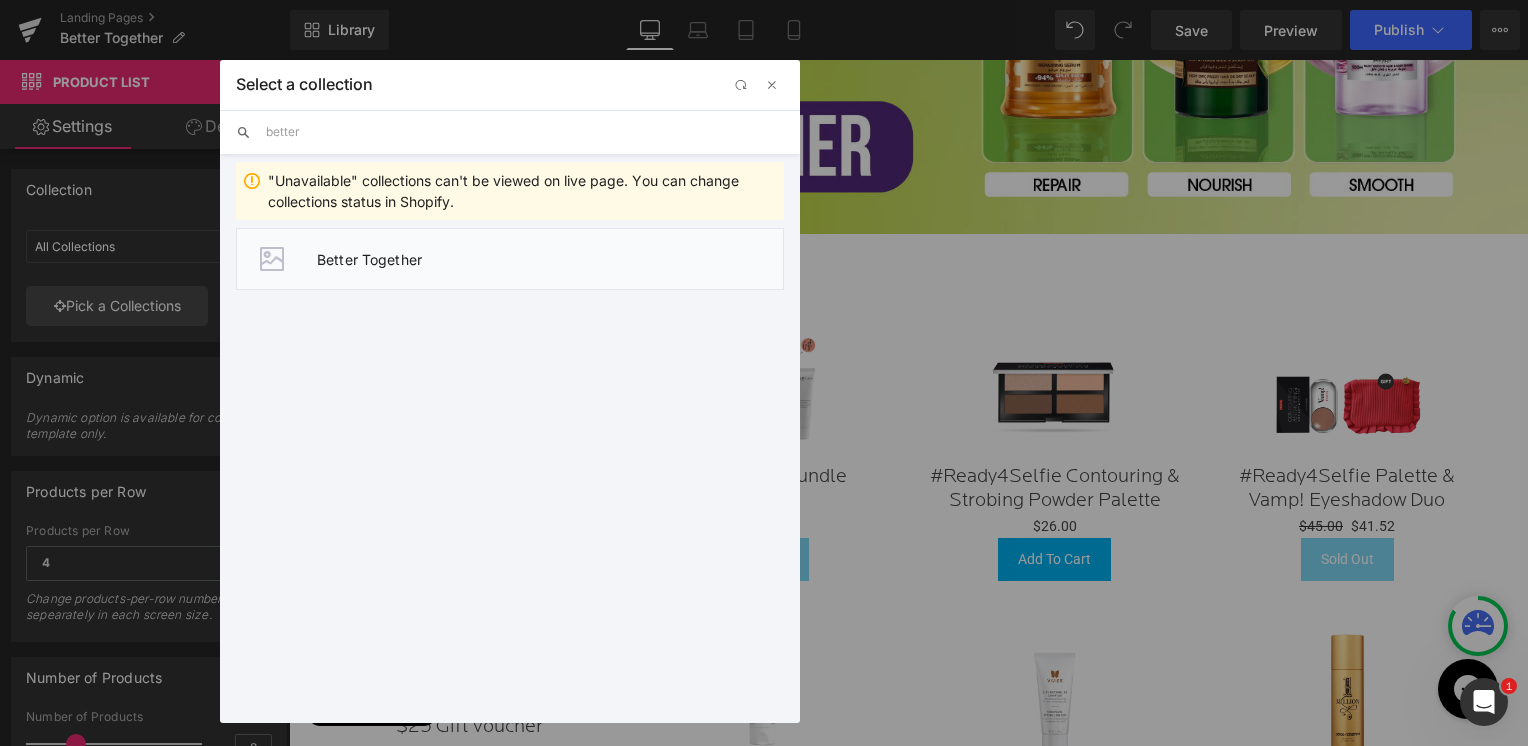 type on "better" 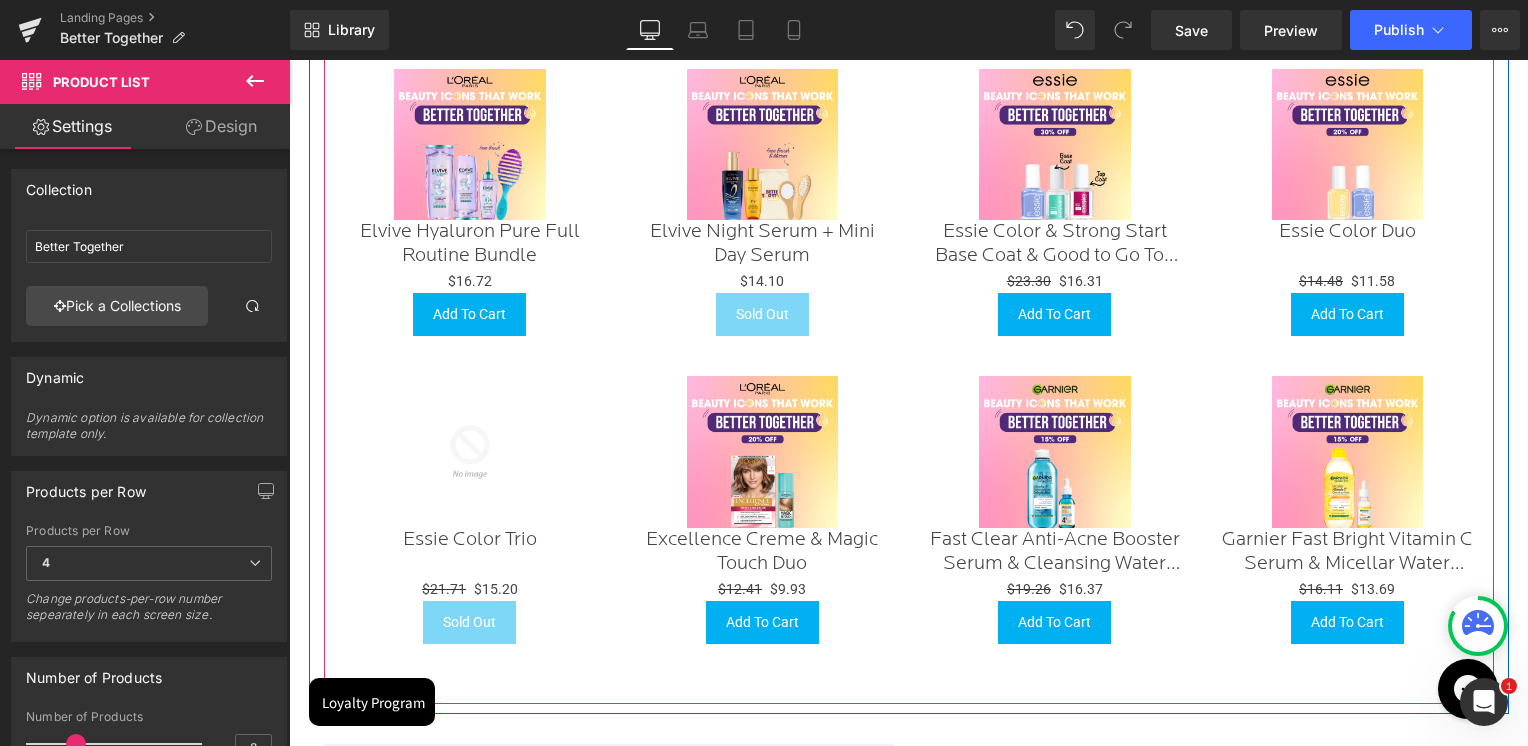 scroll, scrollTop: 2800, scrollLeft: 0, axis: vertical 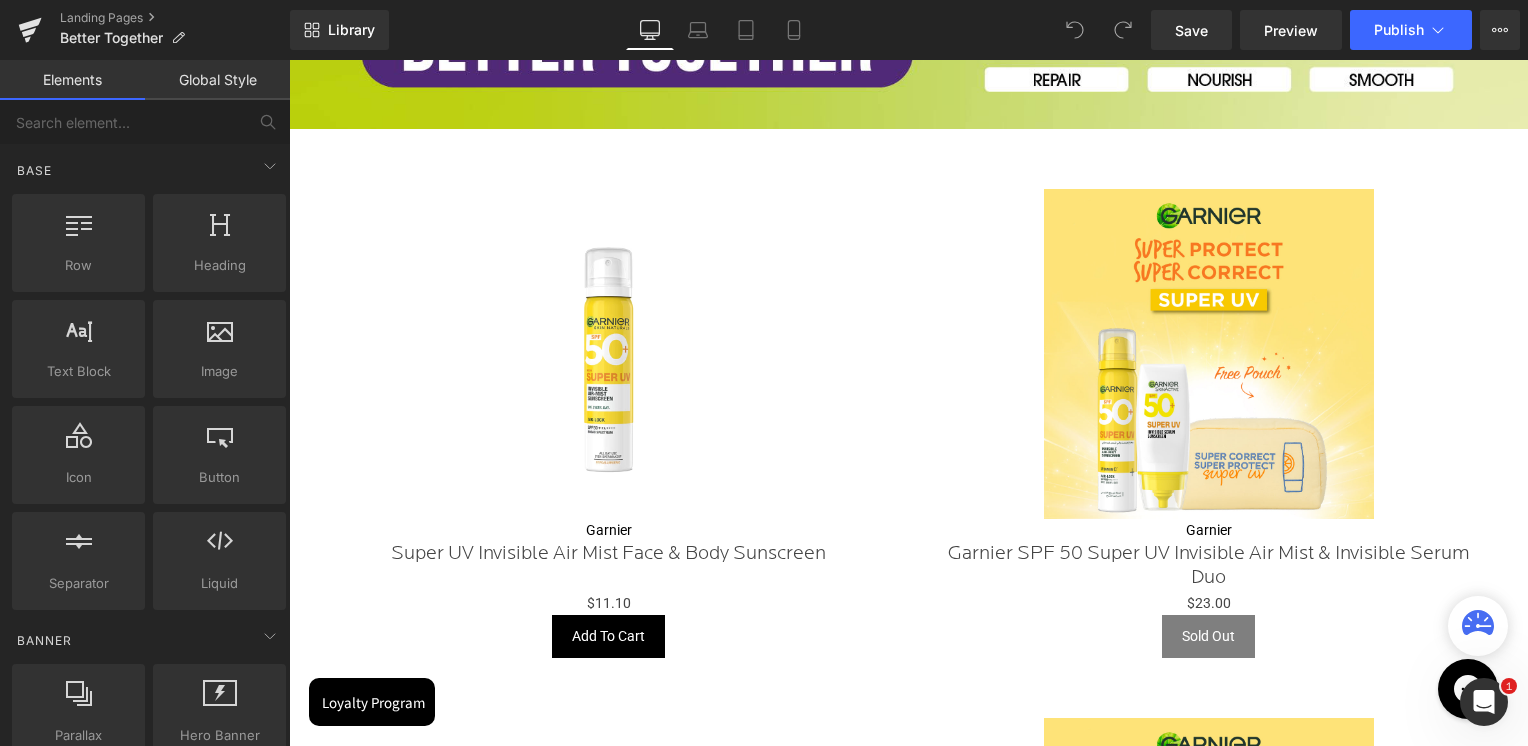 click at bounding box center [609, 354] 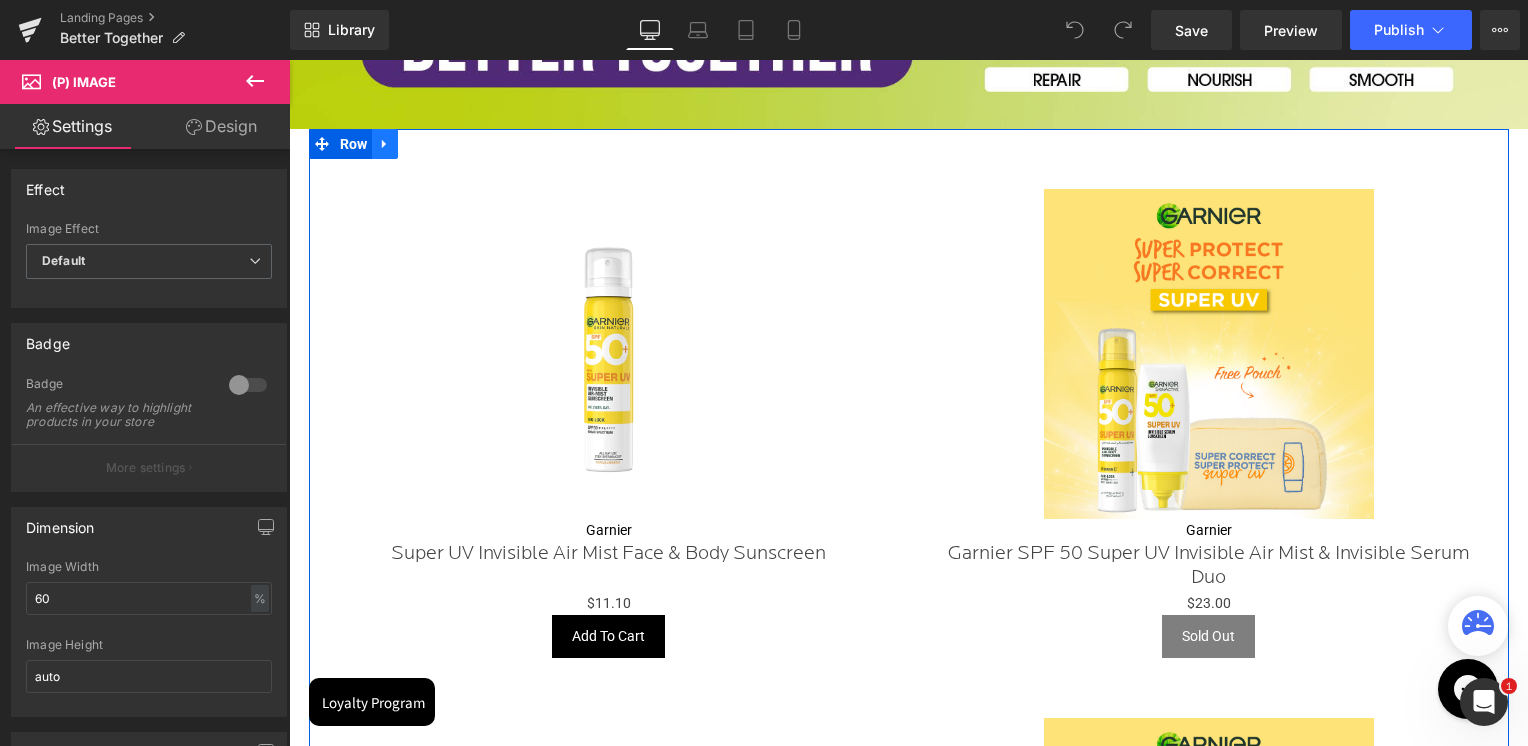 click 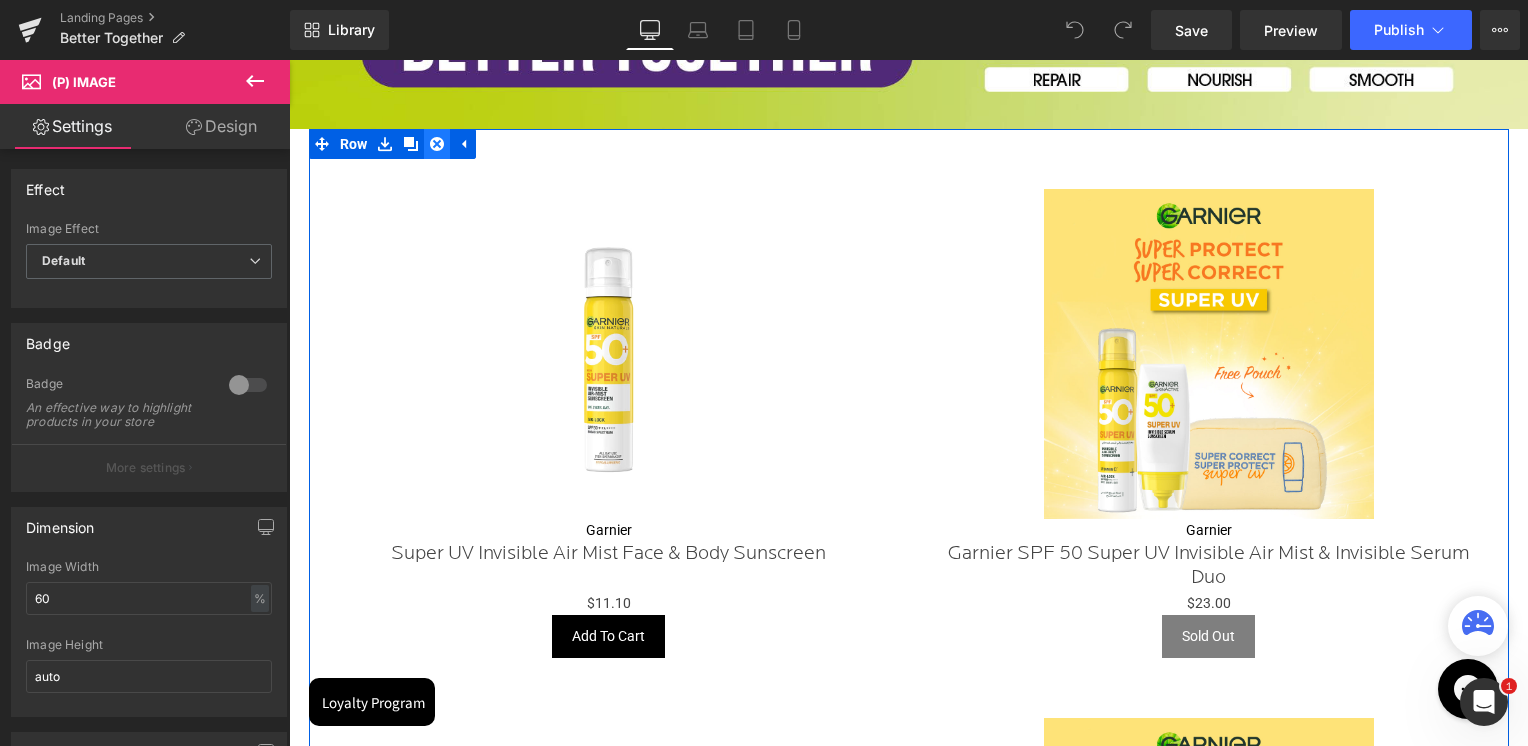 click 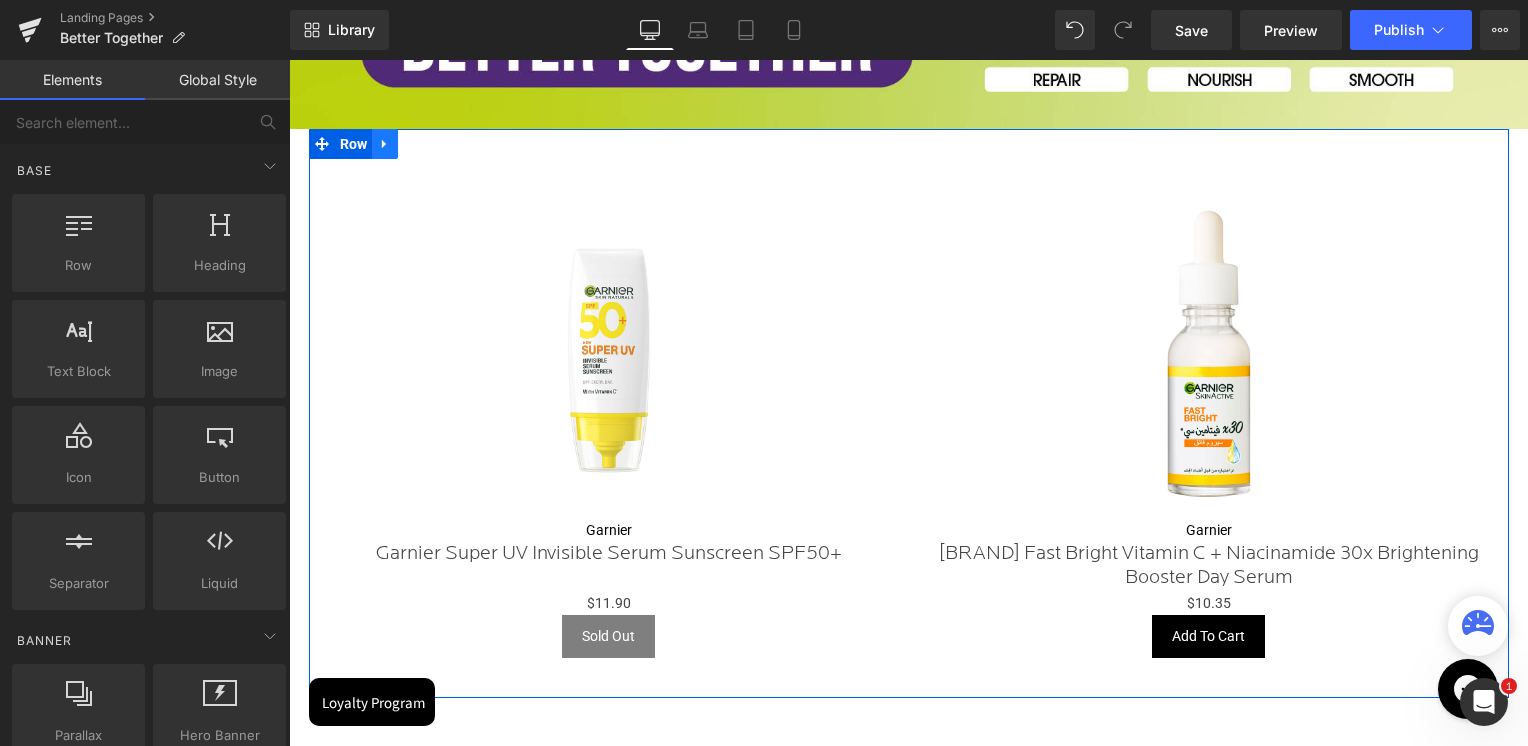 click at bounding box center [385, 144] 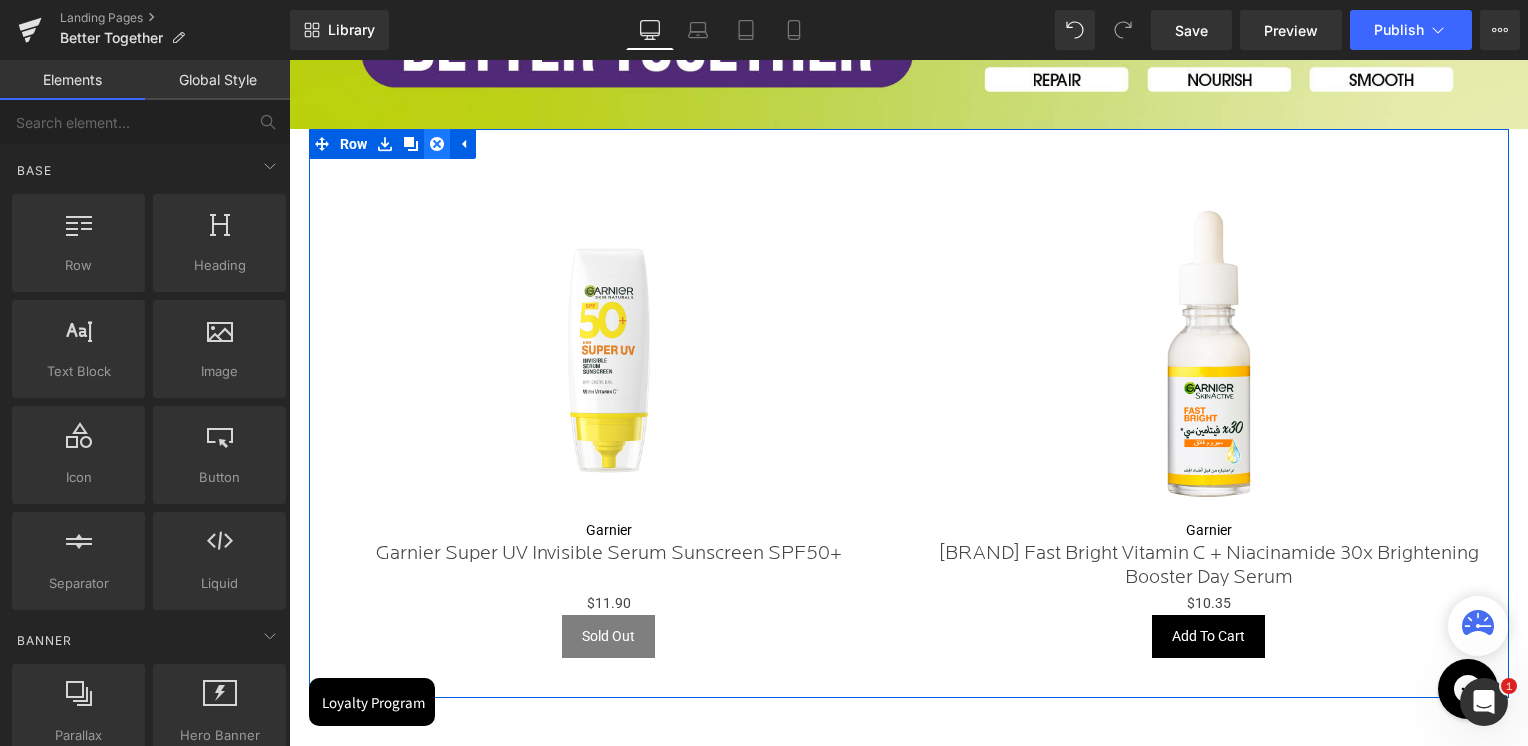 click at bounding box center [437, 144] 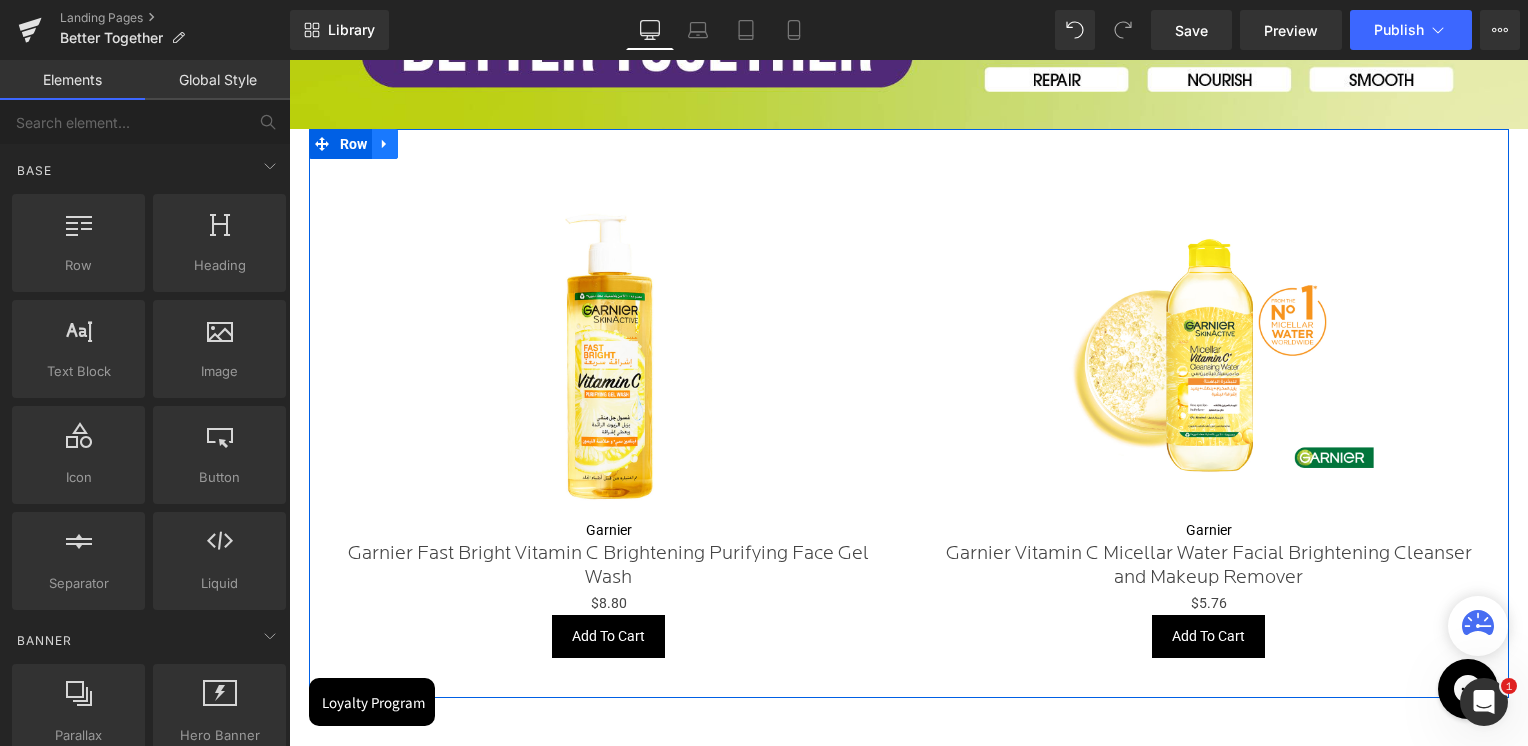 click at bounding box center [385, 144] 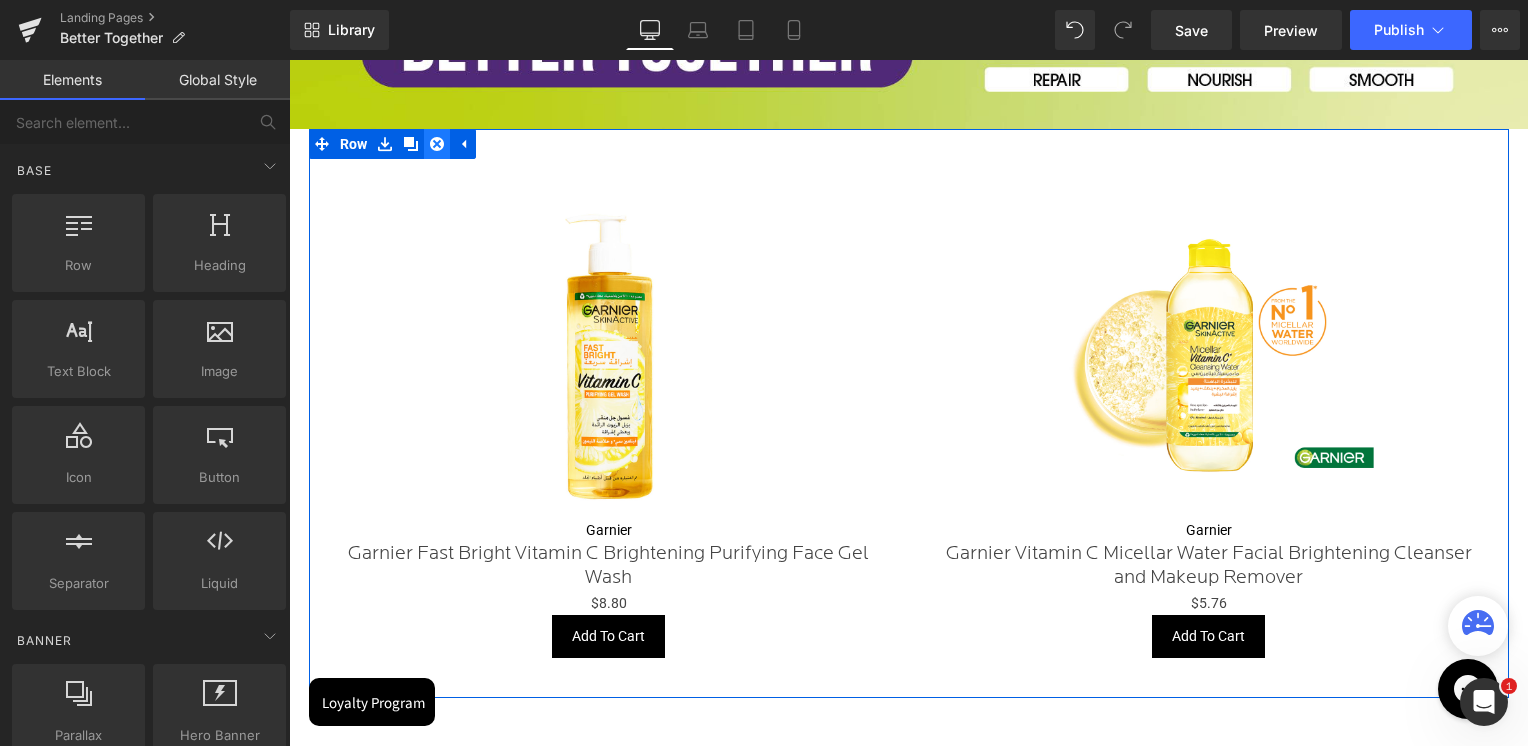 click at bounding box center [437, 144] 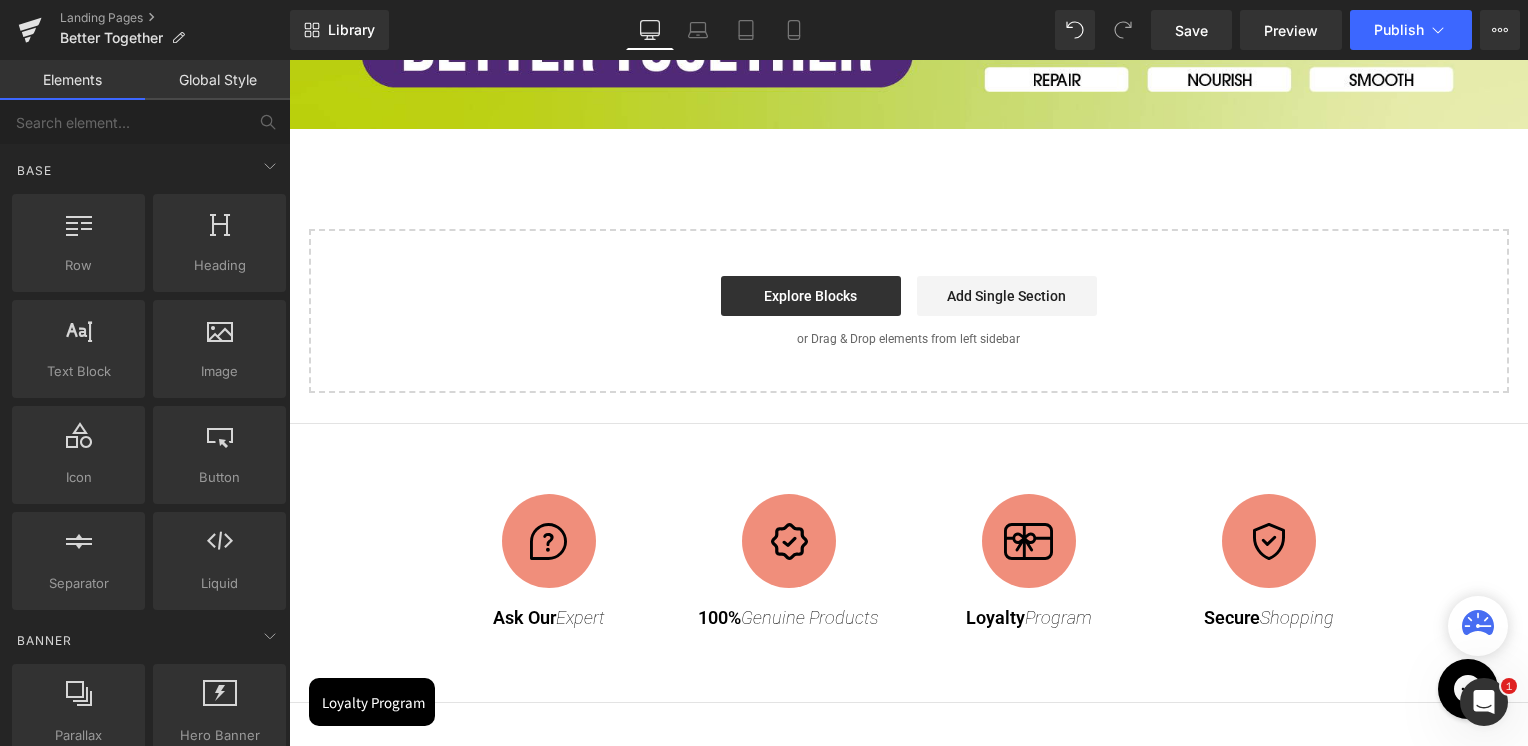 drag, startPoint x: 95, startPoint y: 250, endPoint x: 278, endPoint y: 254, distance: 183.04372 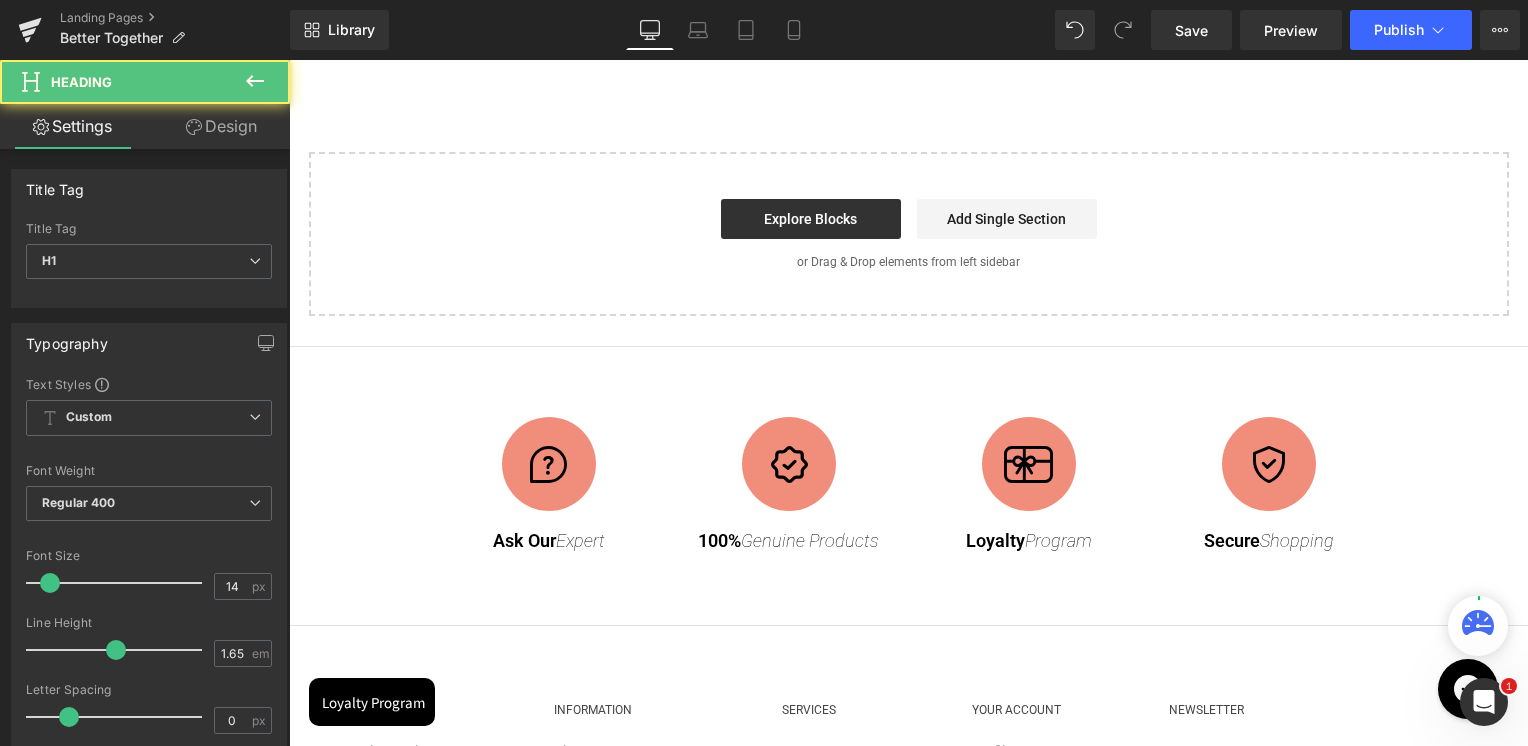 drag, startPoint x: 539, startPoint y: 213, endPoint x: 572, endPoint y: 142, distance: 78.29432 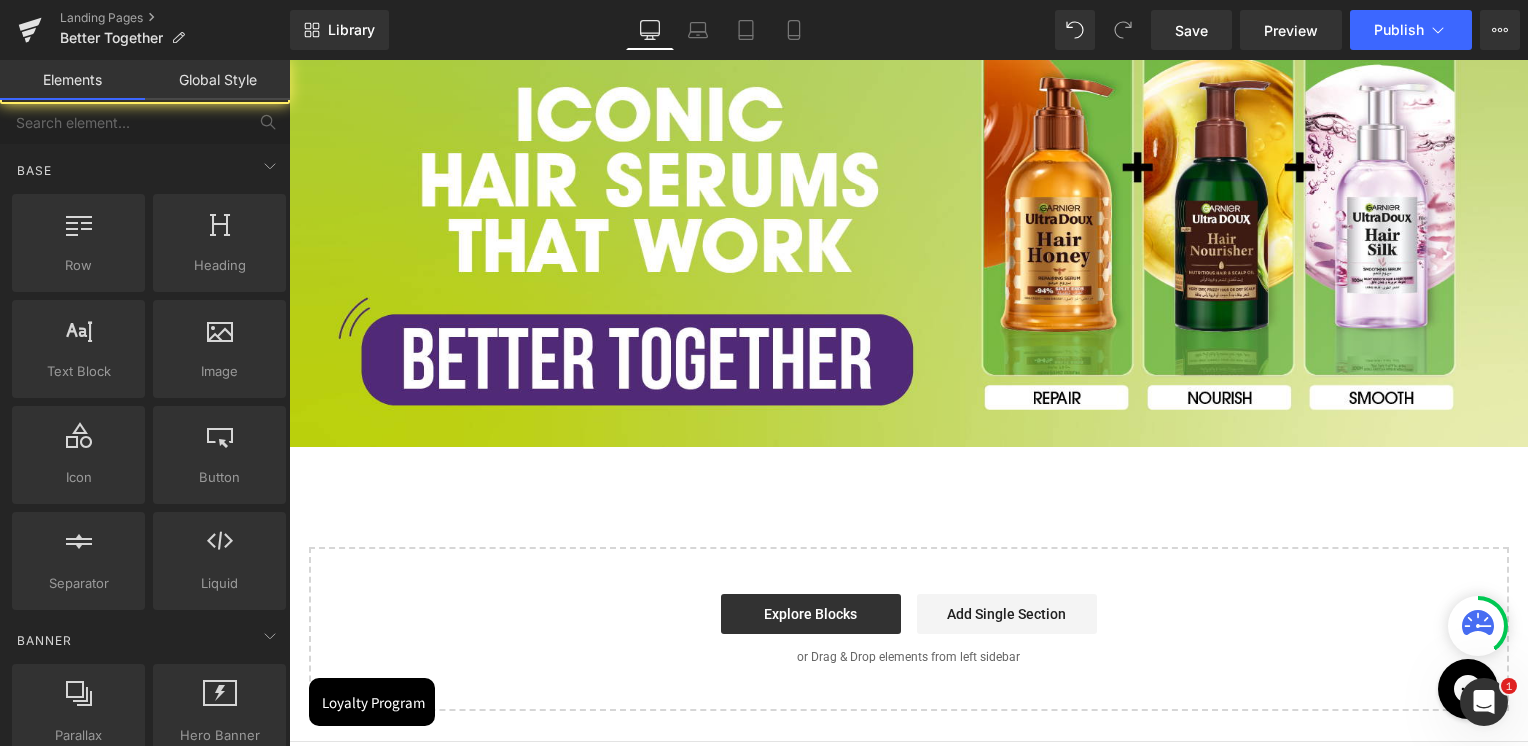 scroll, scrollTop: 2400, scrollLeft: 0, axis: vertical 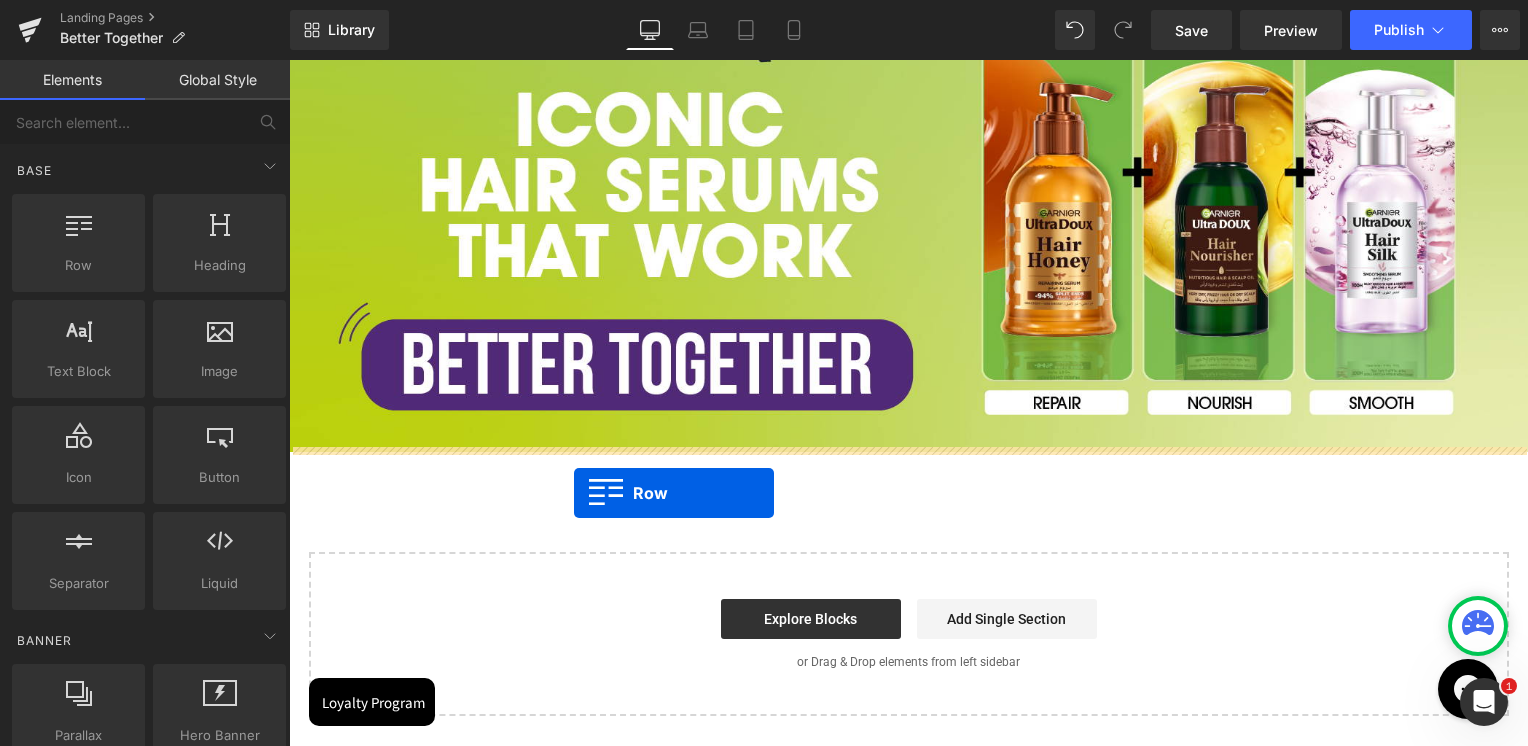 drag, startPoint x: 404, startPoint y: 327, endPoint x: 574, endPoint y: 493, distance: 237.60472 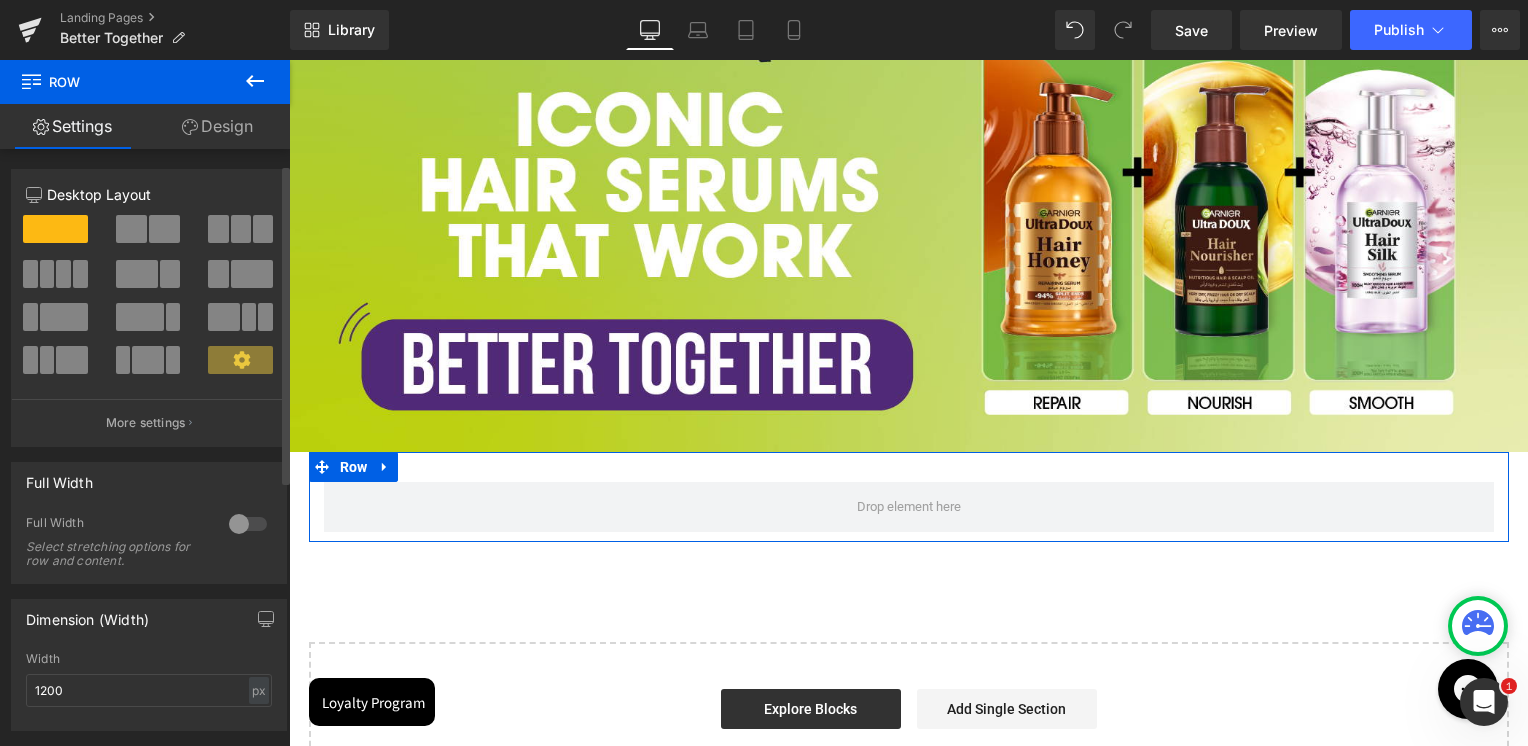 scroll, scrollTop: 200, scrollLeft: 0, axis: vertical 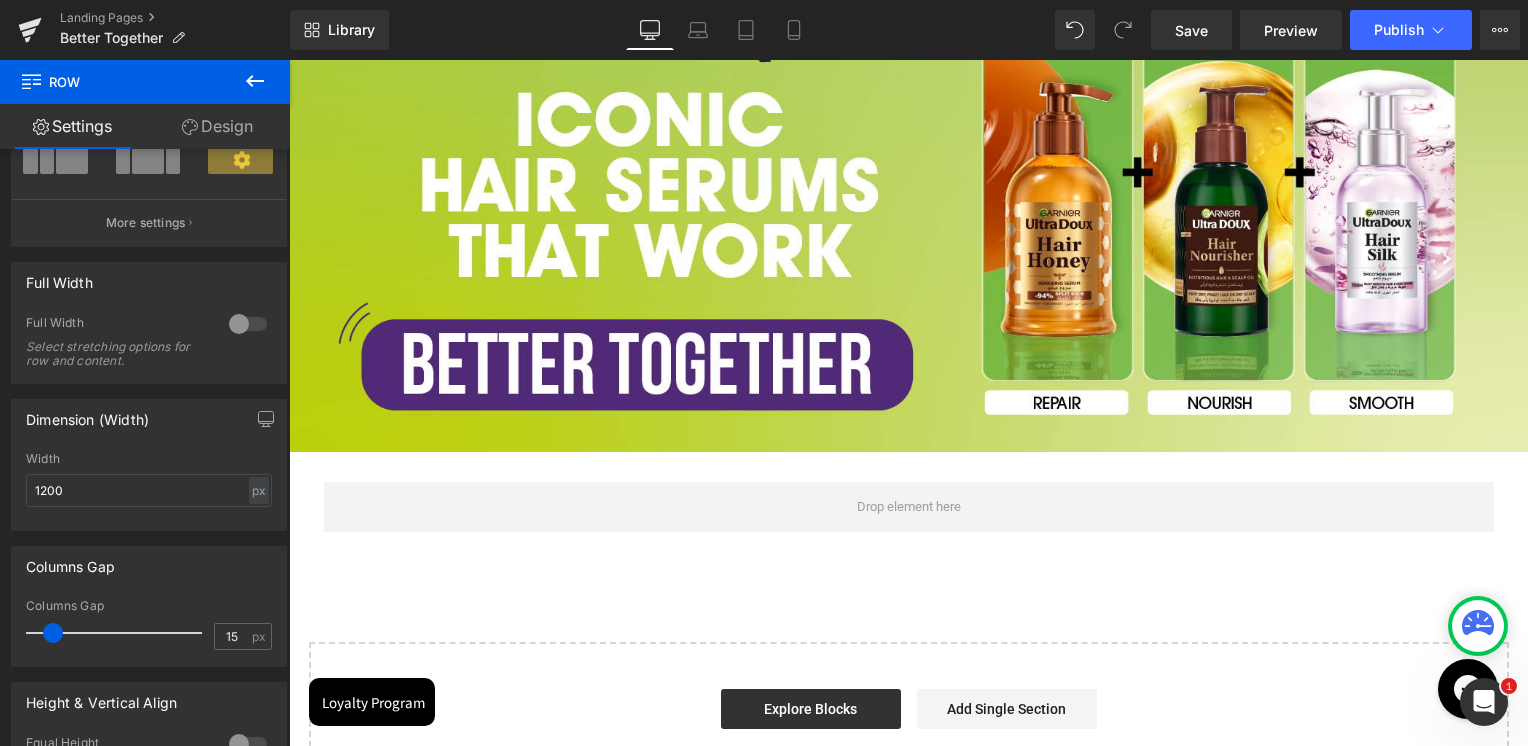 drag, startPoint x: 262, startPoint y: 88, endPoint x: 256, endPoint y: 138, distance: 50.358715 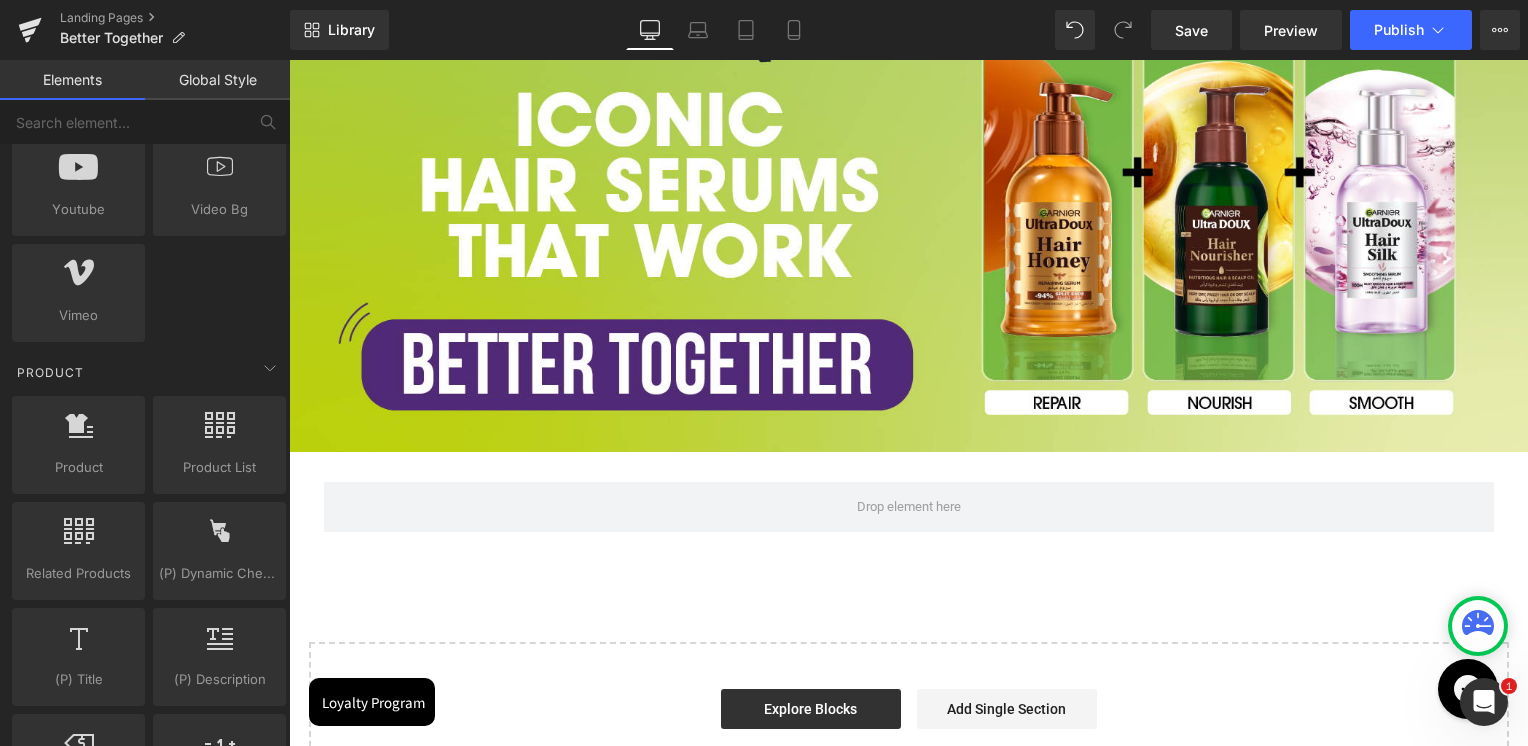 scroll, scrollTop: 1500, scrollLeft: 0, axis: vertical 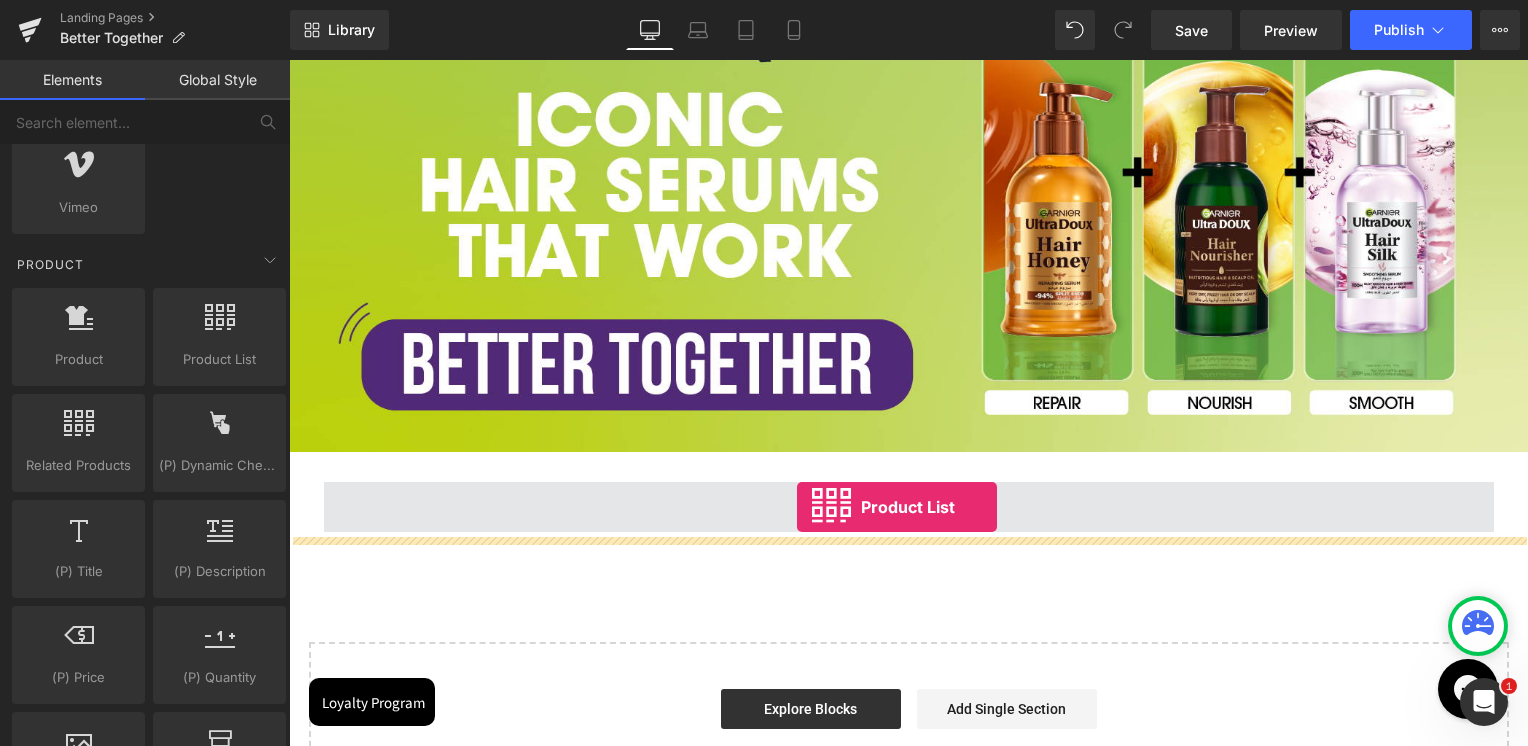 drag, startPoint x: 523, startPoint y: 401, endPoint x: 797, endPoint y: 507, distance: 293.78903 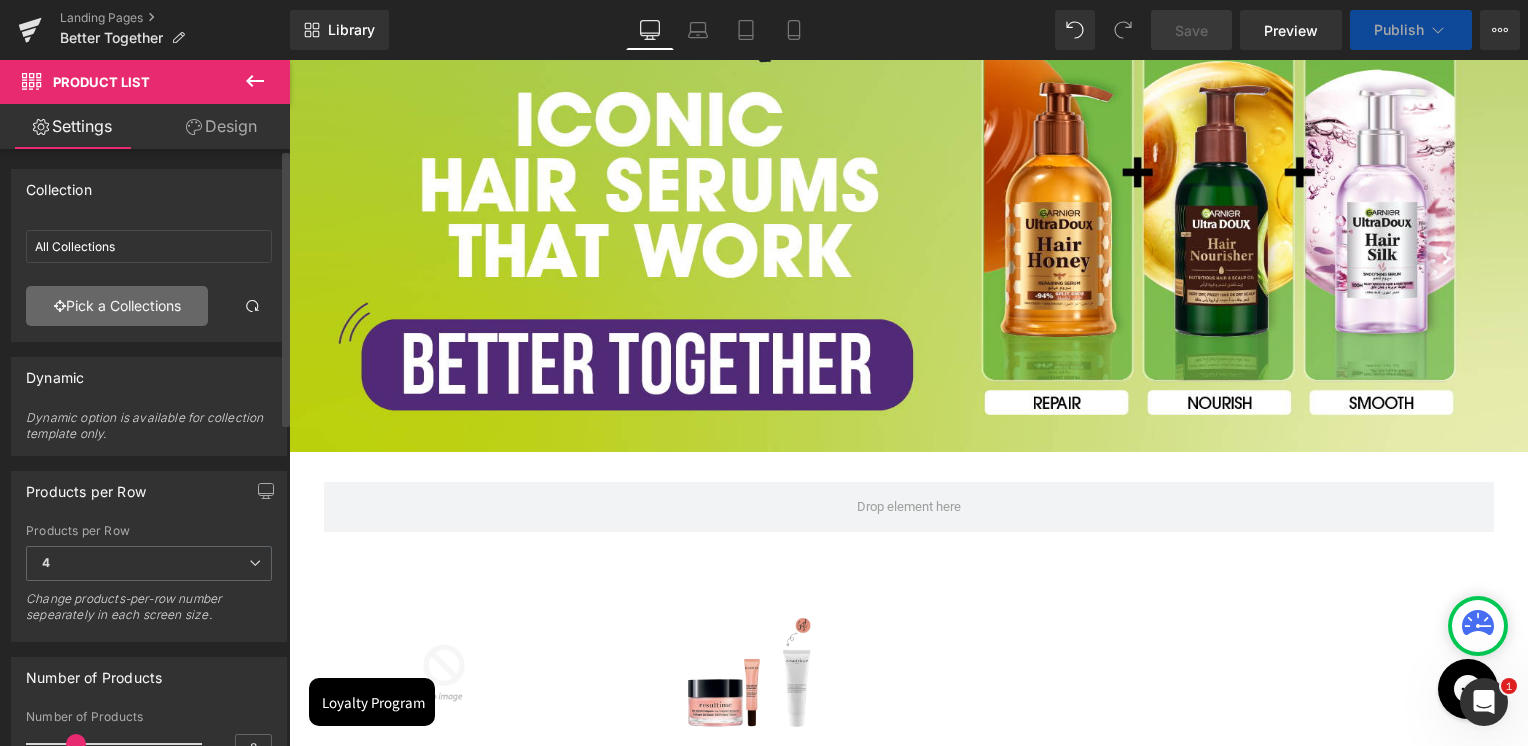 click on "Pick a Collections" at bounding box center (117, 306) 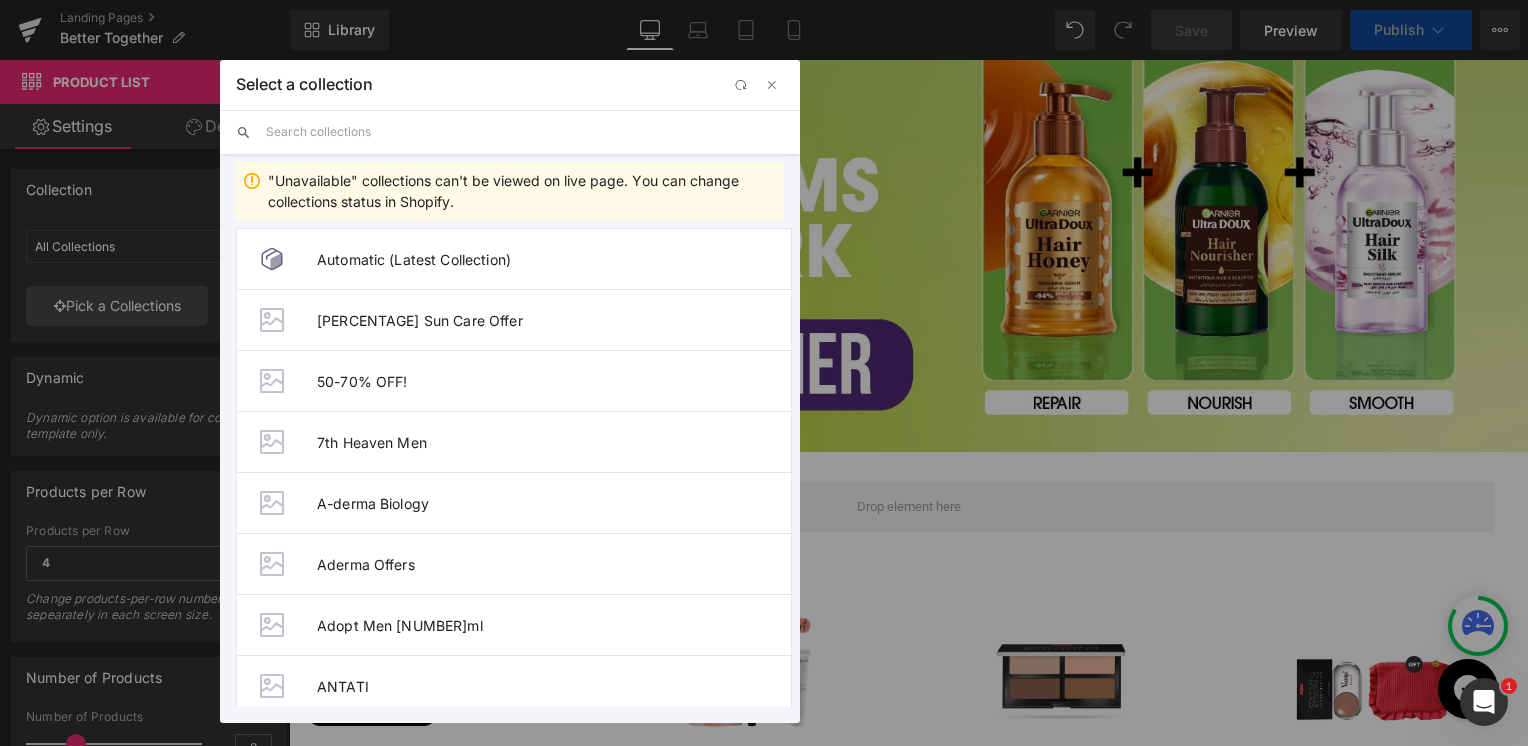 click at bounding box center (525, 132) 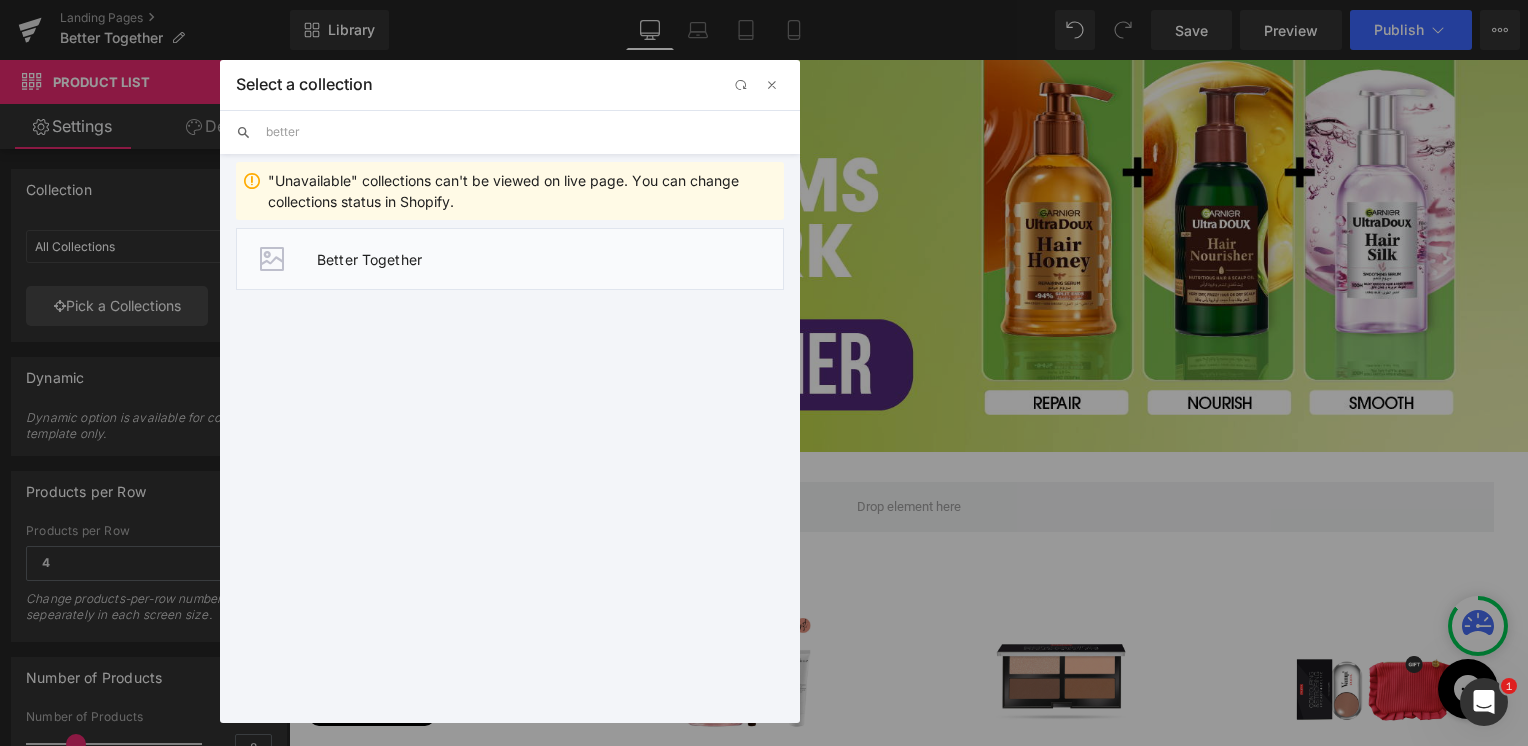 type on "better" 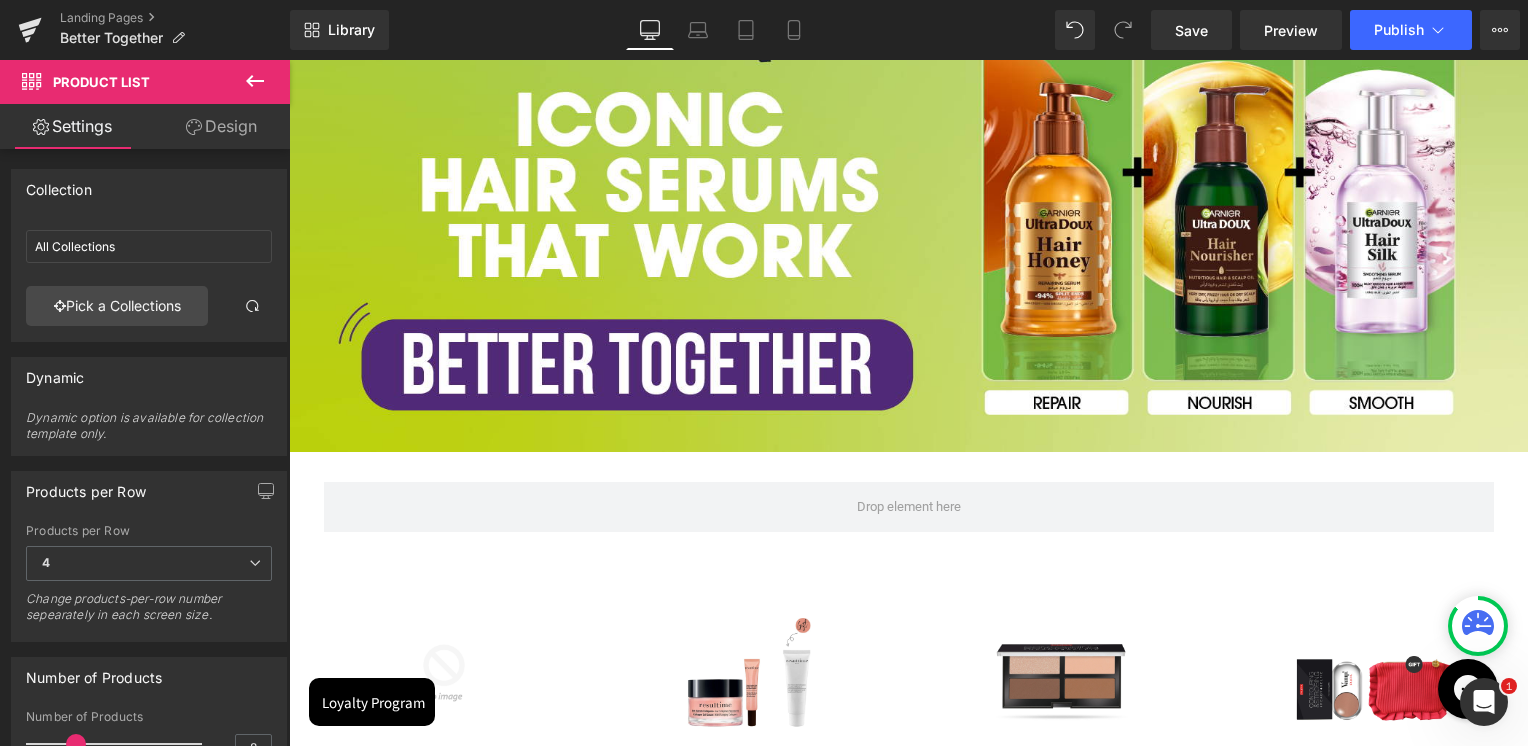 type on "Better Together" 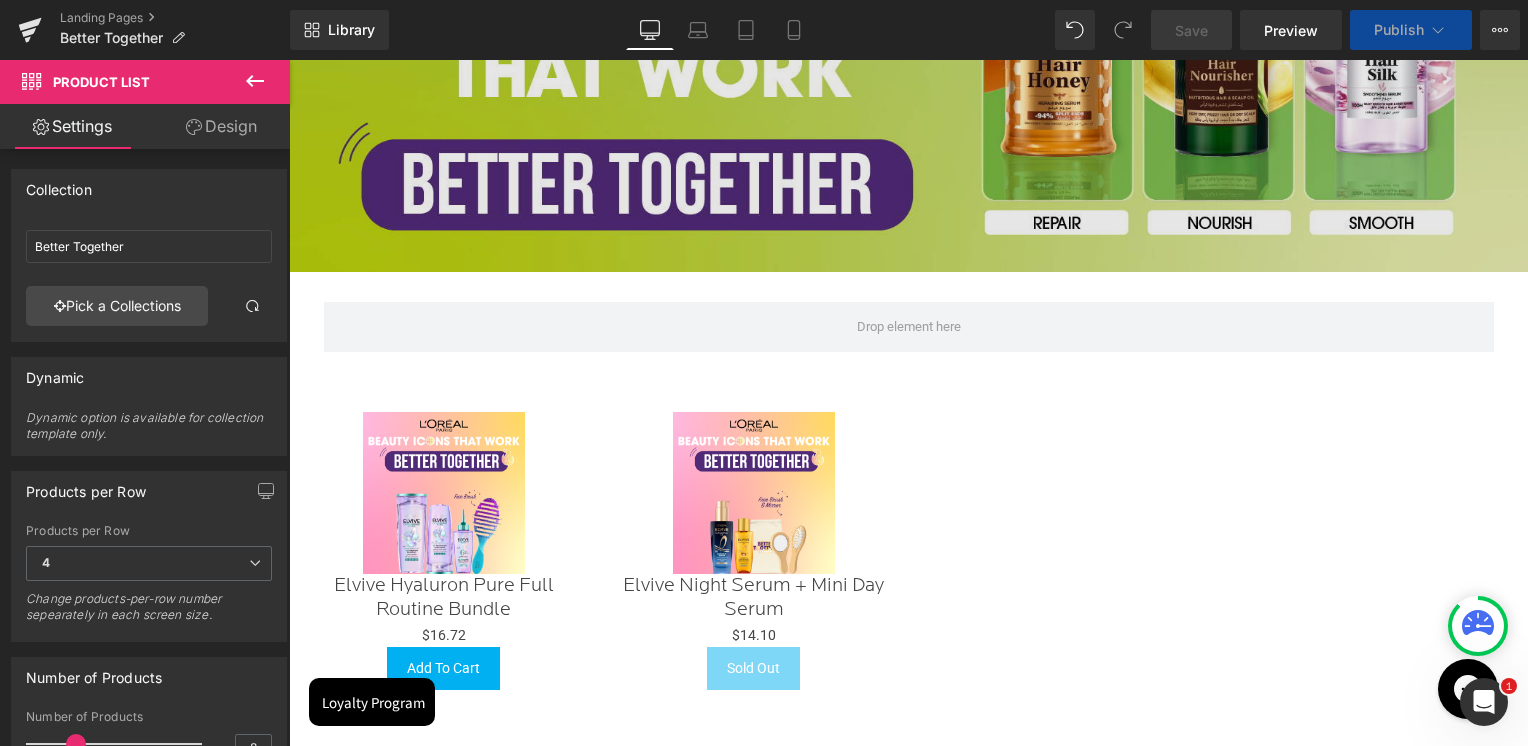scroll, scrollTop: 2700, scrollLeft: 0, axis: vertical 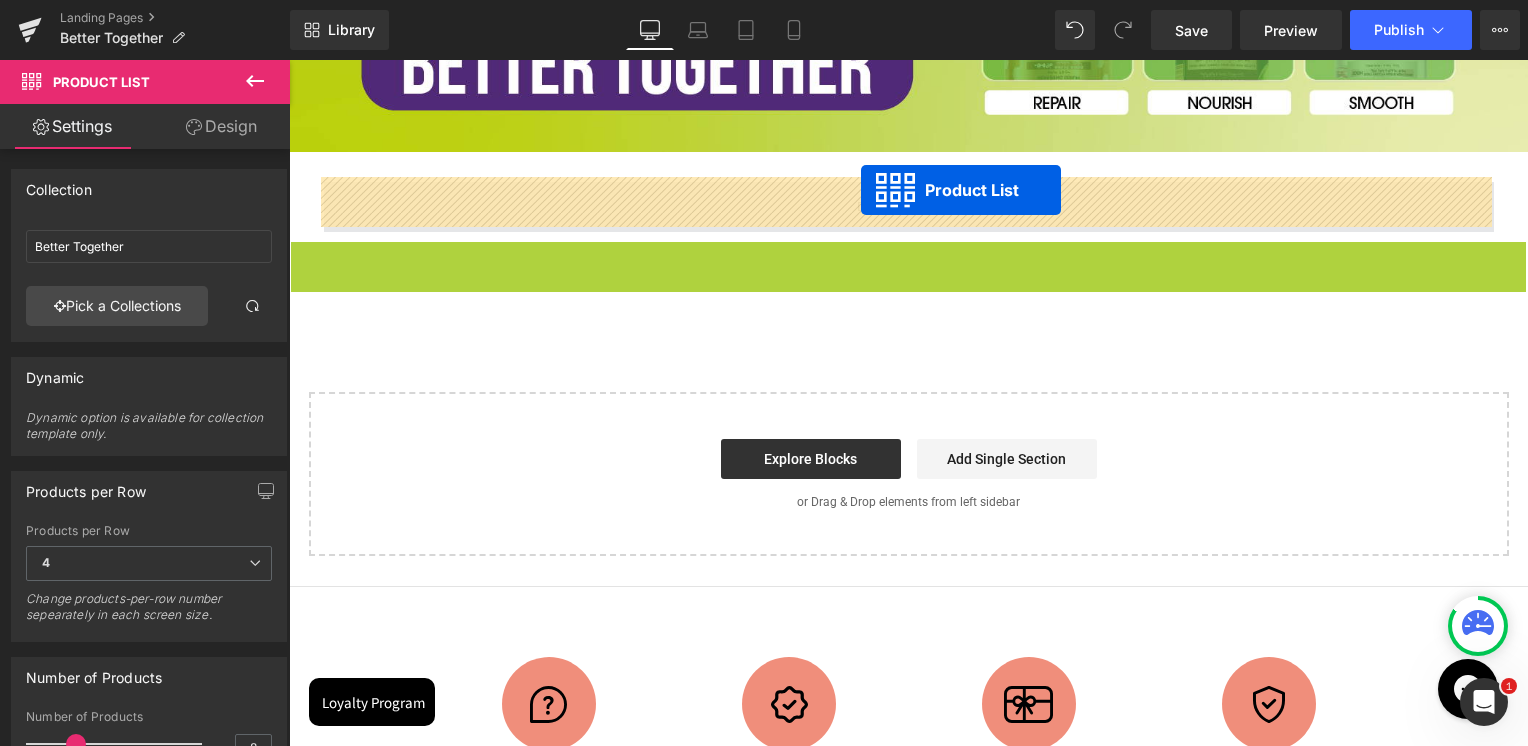 drag, startPoint x: 851, startPoint y: 251, endPoint x: 862, endPoint y: 190, distance: 61.983868 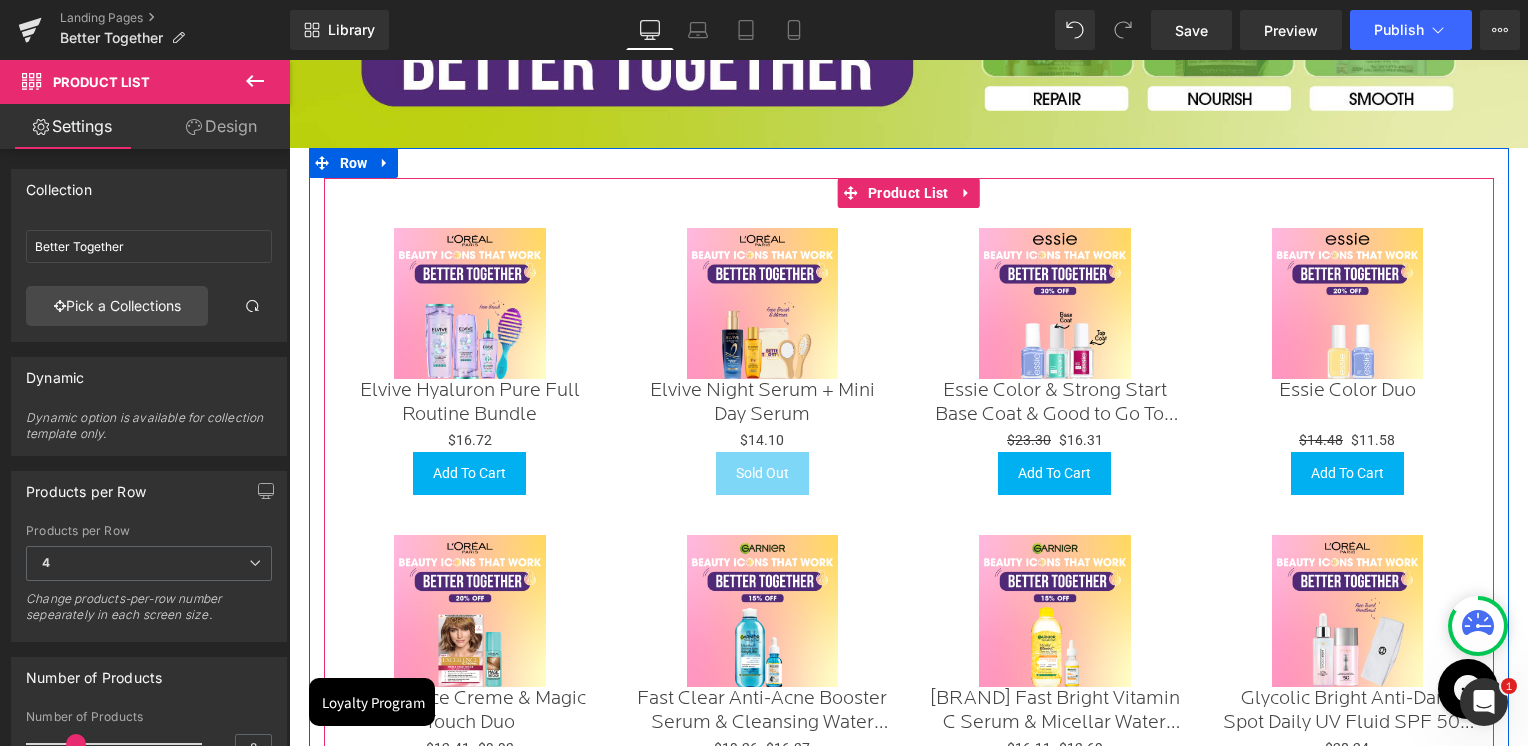 scroll, scrollTop: 2700, scrollLeft: 0, axis: vertical 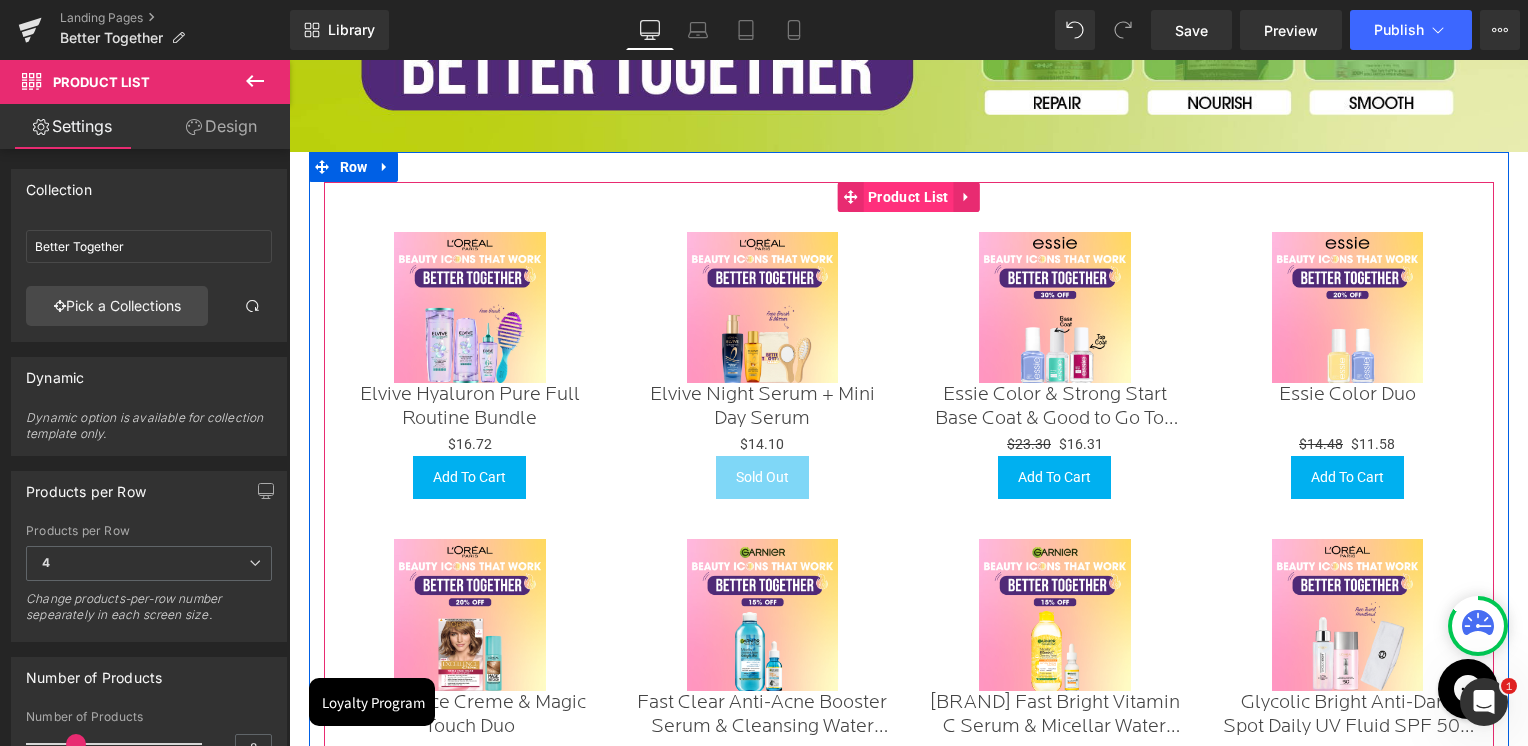 click on "Product List" at bounding box center (908, 197) 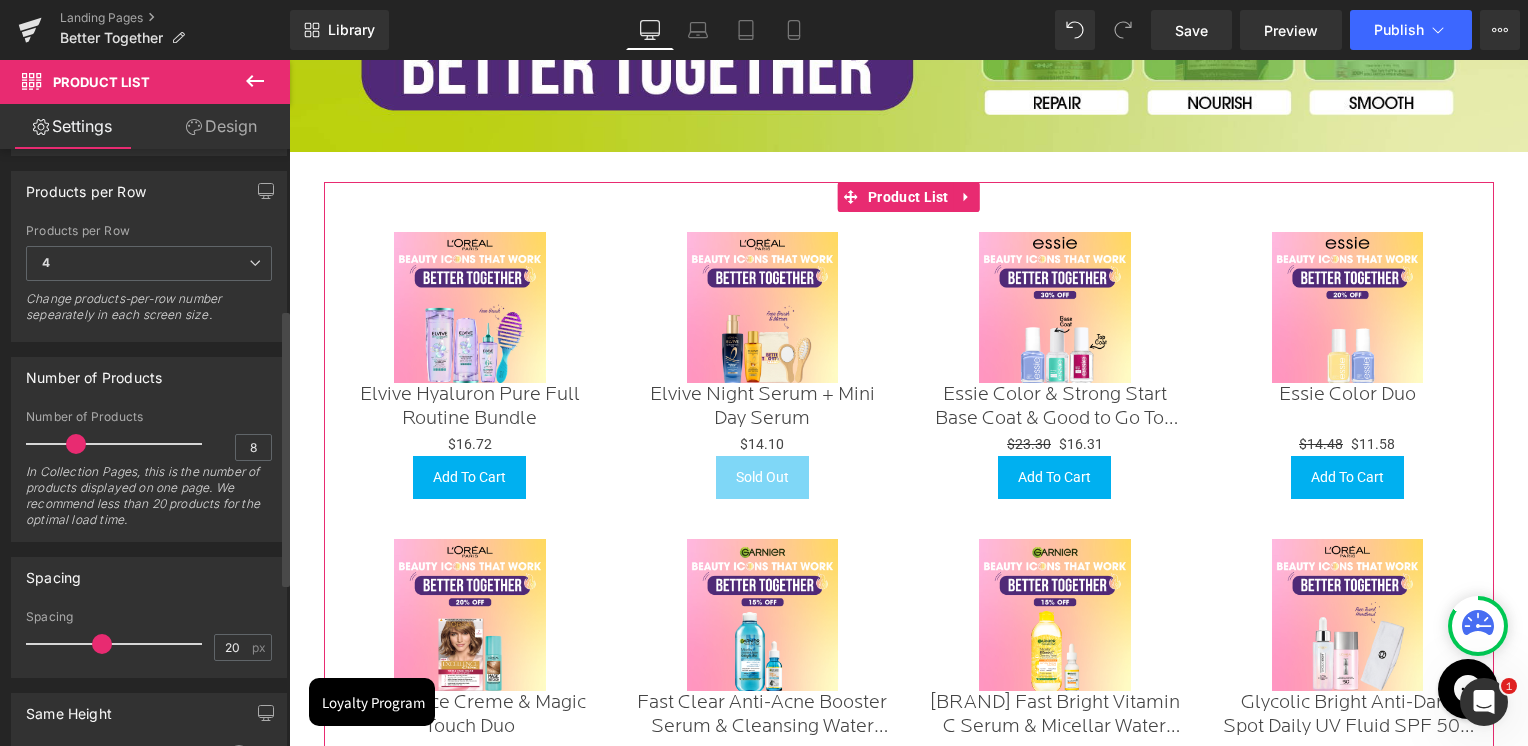 scroll, scrollTop: 500, scrollLeft: 0, axis: vertical 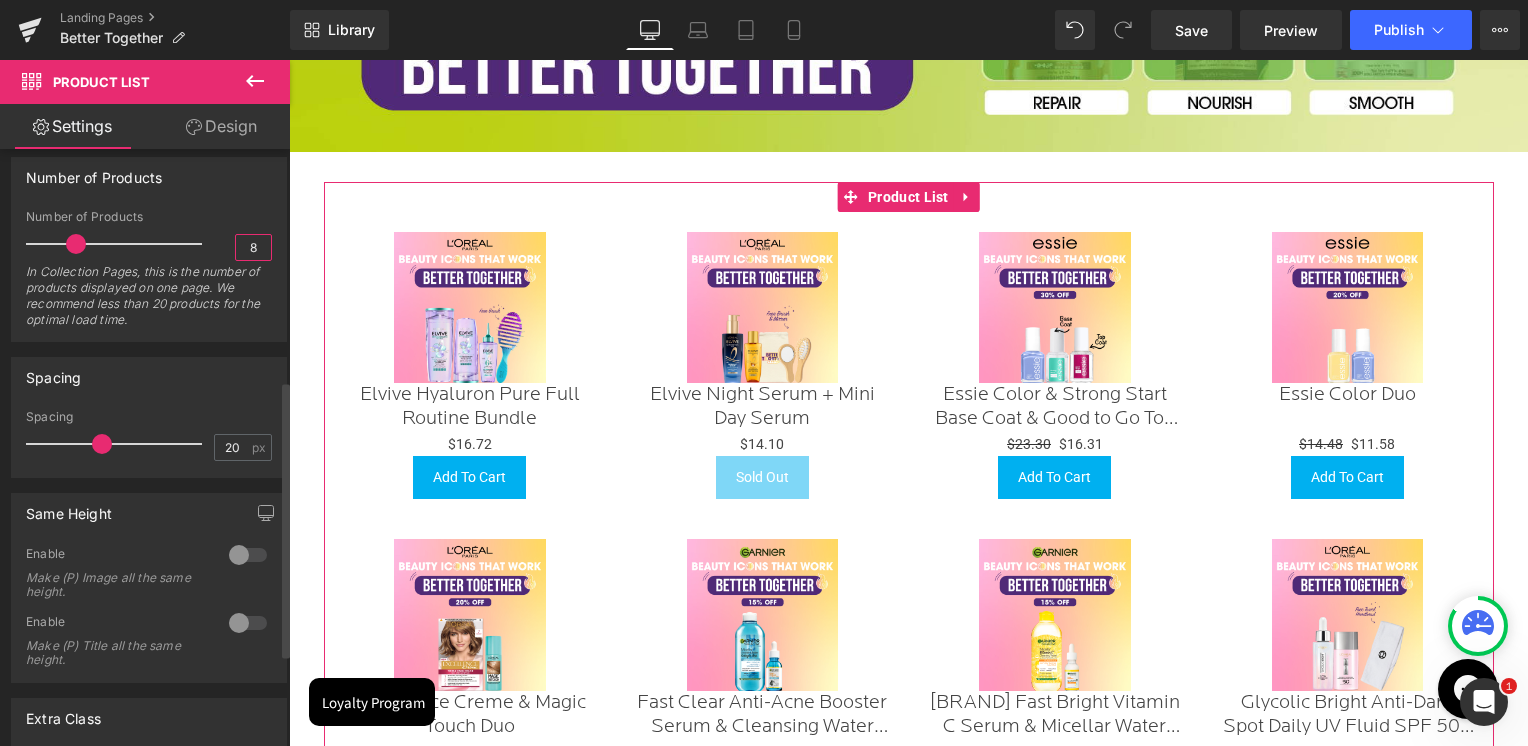 click on "8" at bounding box center (253, 247) 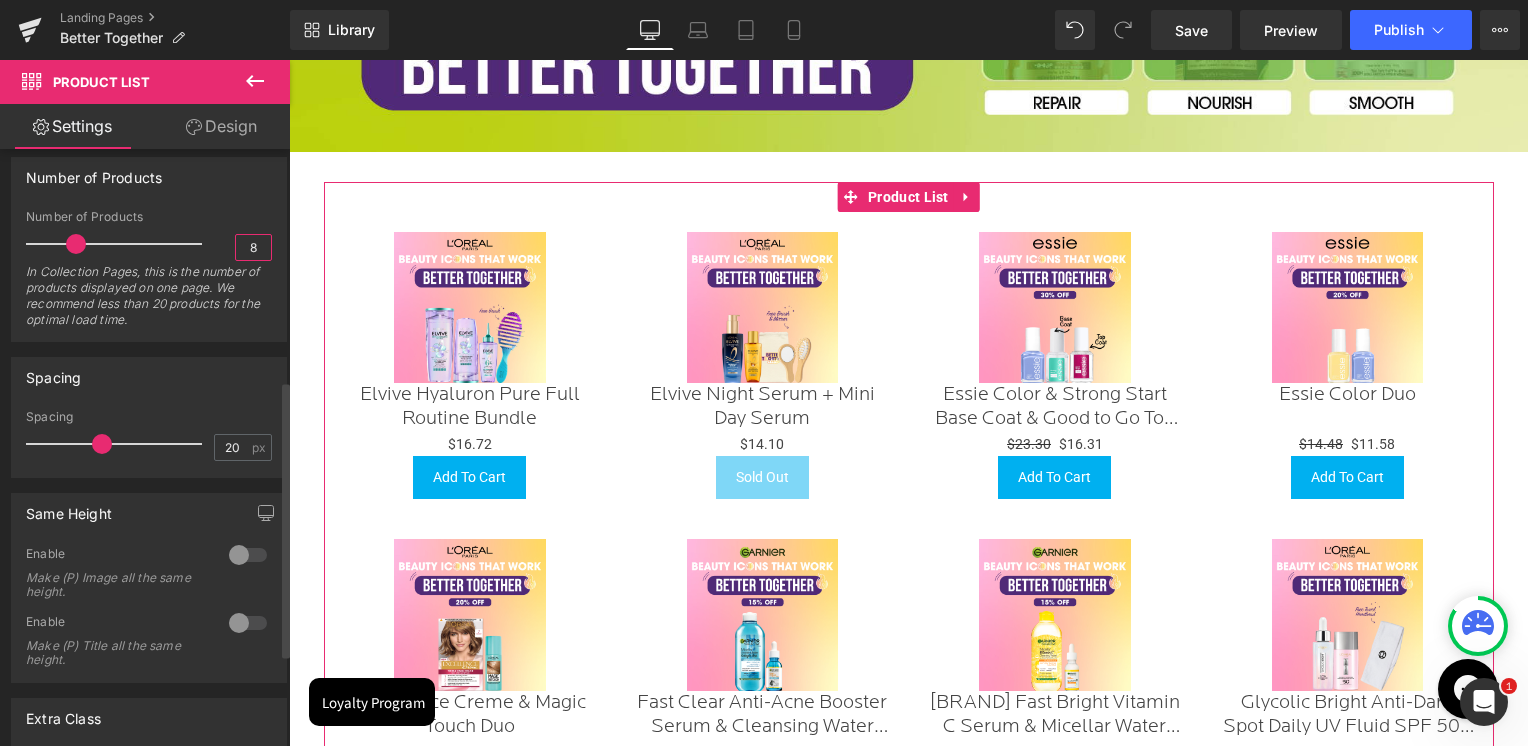 click on "8" at bounding box center (253, 247) 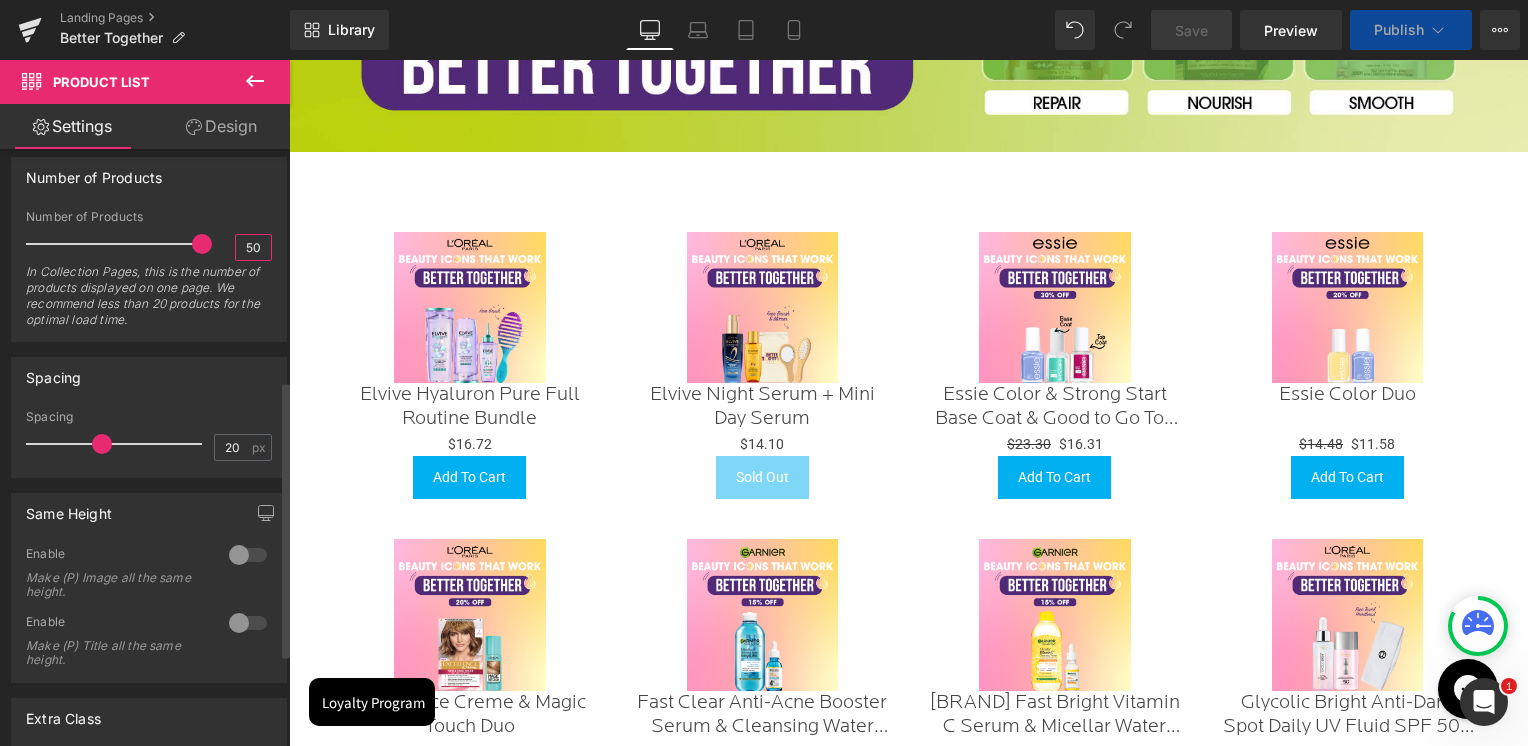 type on "50" 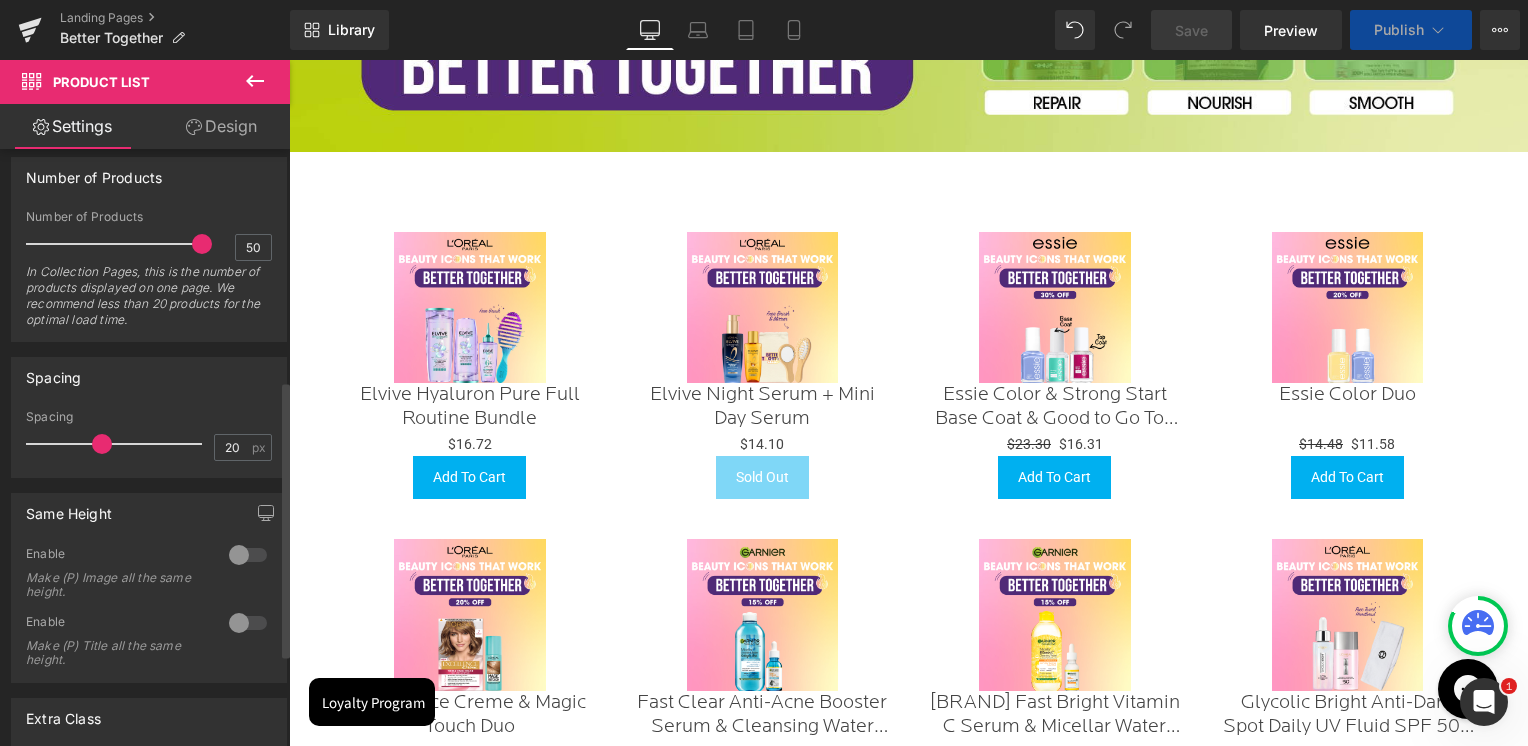 click on "Number of Products 50 Number of Products 50 In Collection Pages, this is the number of products displayed on one page. We recommend less than 20 products for the optimal load time." at bounding box center [149, 249] 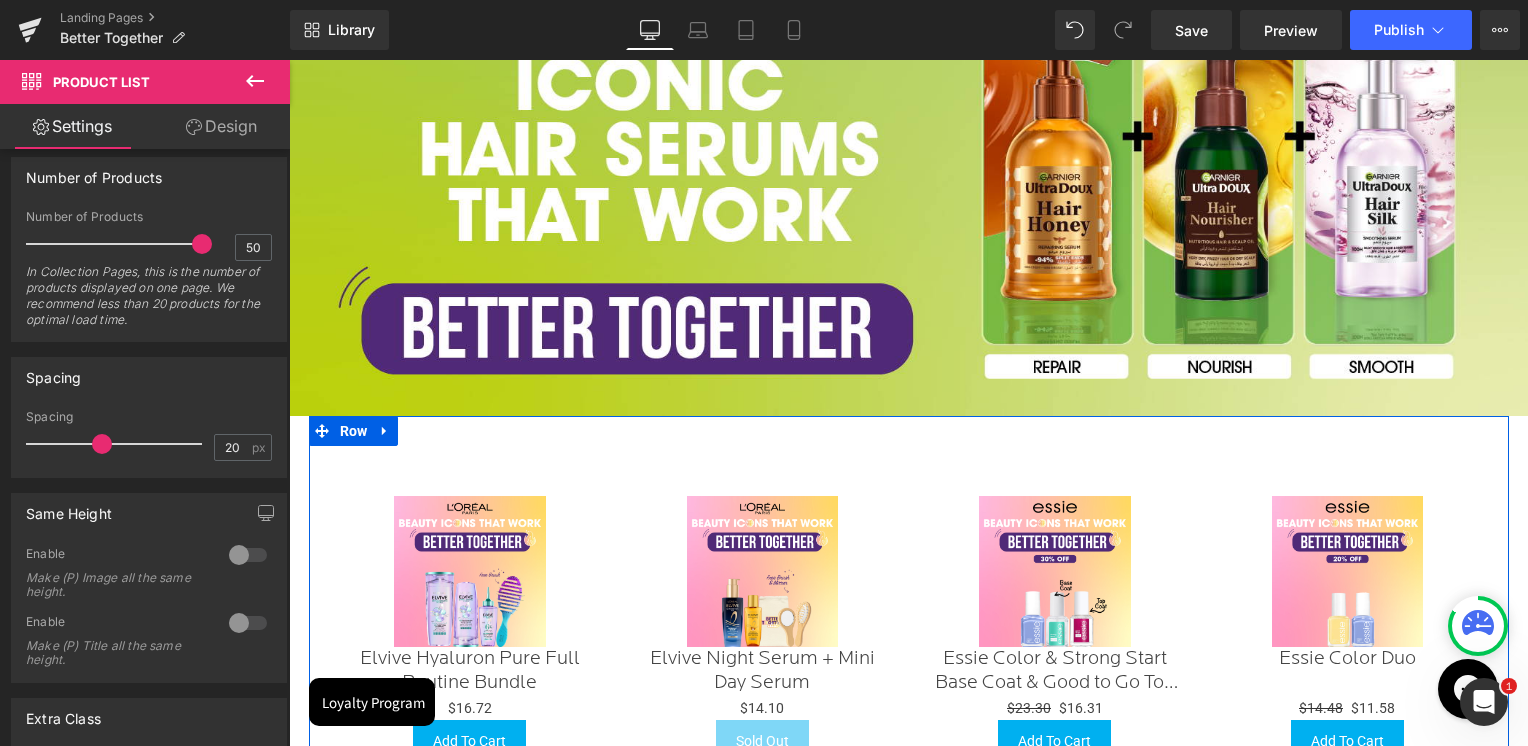 scroll, scrollTop: 2600, scrollLeft: 0, axis: vertical 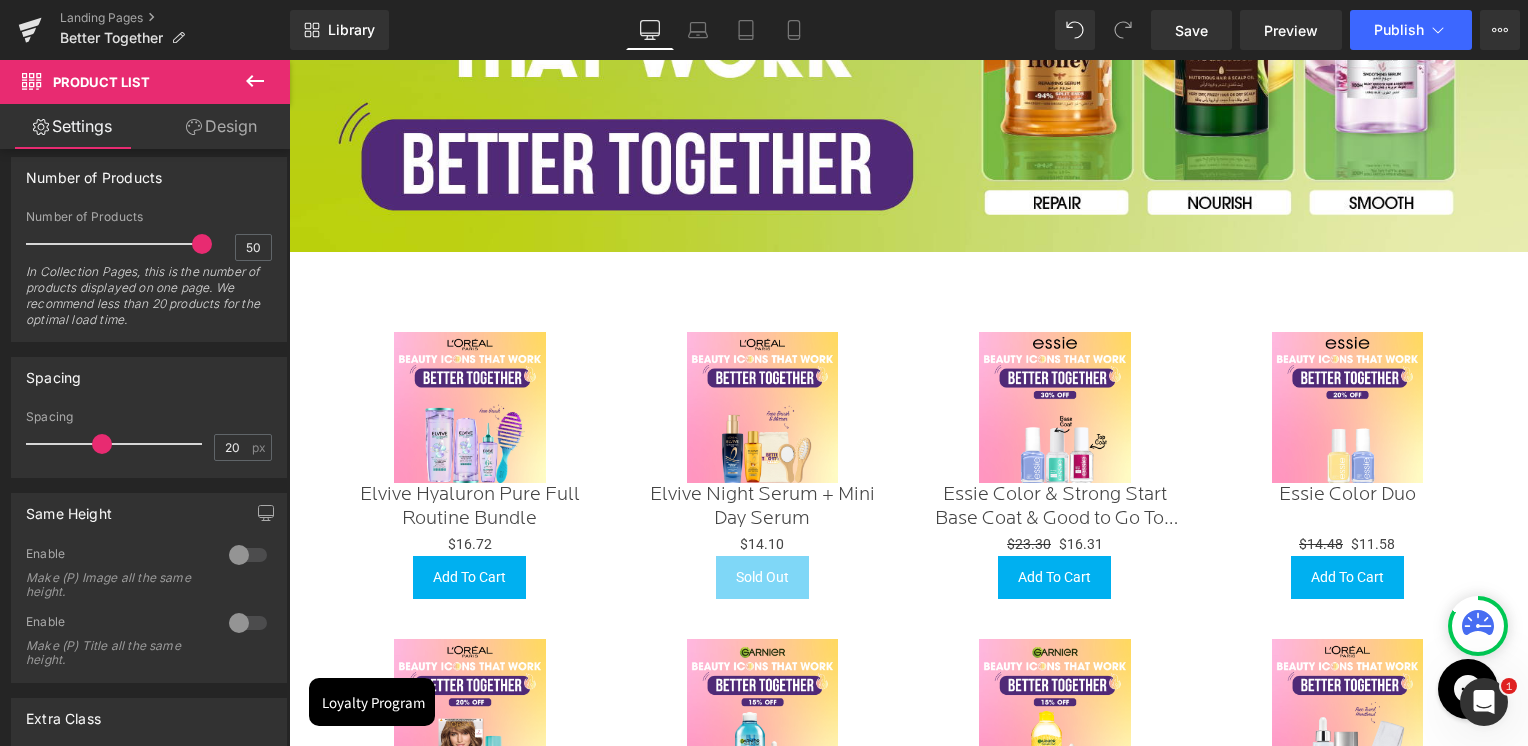 click 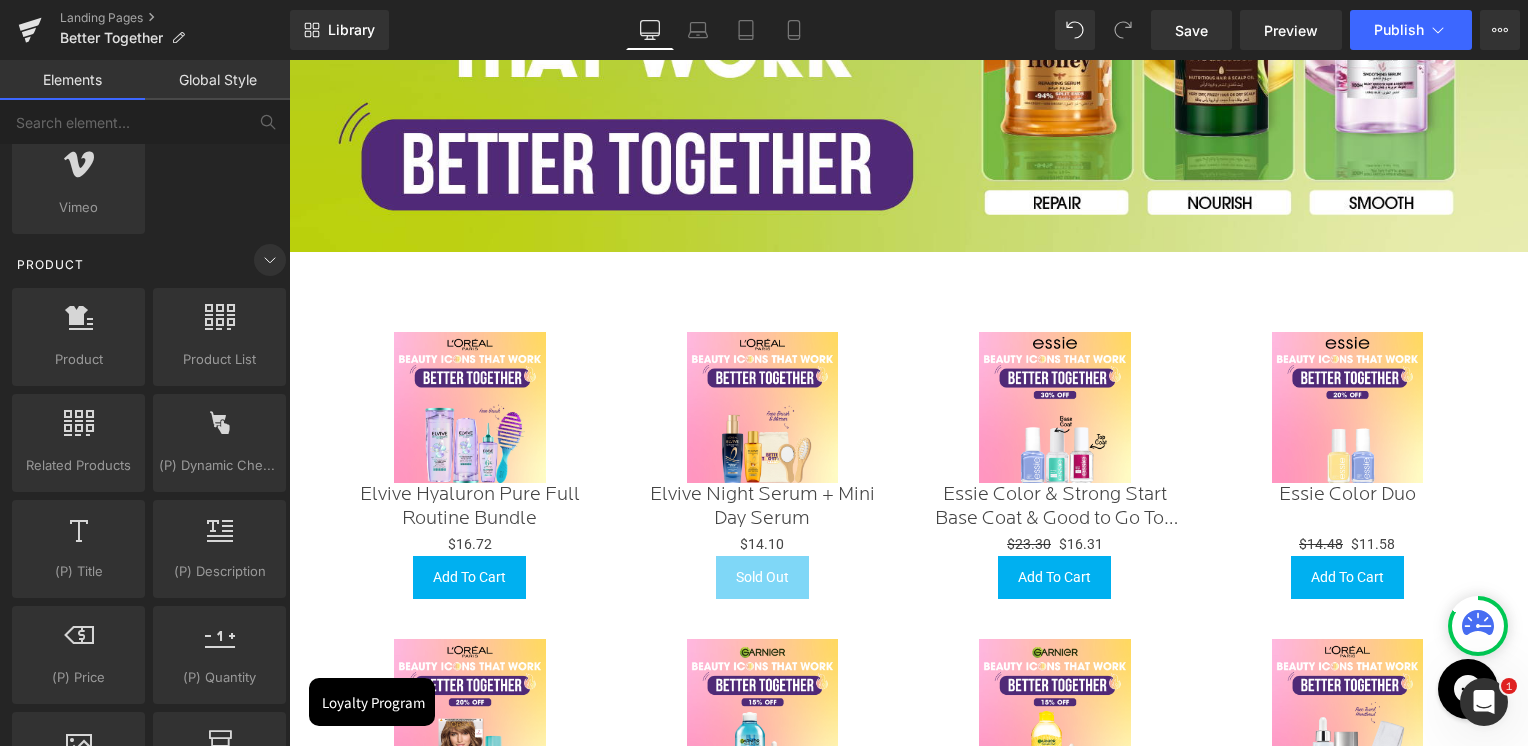 click 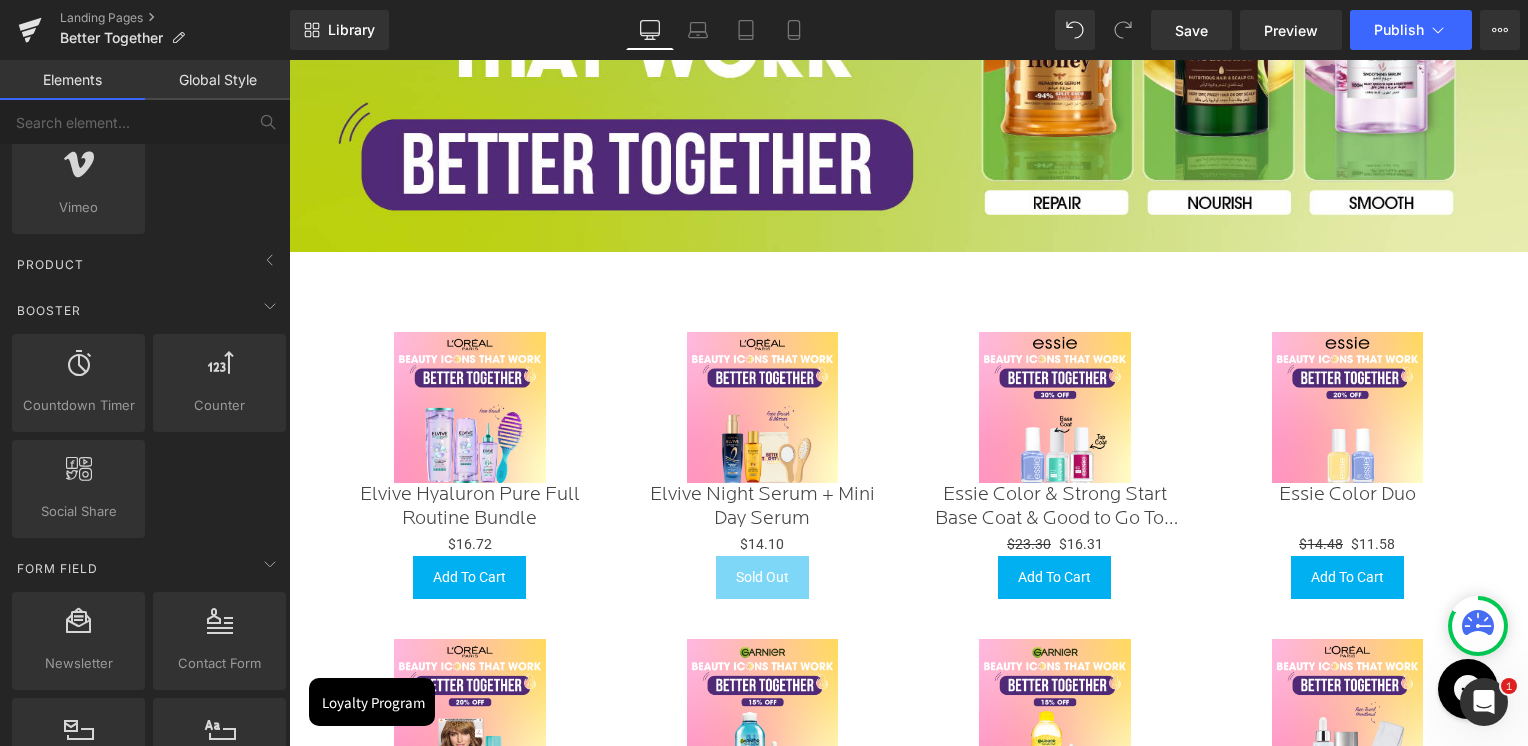 click on "Booster Countdown Timer  countdowns, timers, urgent, sales Counter  counters, ups, numbers, indexes Social Share  social, shares, facbeook, twitter, pinterest, emails, linked in, linked-in" 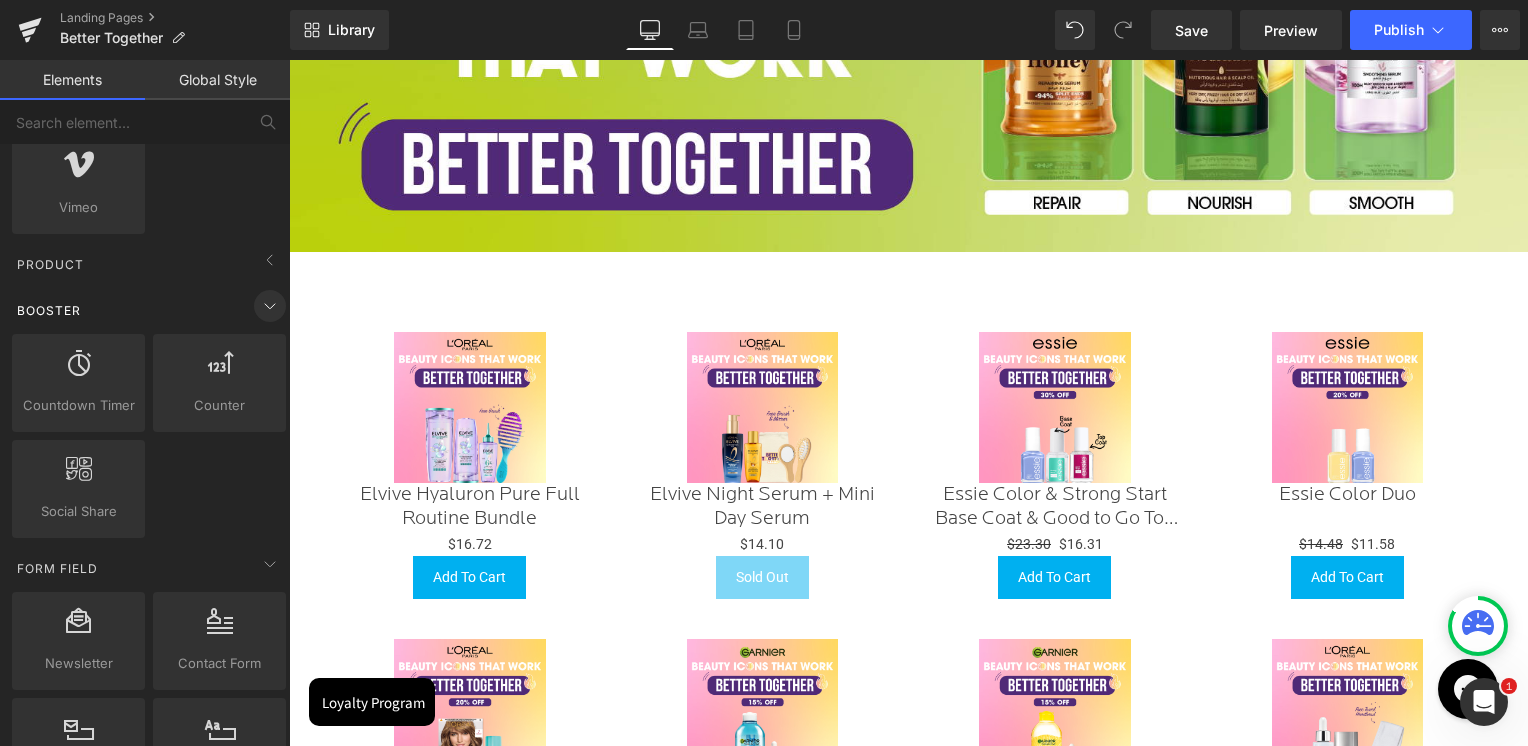 click 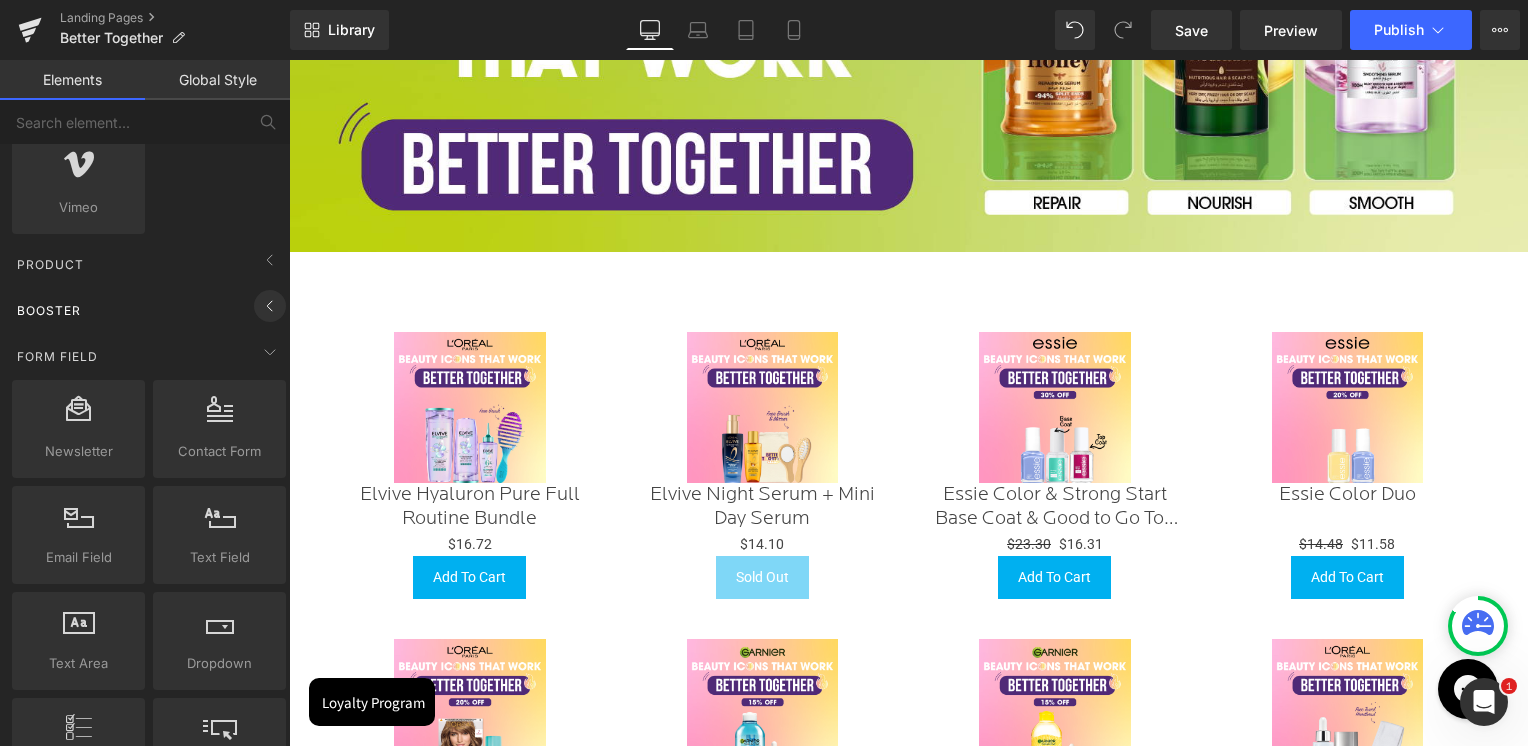 click at bounding box center [270, 306] 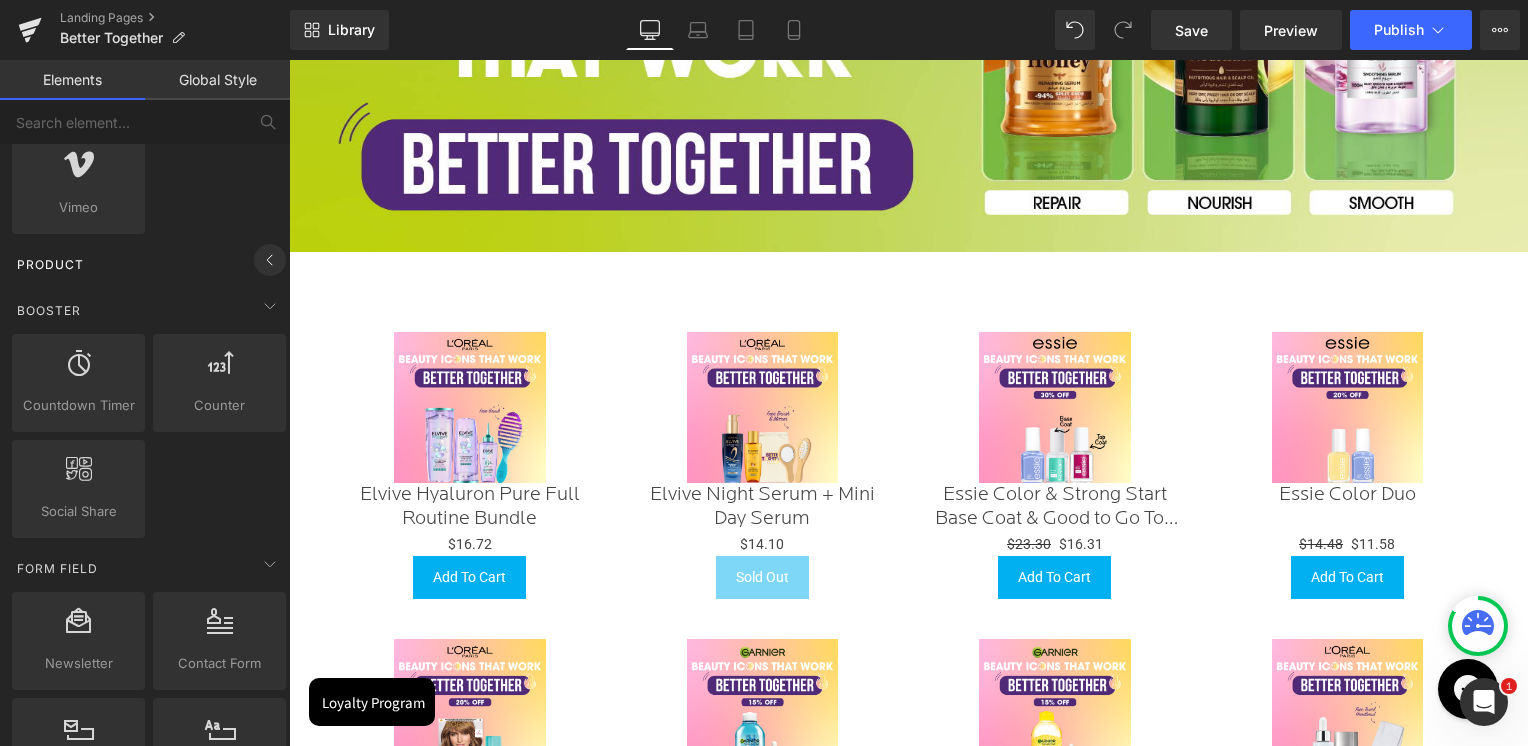 click 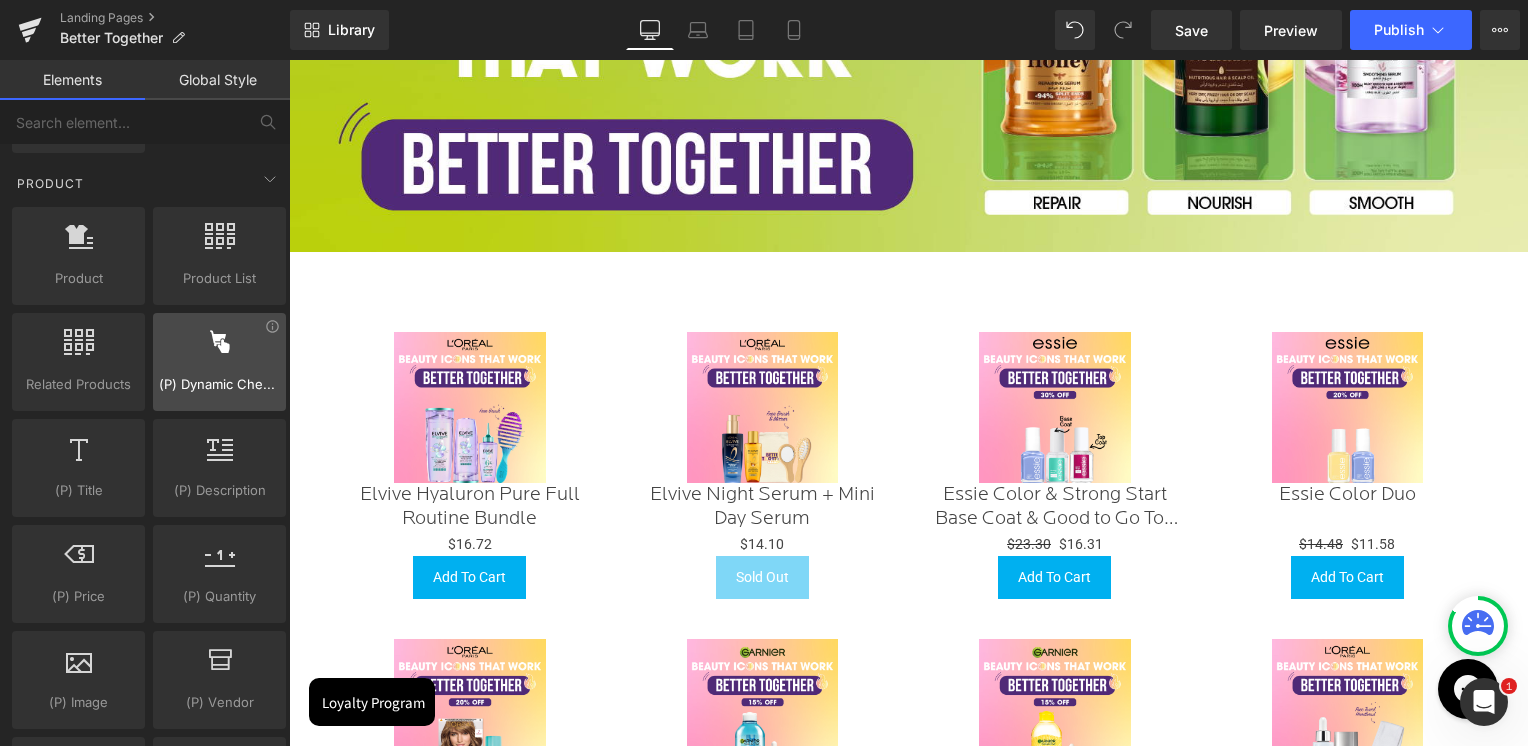 scroll, scrollTop: 1700, scrollLeft: 0, axis: vertical 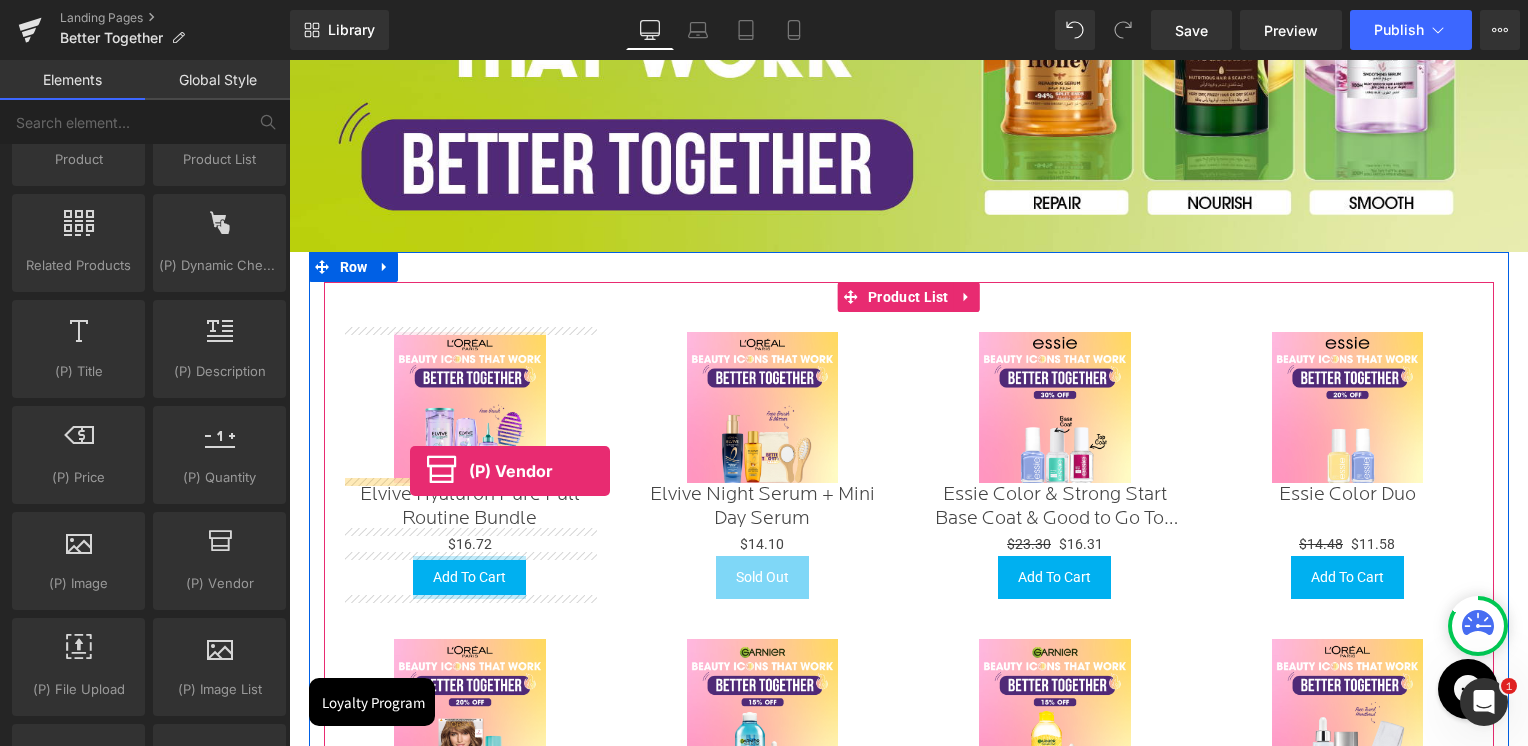drag, startPoint x: 514, startPoint y: 607, endPoint x: 410, endPoint y: 471, distance: 171.20747 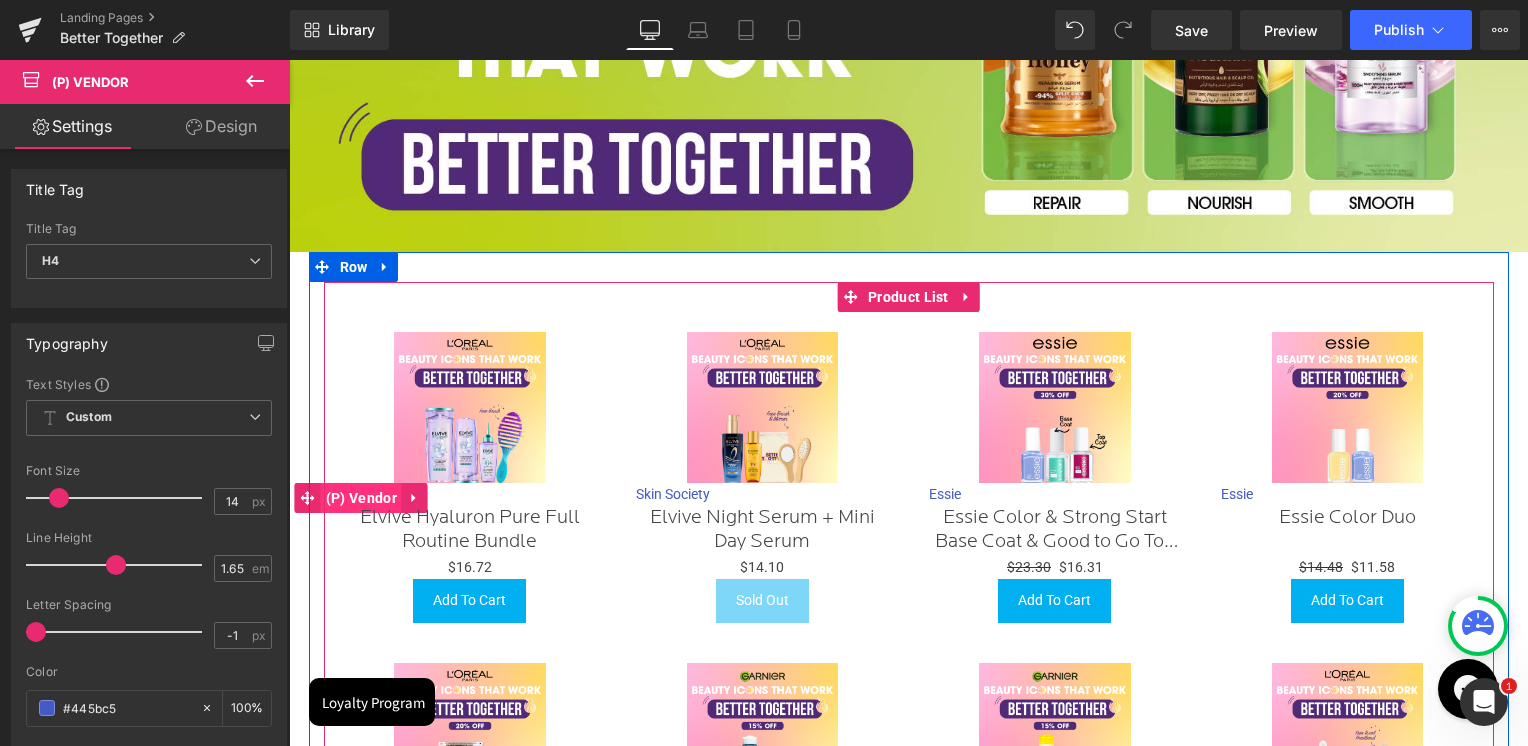click on "(P) Vendor" at bounding box center [361, 498] 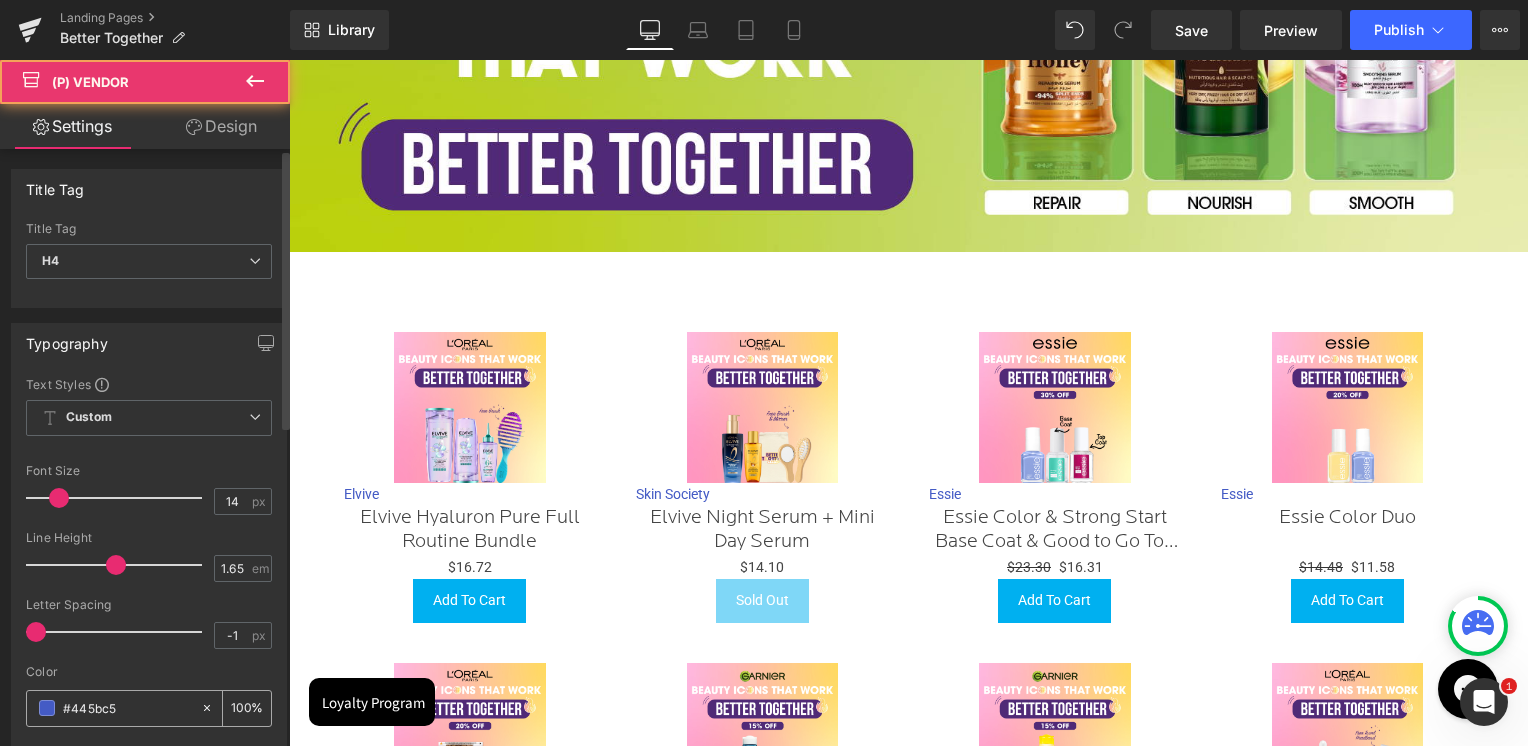 click at bounding box center (47, 708) 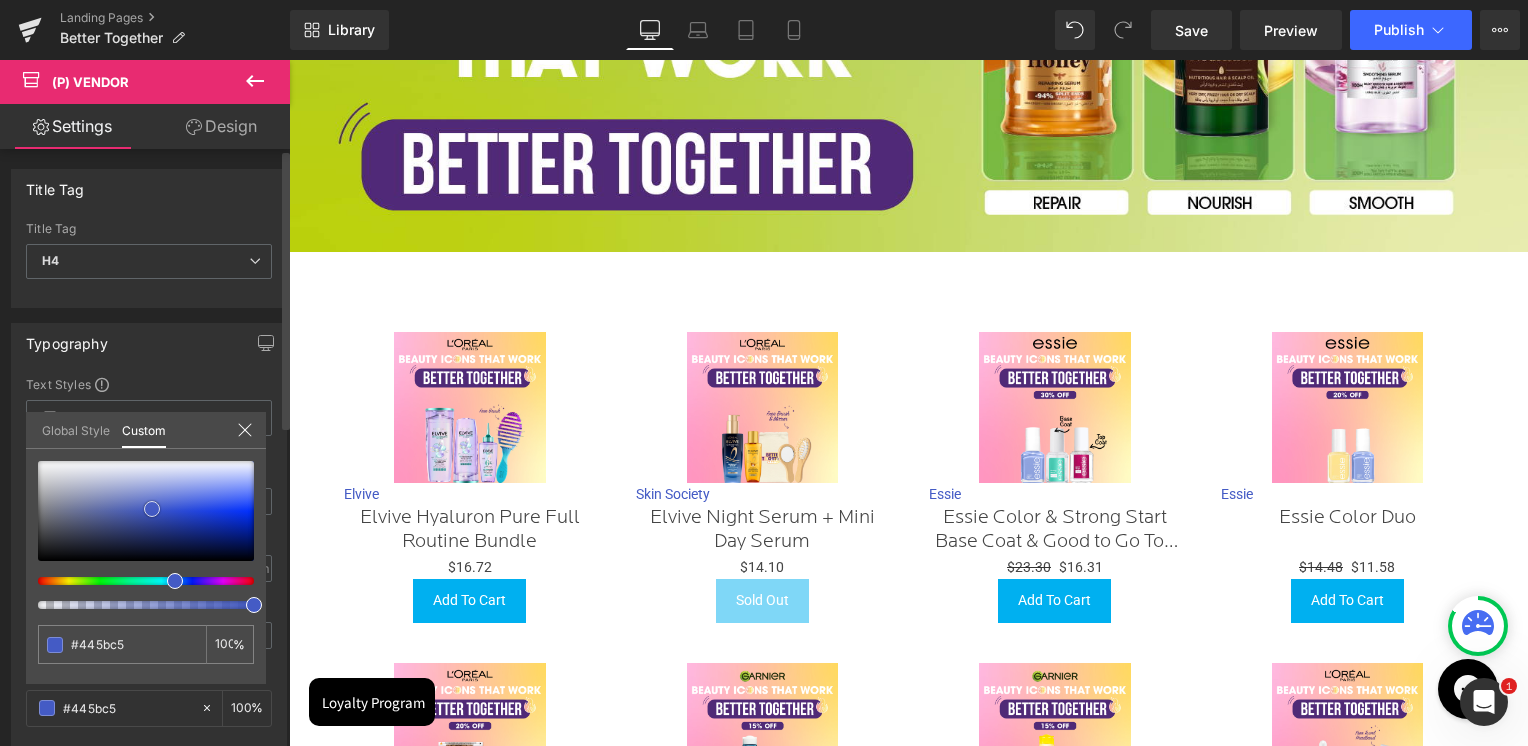 type on "#3e4a7e" 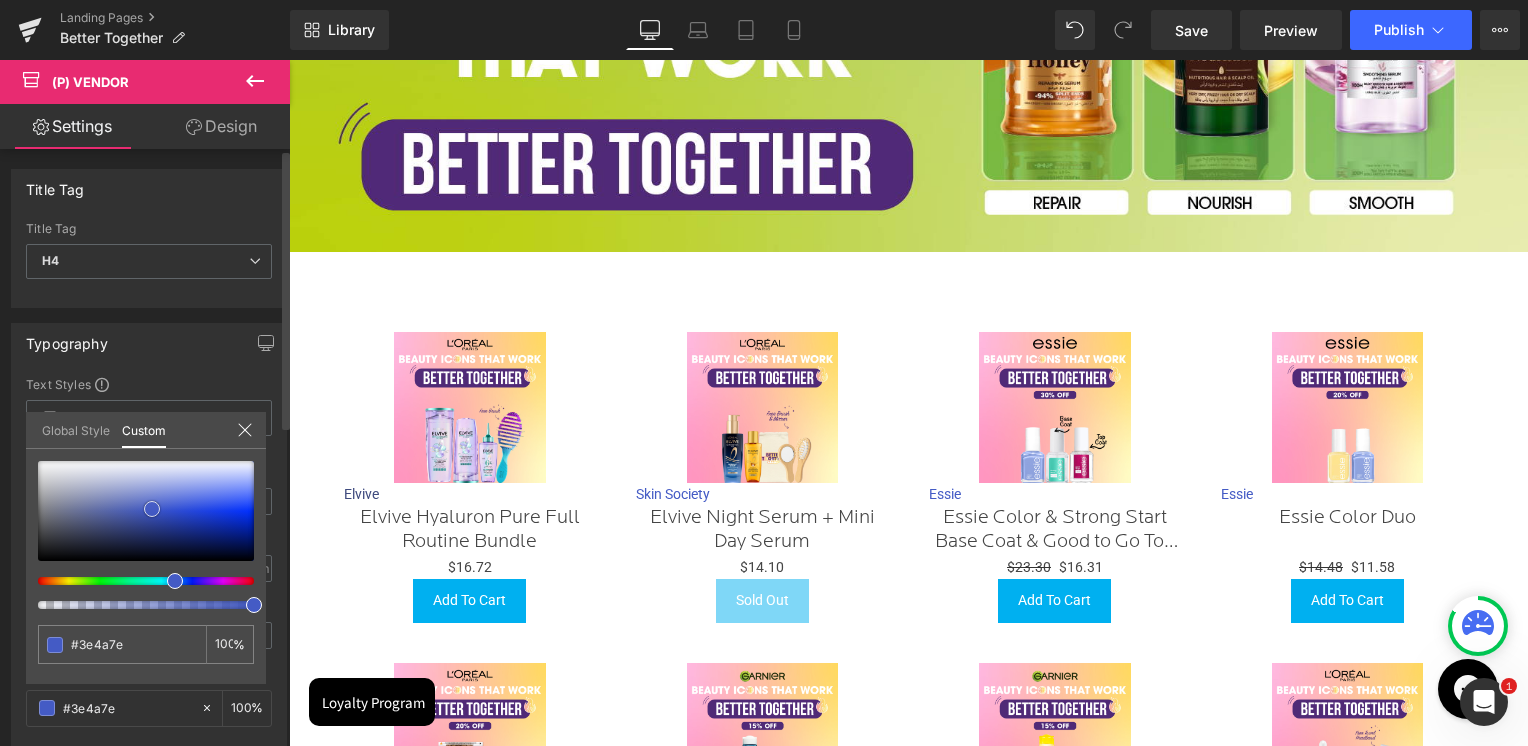type on "#323957" 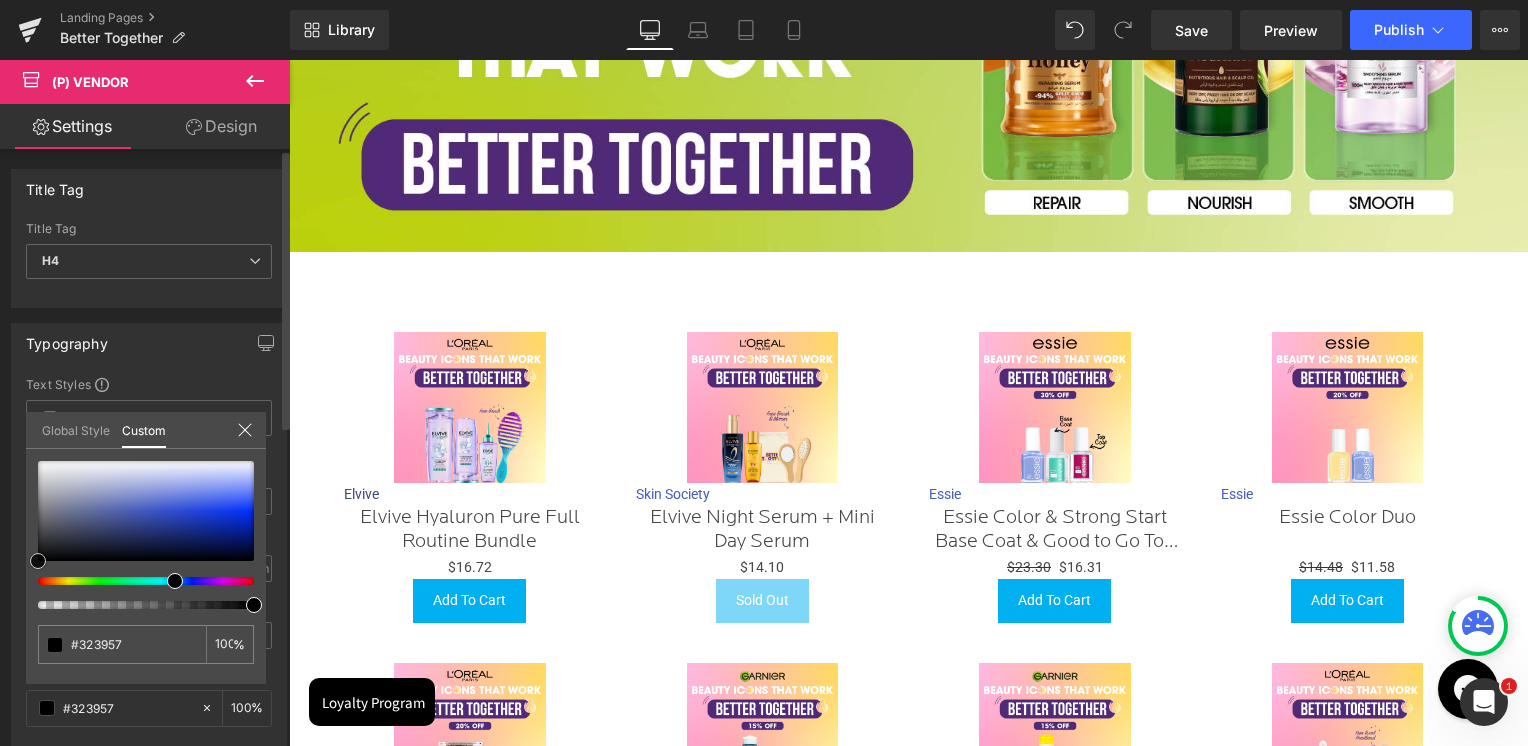 type on "#191919" 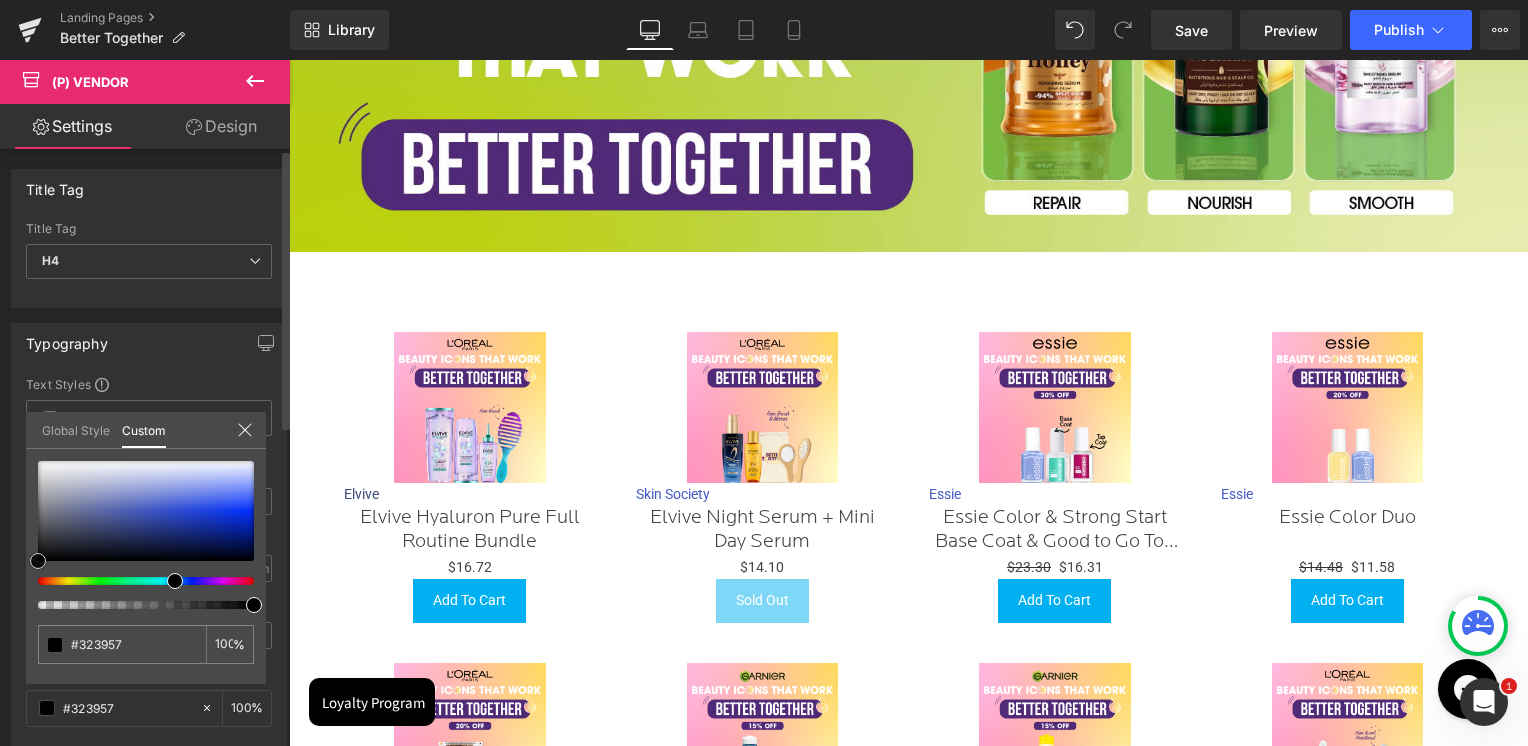 type on "#191919" 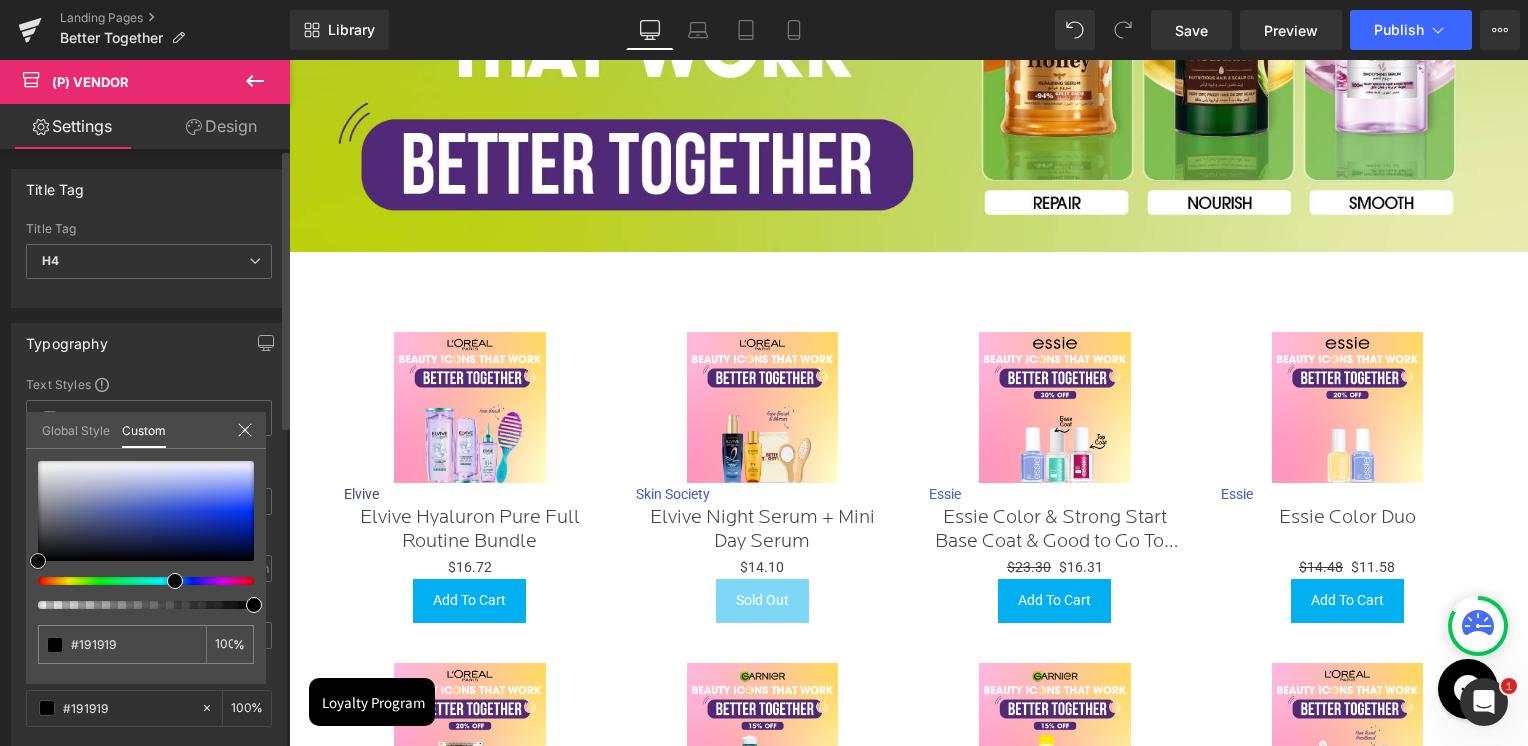 type on "#000000" 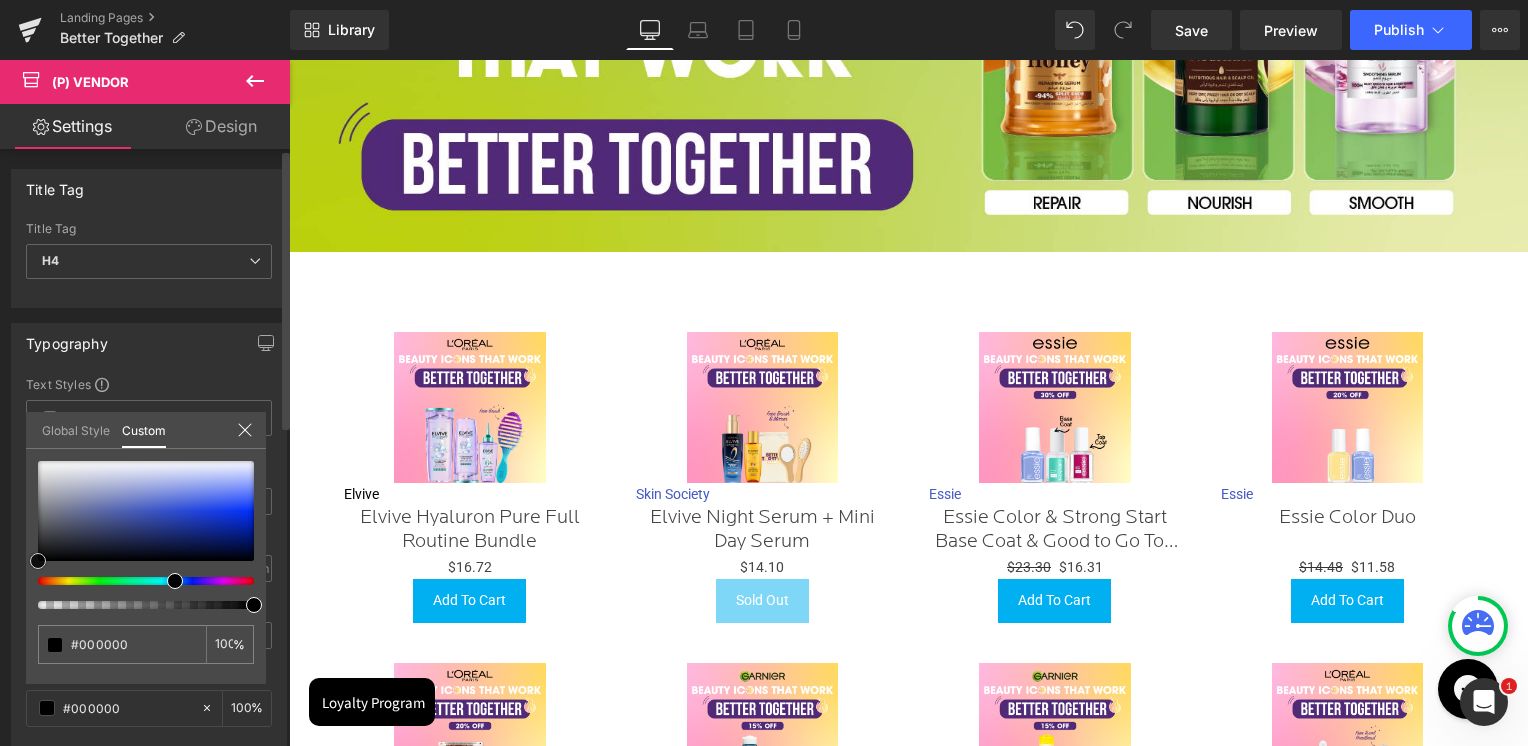 drag, startPoint x: 112, startPoint y: 524, endPoint x: 0, endPoint y: 570, distance: 121.07848 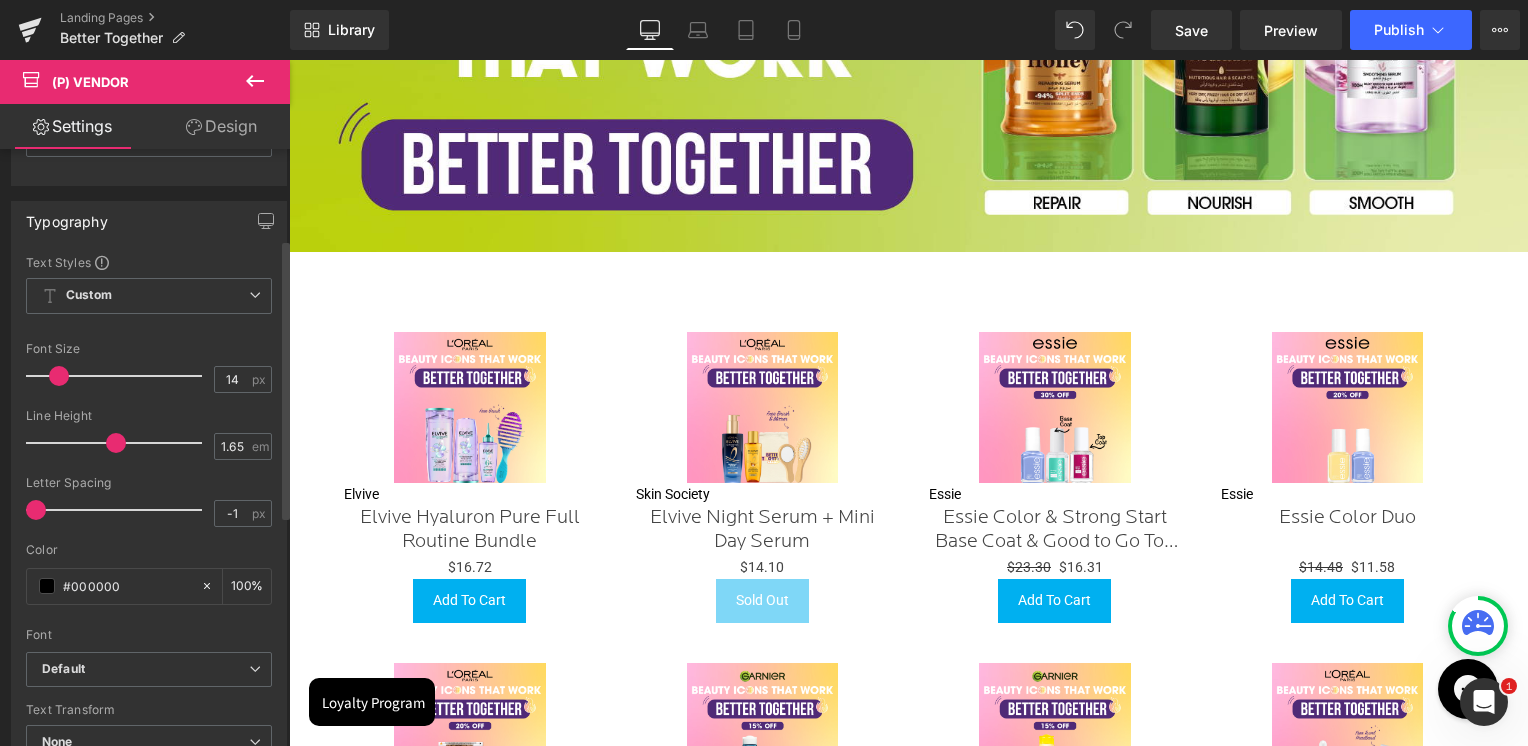 scroll, scrollTop: 300, scrollLeft: 0, axis: vertical 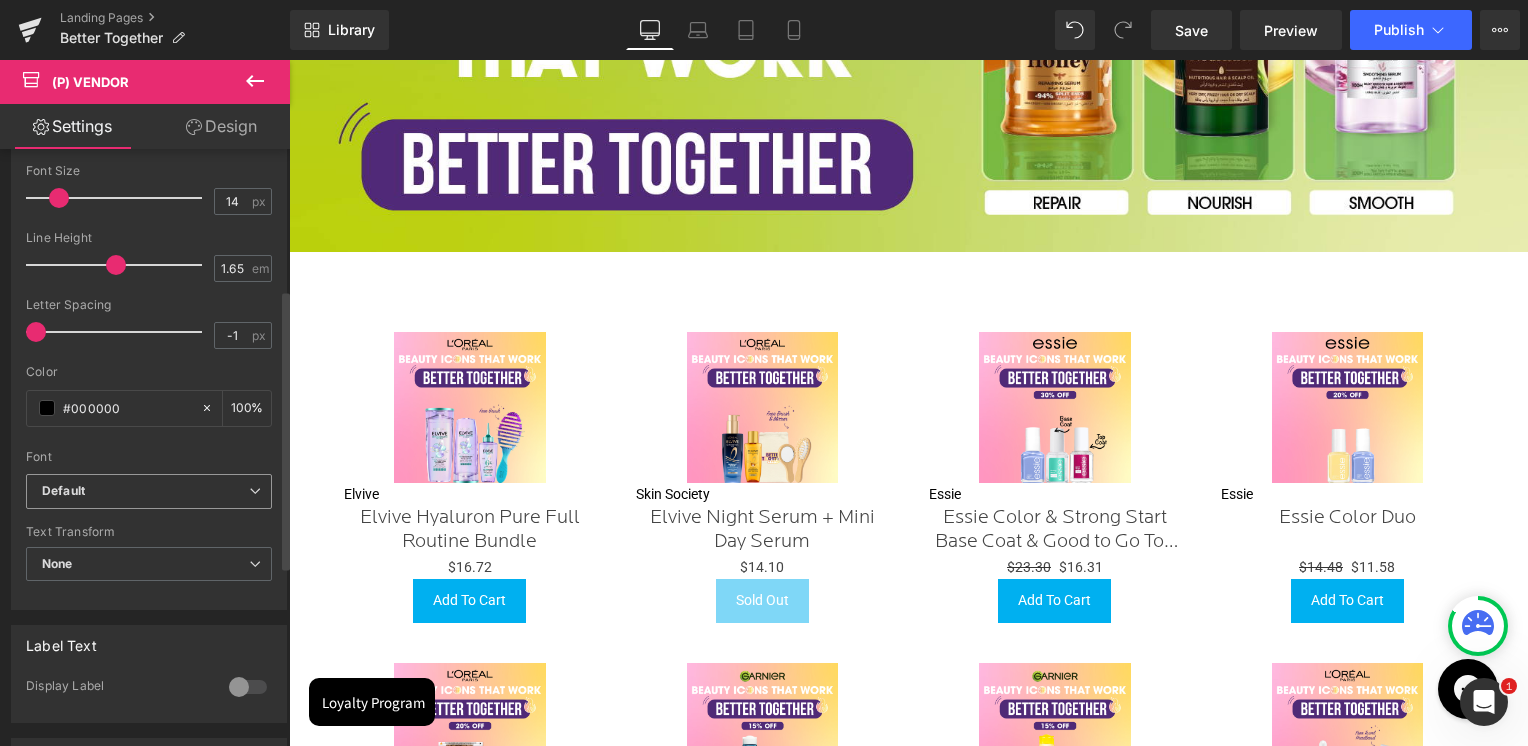 click on "Default" at bounding box center [145, 491] 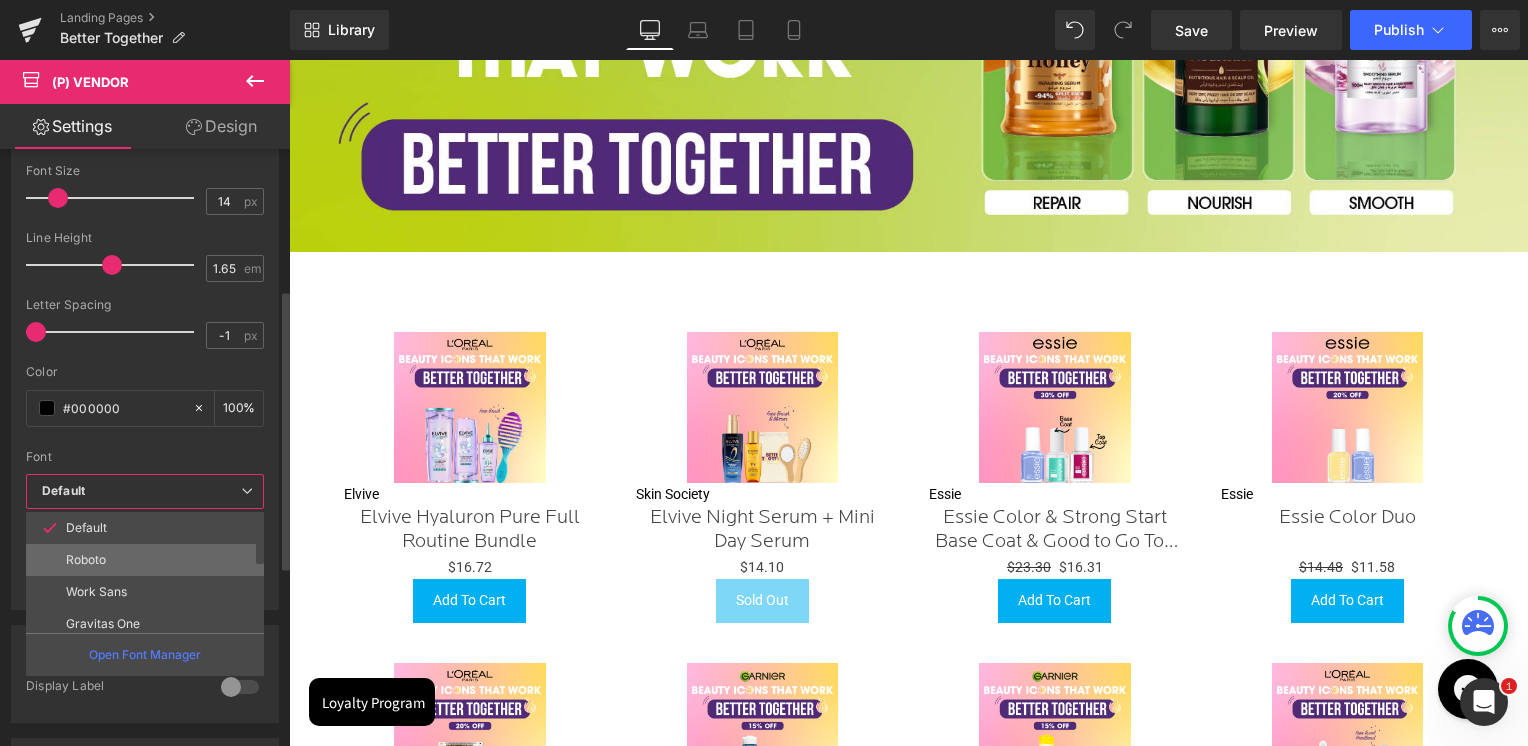 click on "Roboto" at bounding box center [86, 560] 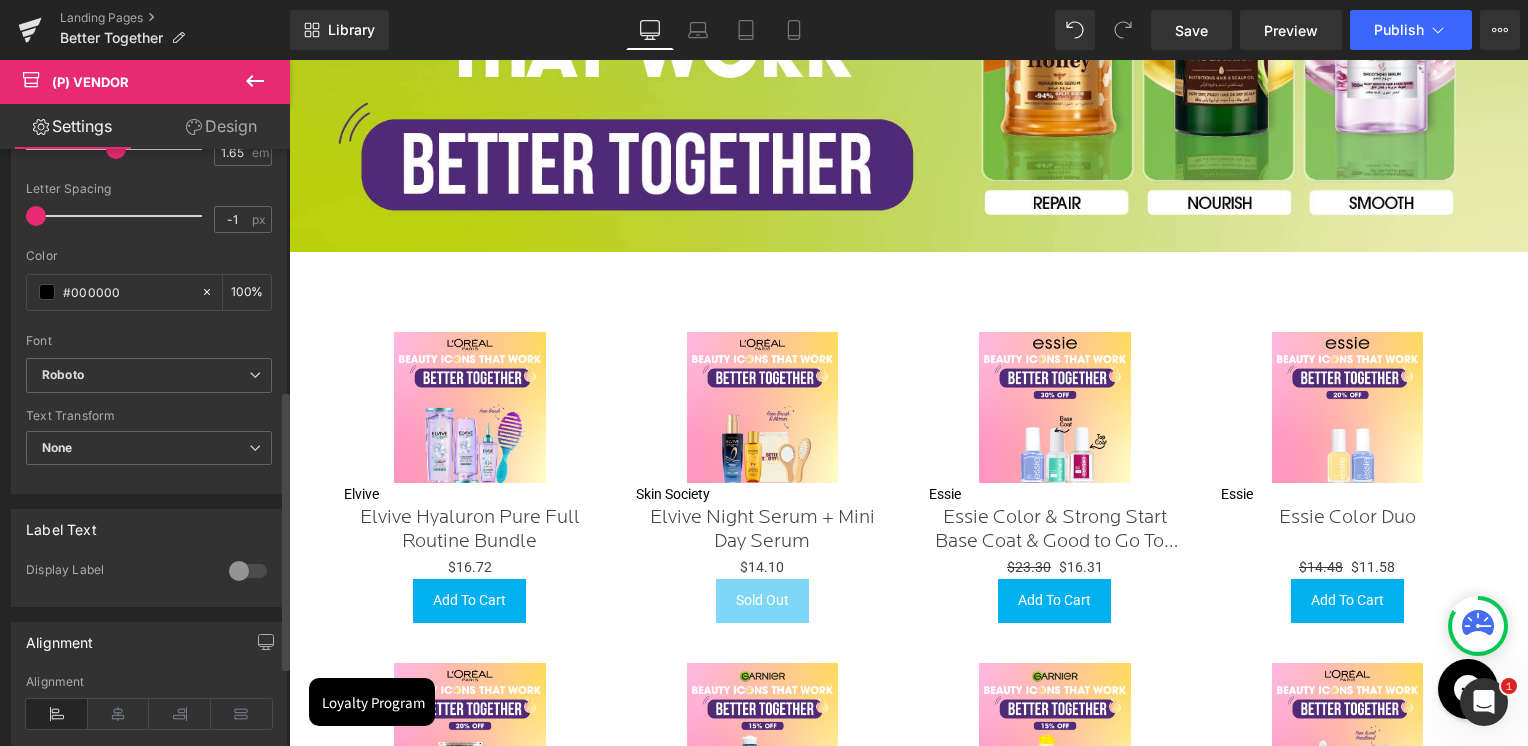 scroll, scrollTop: 586, scrollLeft: 0, axis: vertical 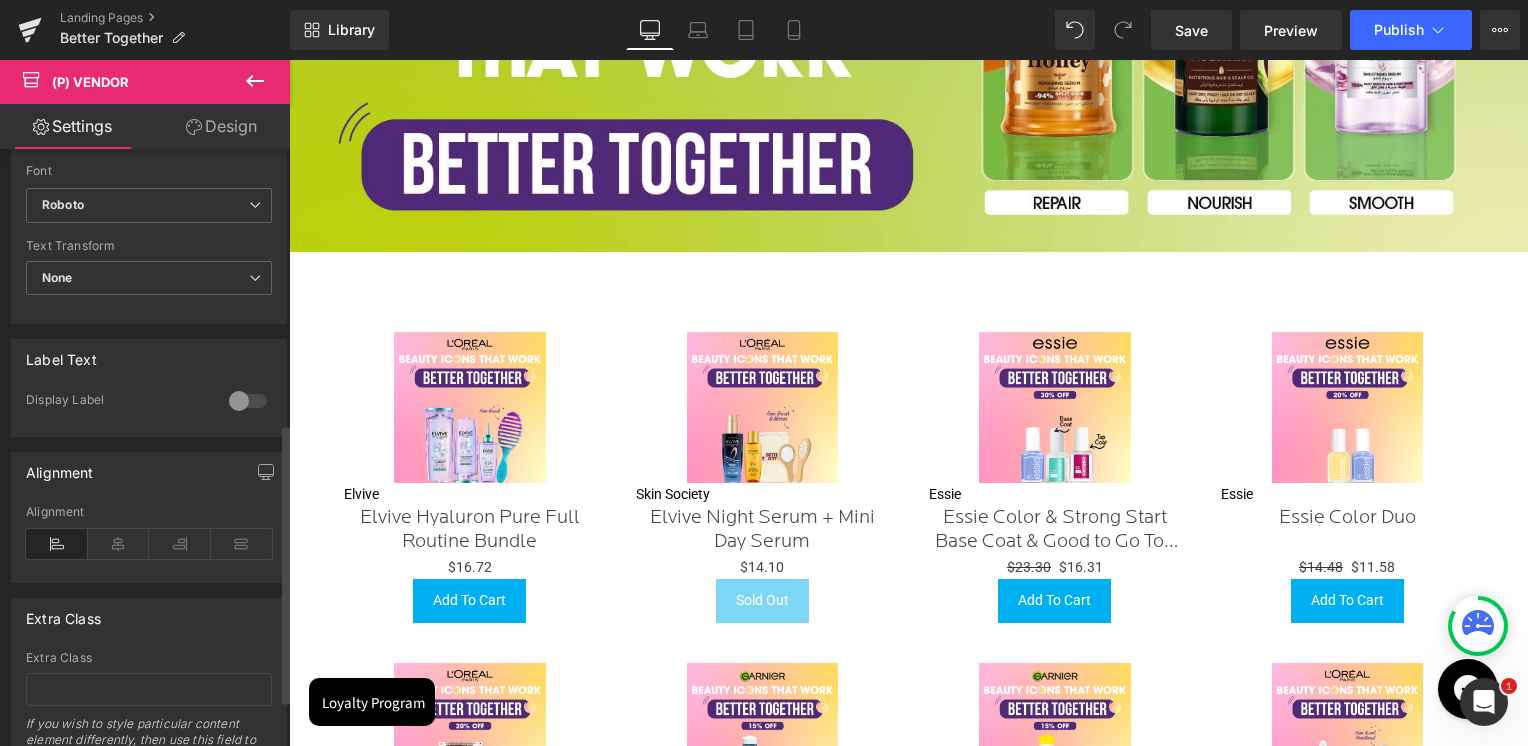 click at bounding box center [248, 401] 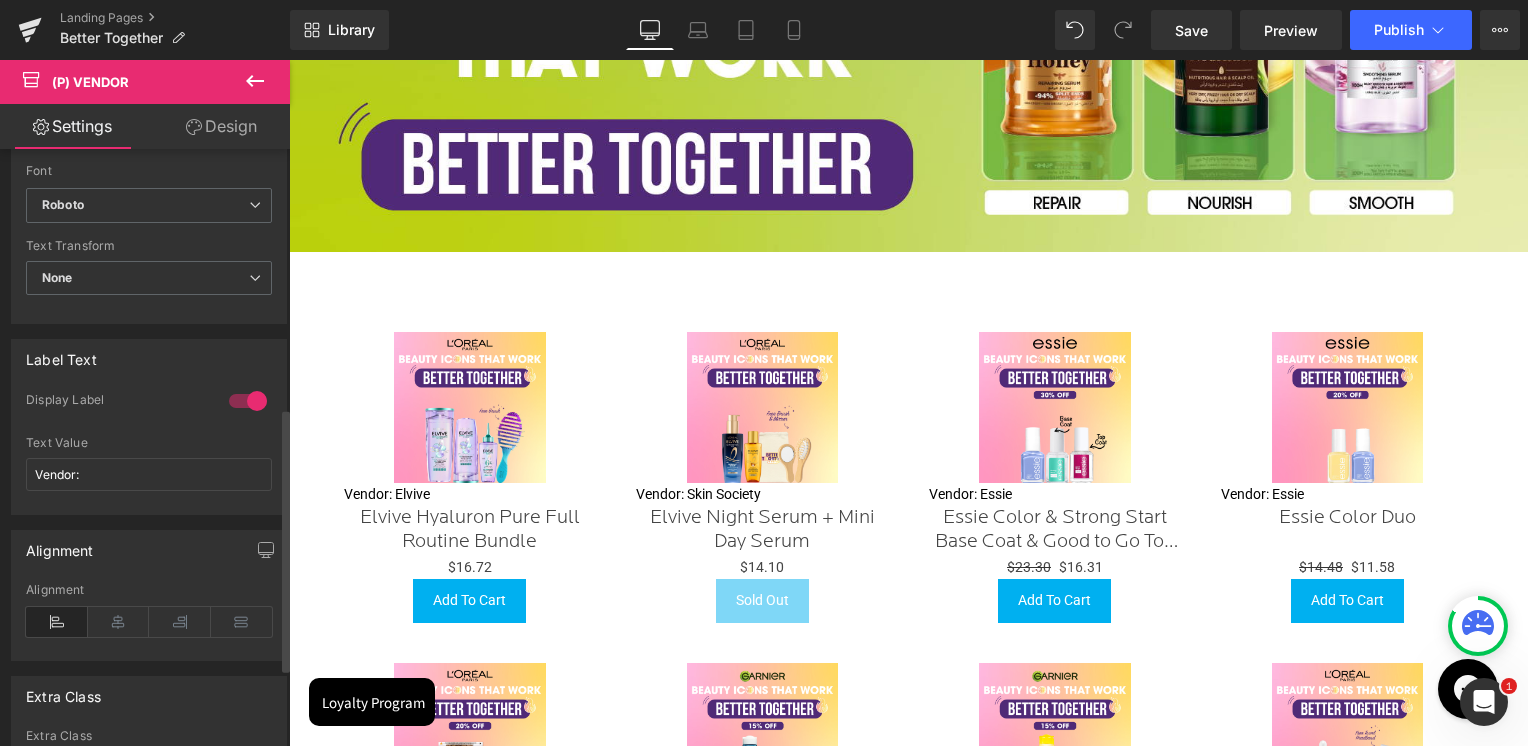 click at bounding box center [248, 401] 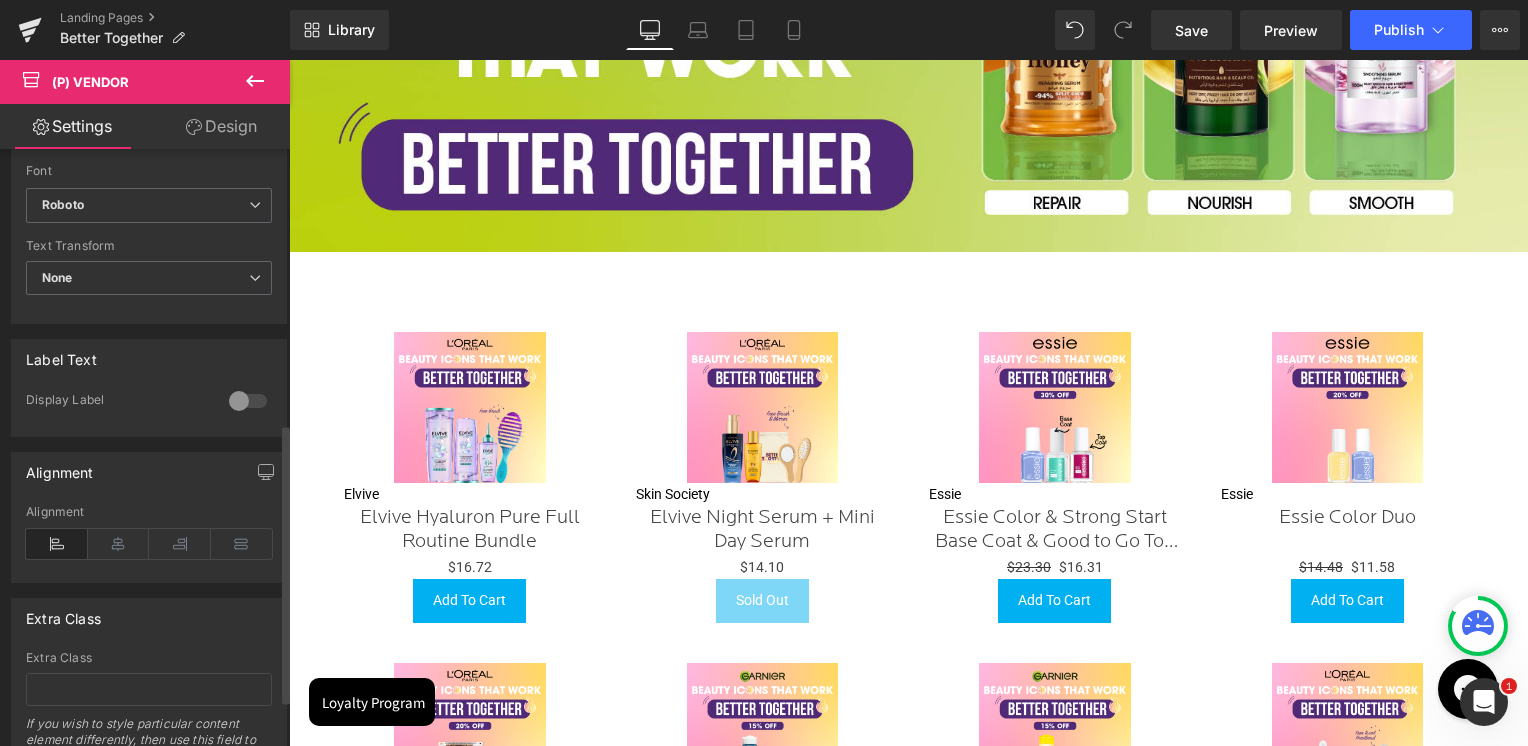 click at bounding box center (248, 401) 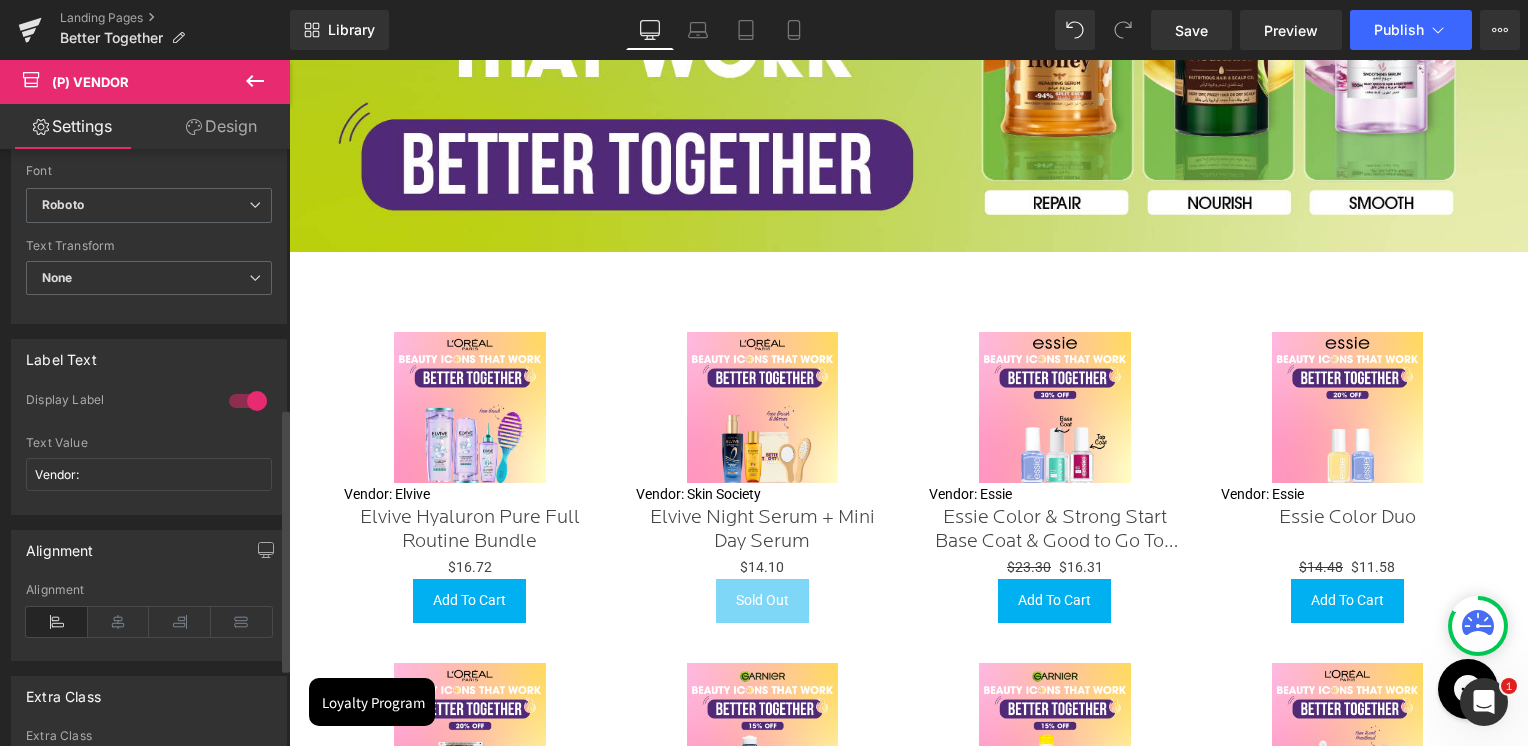 click at bounding box center (248, 401) 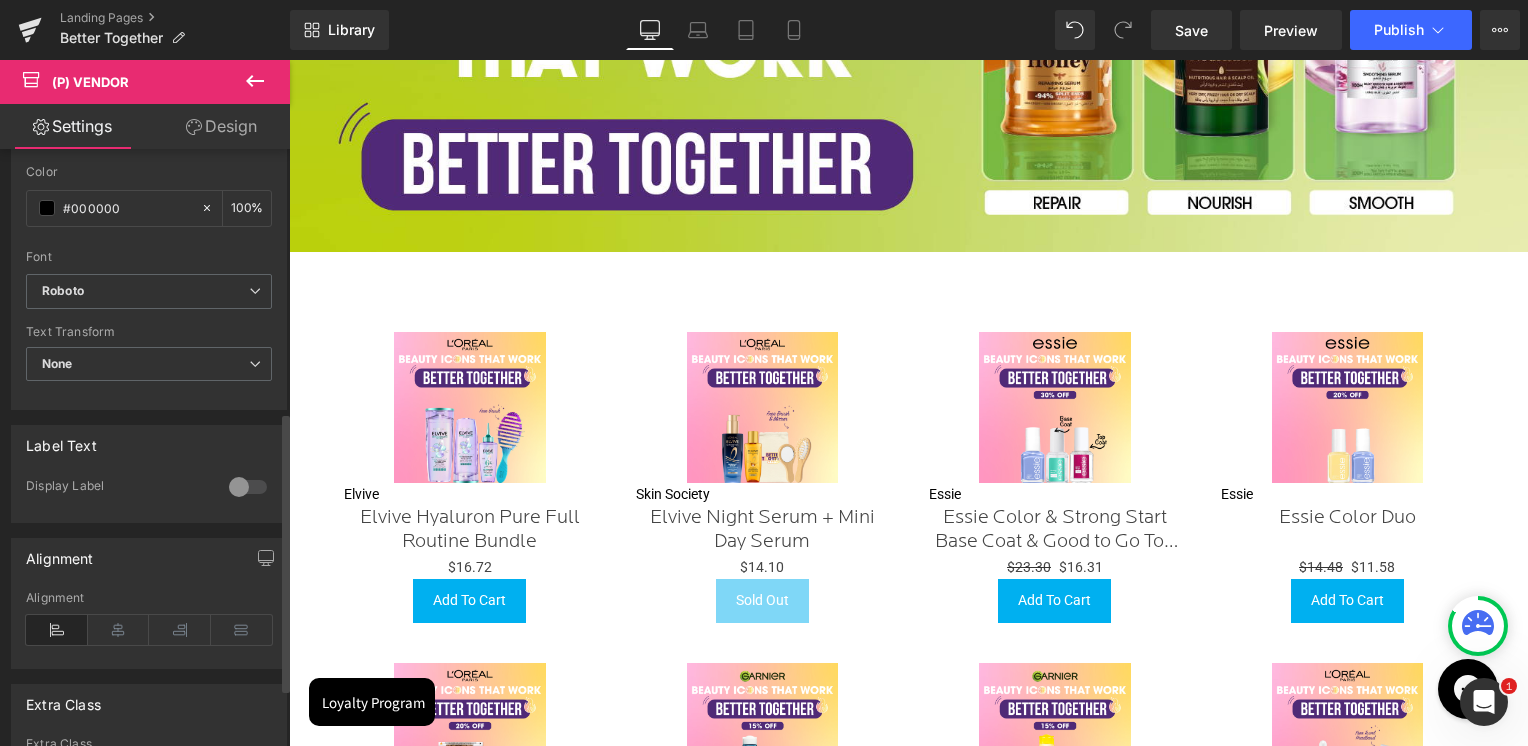 scroll, scrollTop: 686, scrollLeft: 0, axis: vertical 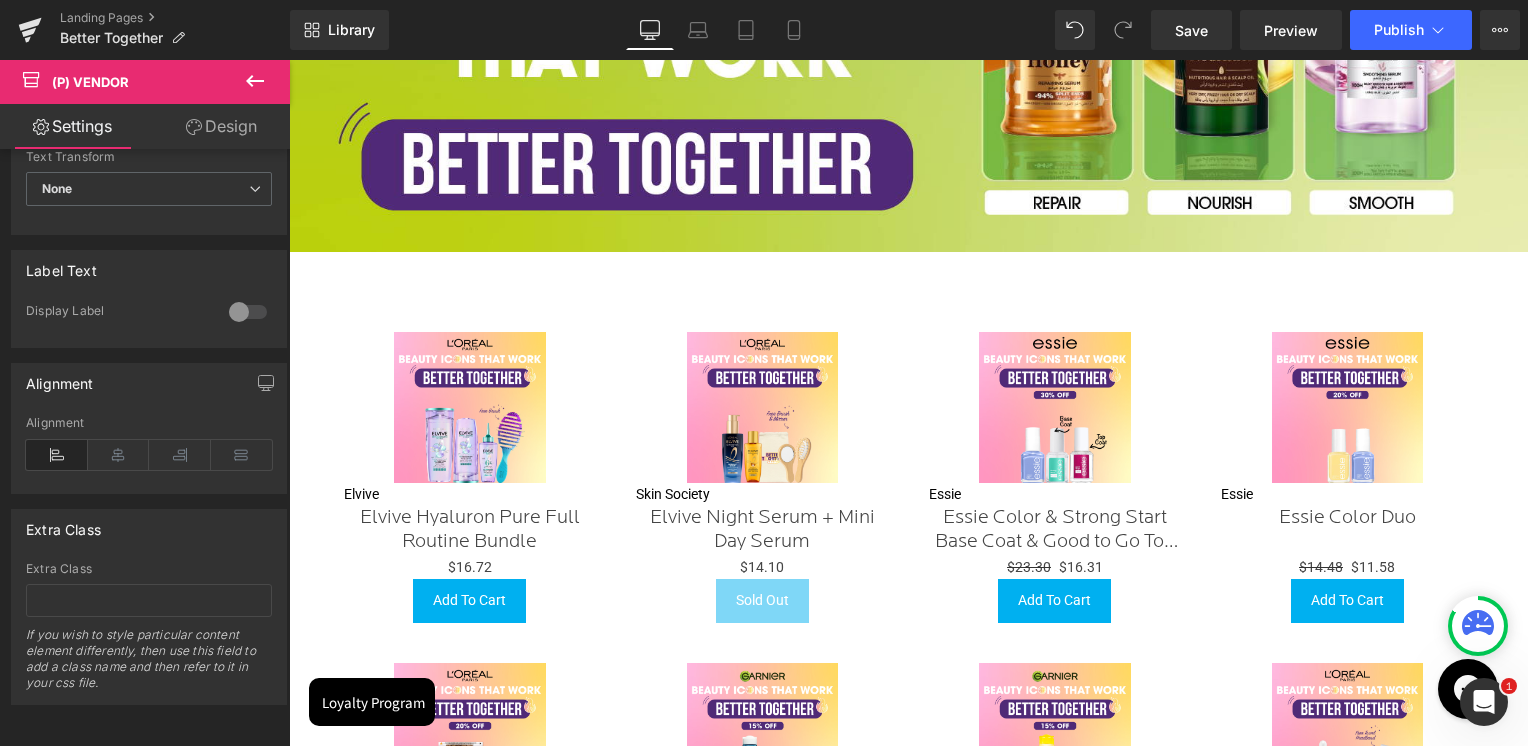 click on "Skip to content
Value Deals Make Up
Luxury Make Up
YSL
Lancôme
Face" at bounding box center [908, 482] 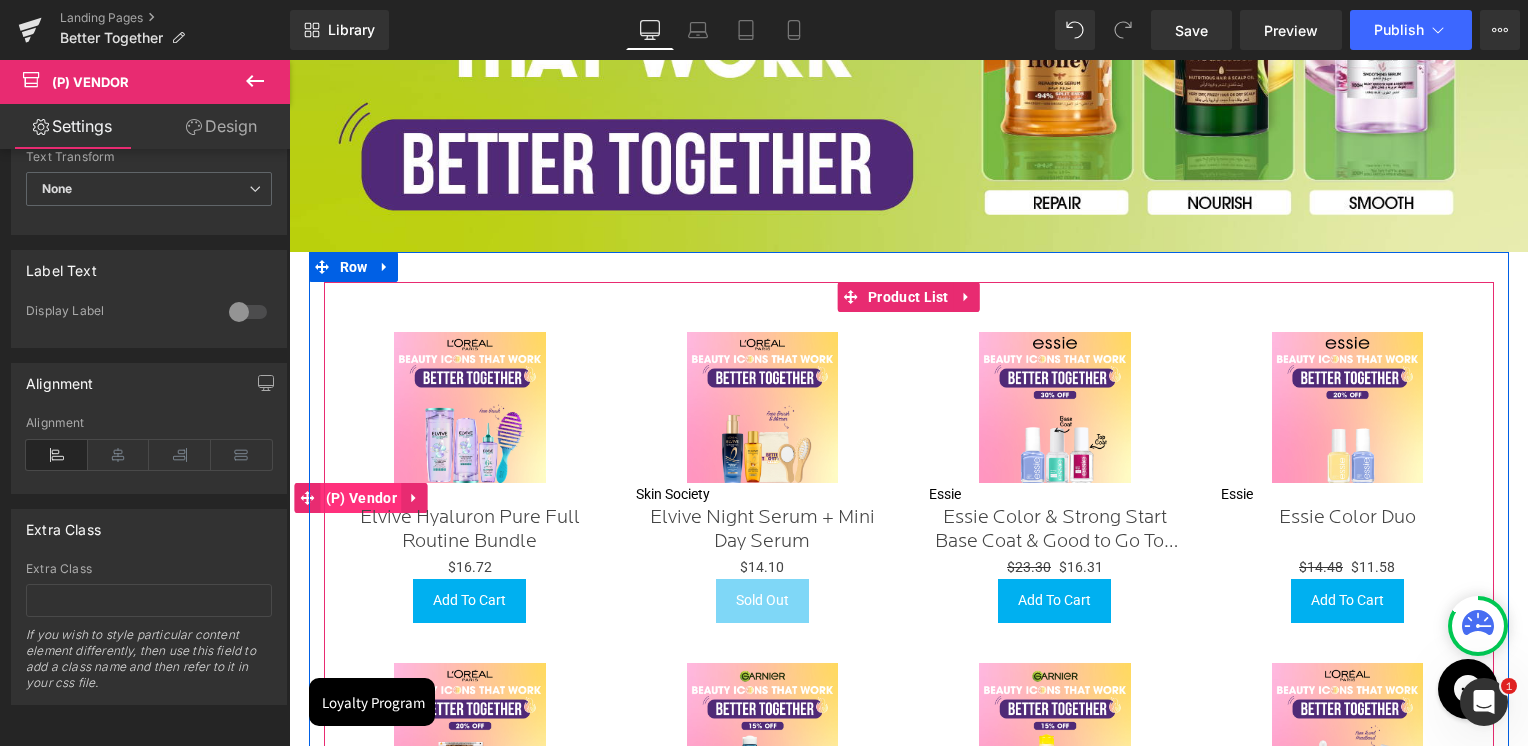 click on "(P) Vendor" at bounding box center (361, 498) 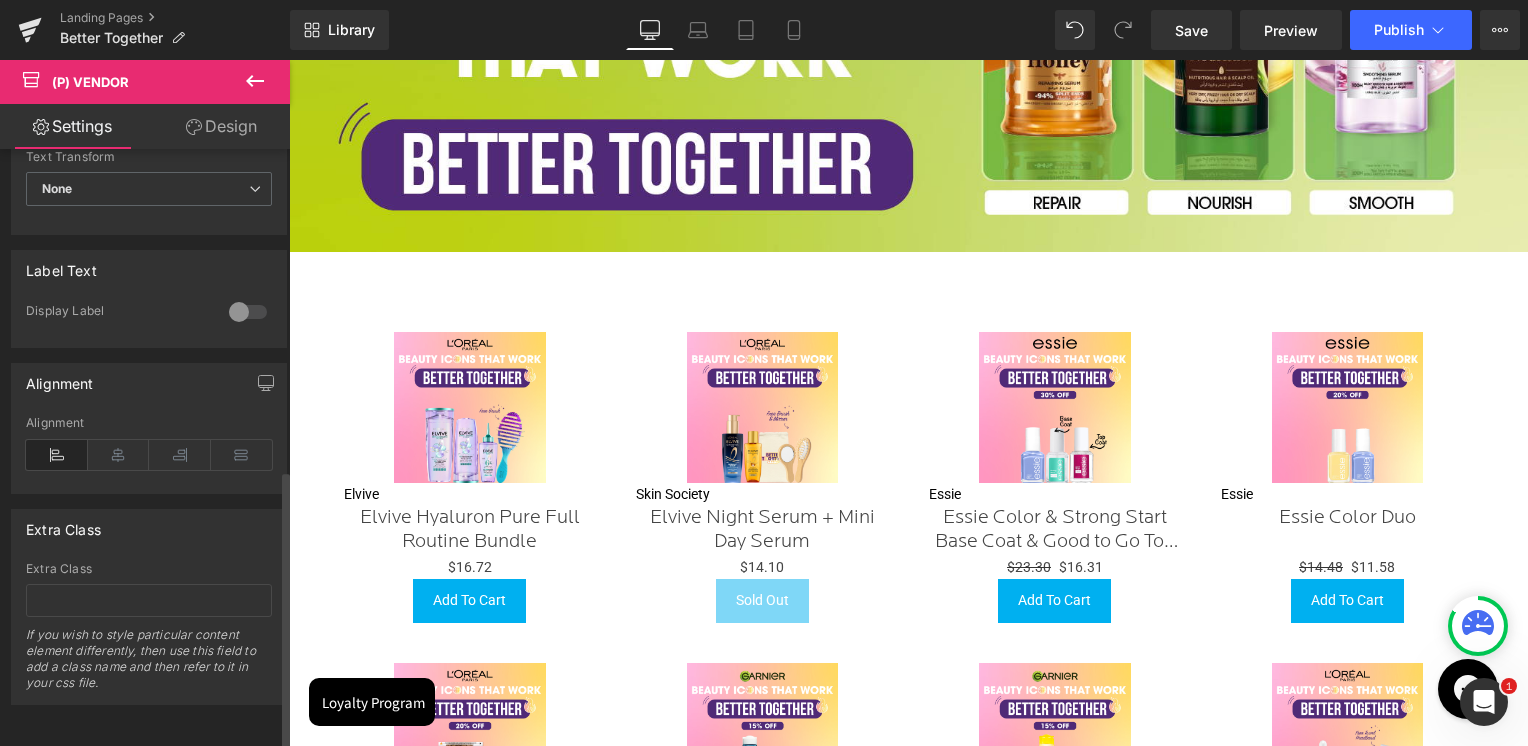 click on "Alignment" at bounding box center (149, 454) 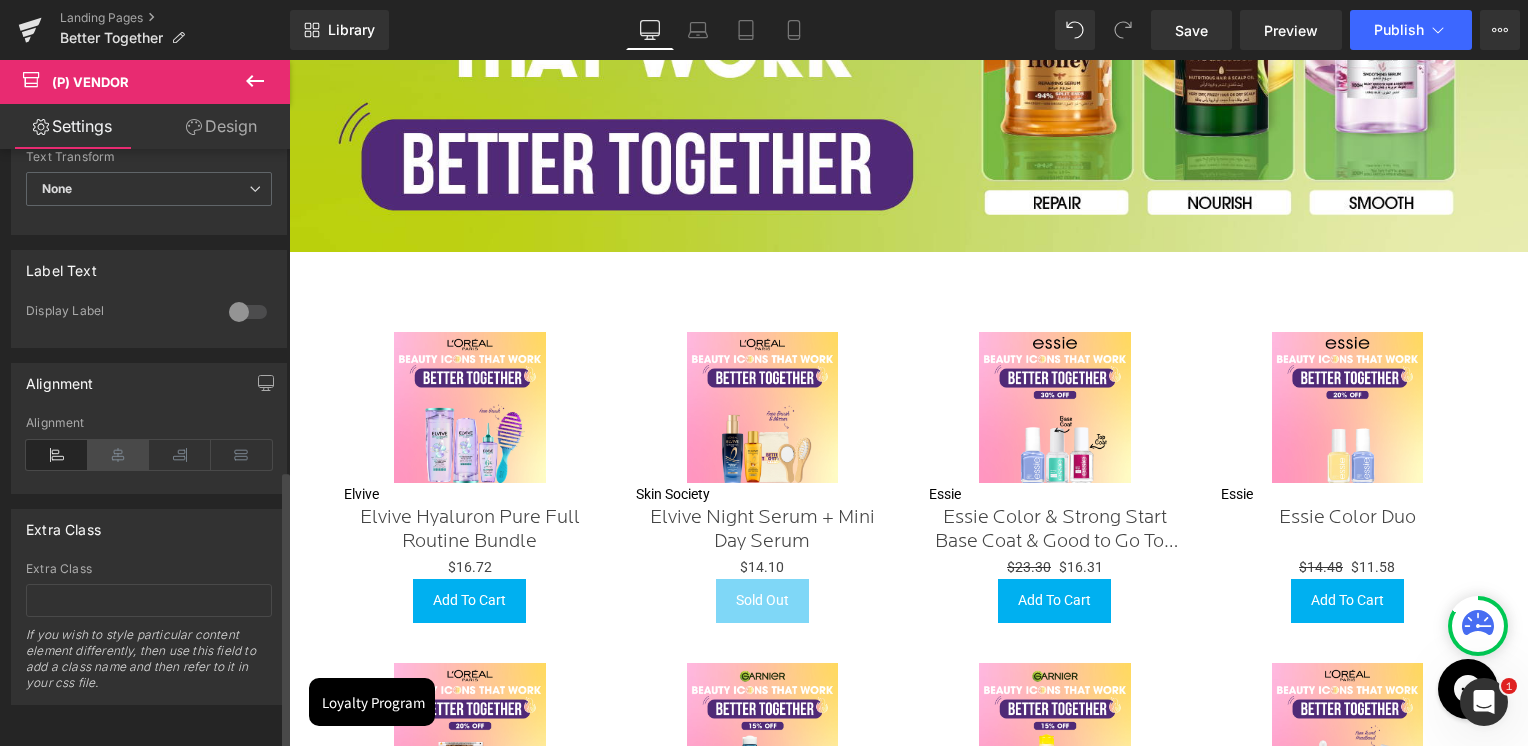 click at bounding box center [119, 455] 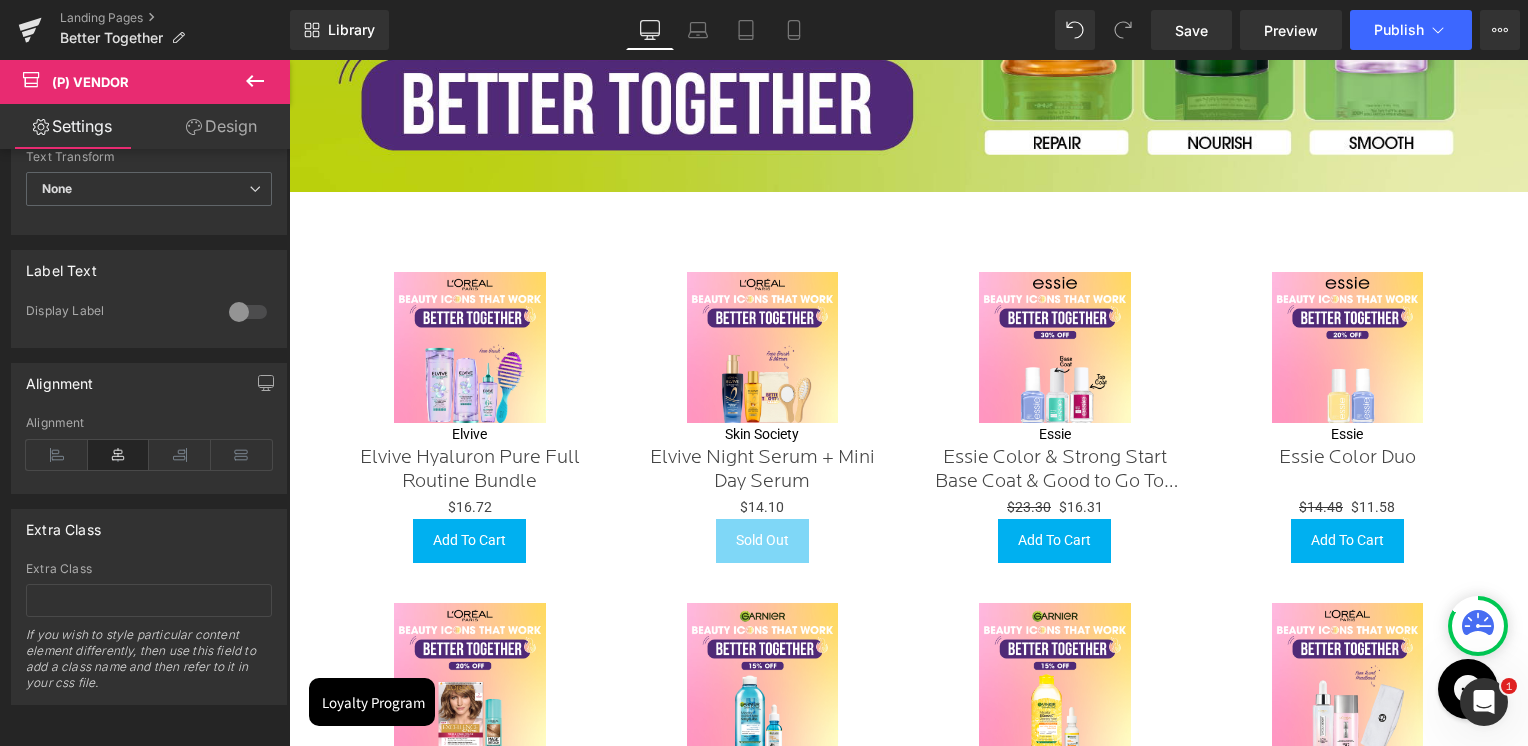 scroll, scrollTop: 2900, scrollLeft: 0, axis: vertical 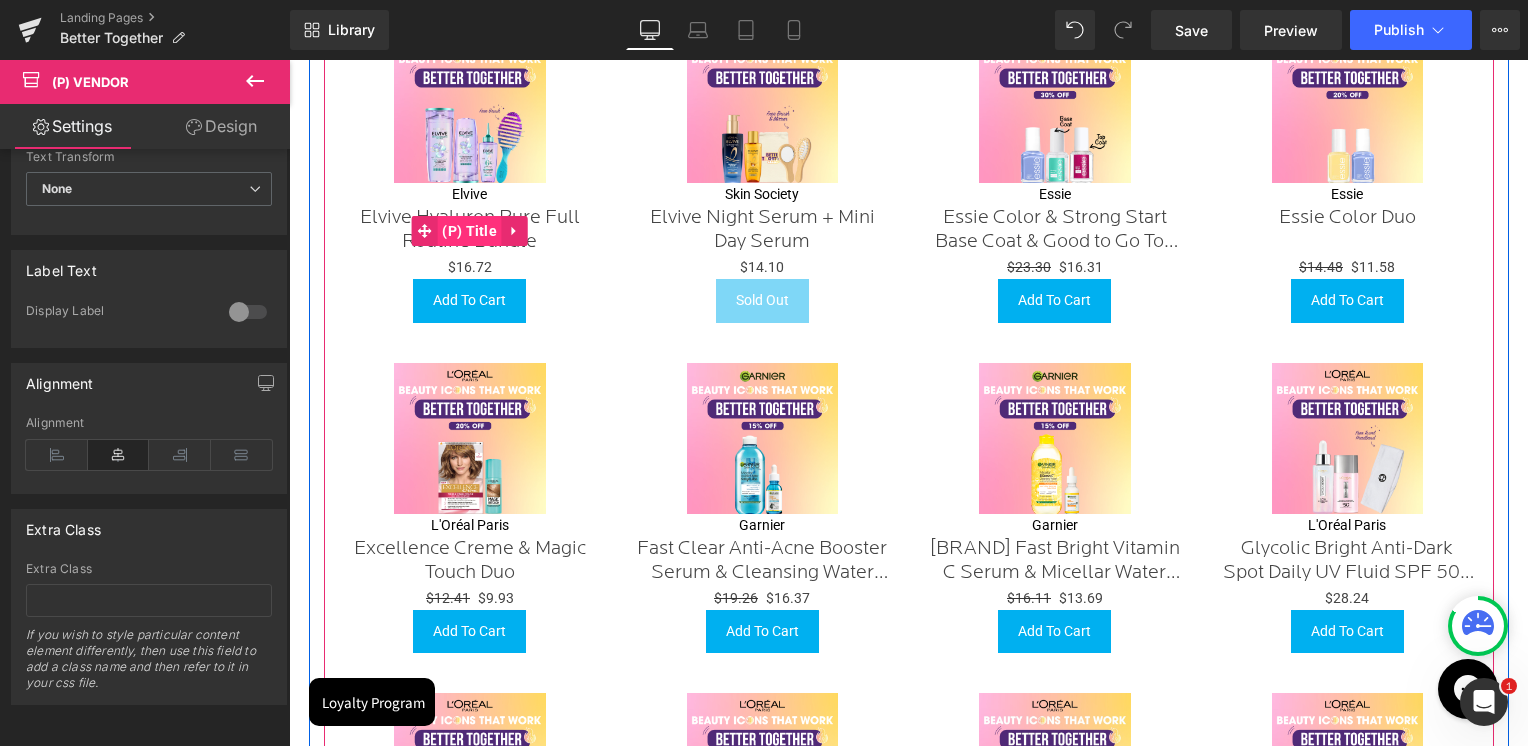 click on "(P) Title" at bounding box center [469, 231] 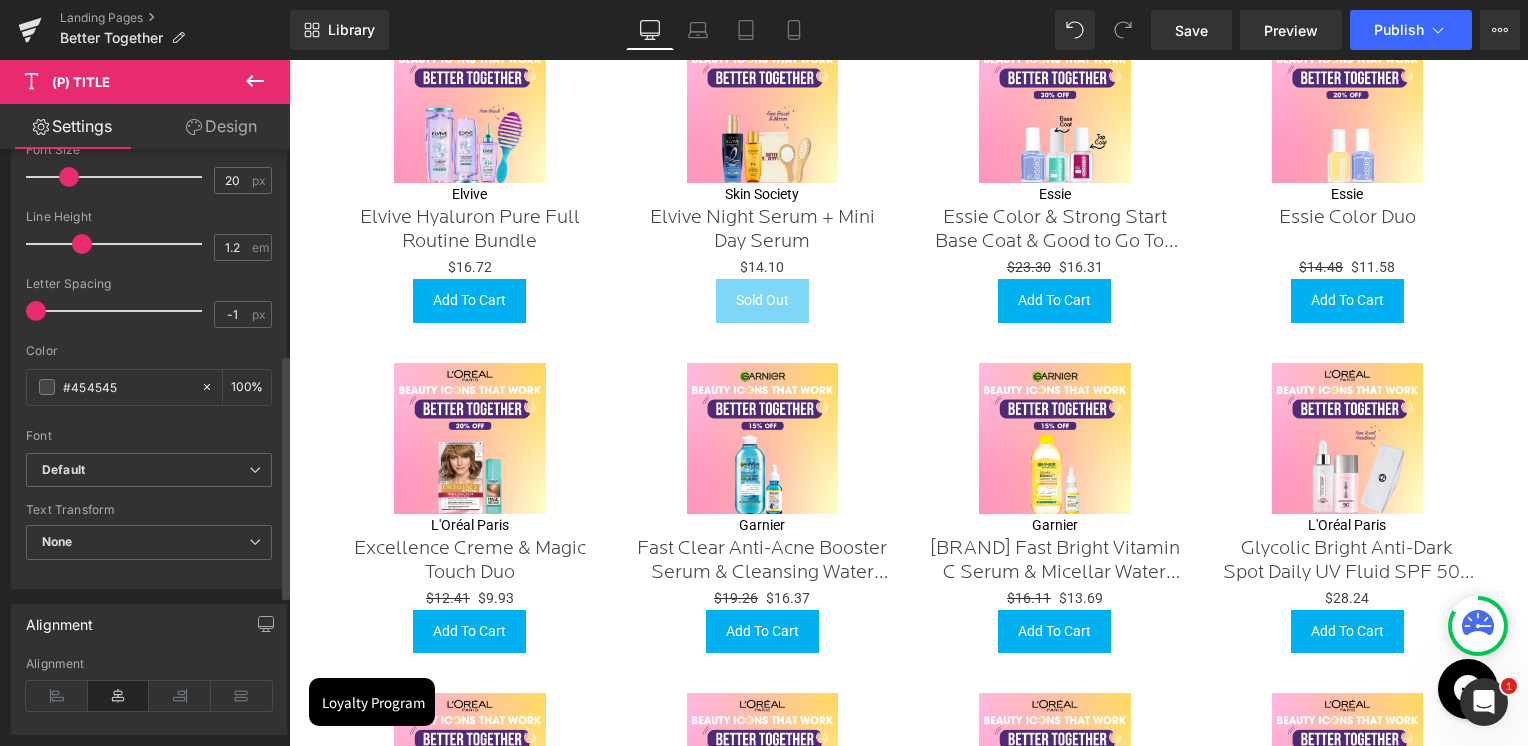 scroll, scrollTop: 500, scrollLeft: 0, axis: vertical 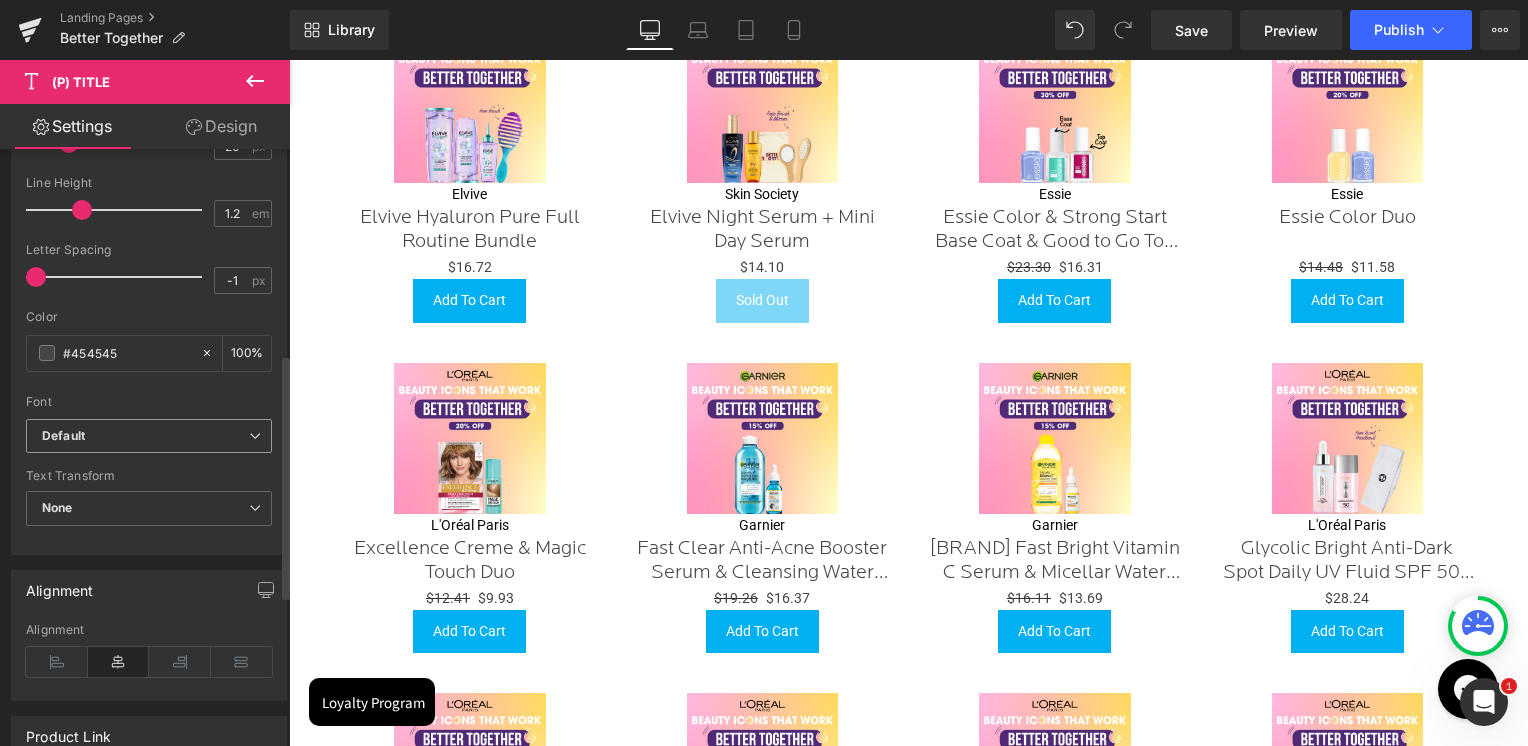 click on "Default
Default
Roboto
Work Sans
Gravitas One
Roboto Flex
Roboto Condensed
Space Grotesk
Archivo Black
Bakbak One
Baloo Bhaijaan 2
Baloo Paaji 2" at bounding box center (149, 442) 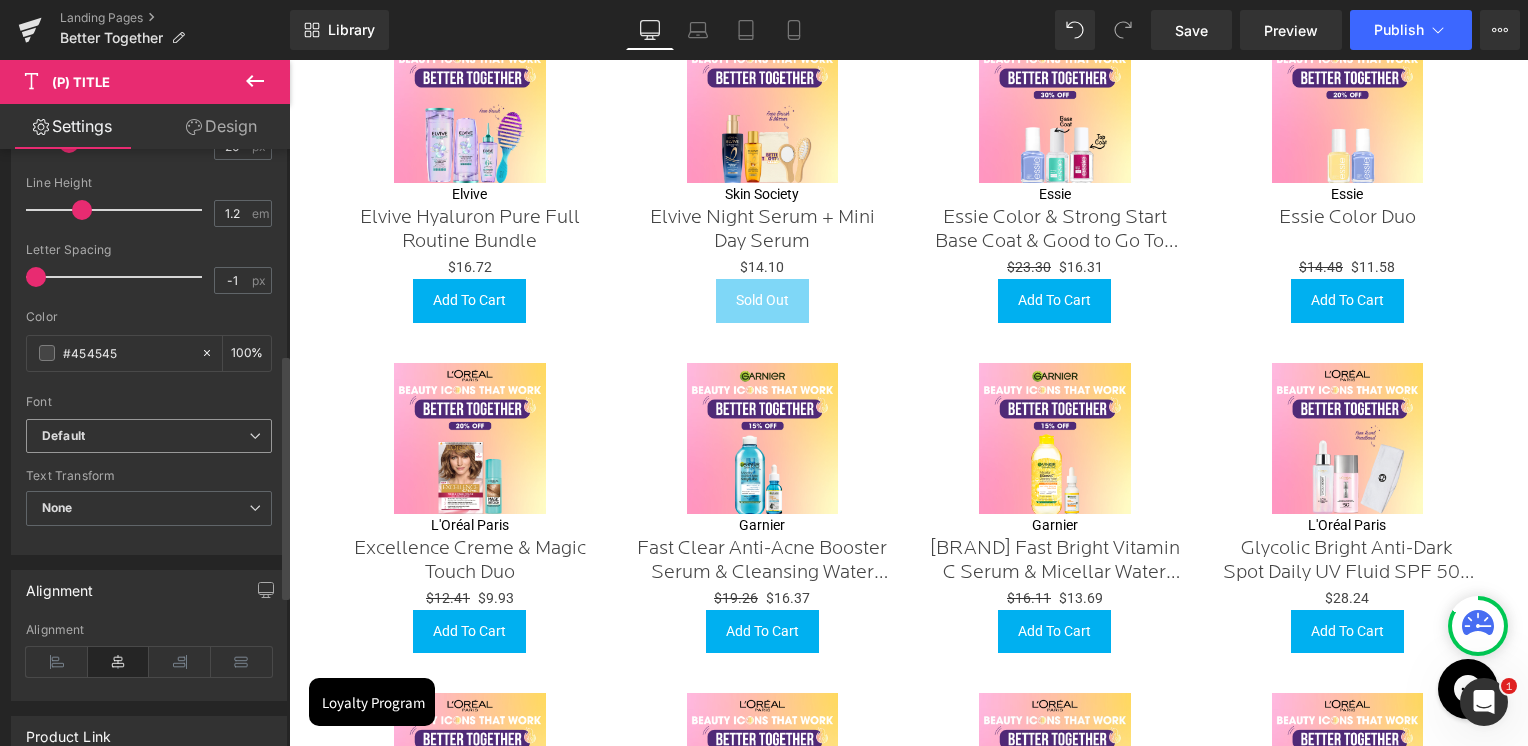 click on "Default" at bounding box center [63, 436] 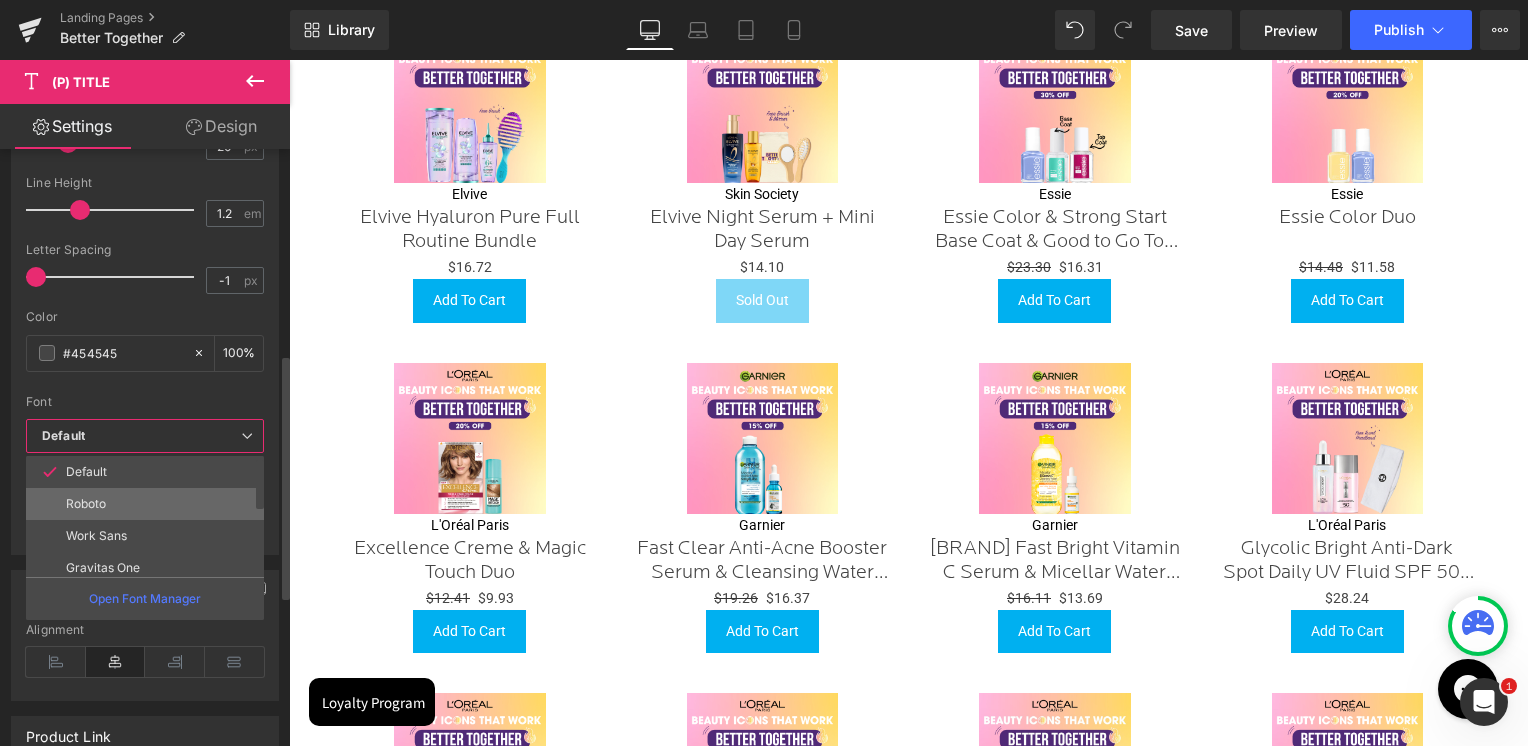 click on "Roboto" at bounding box center (86, 504) 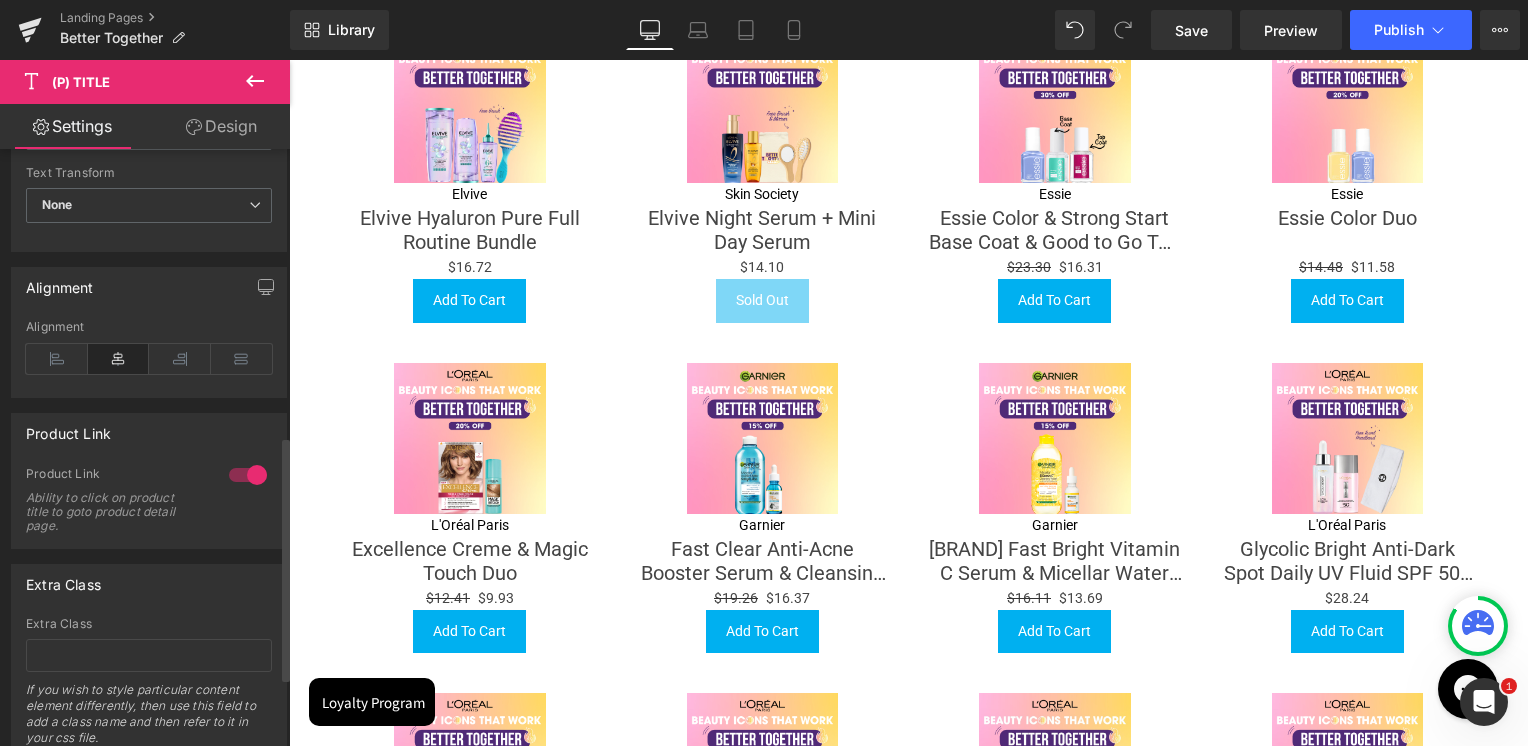 scroll, scrollTop: 868, scrollLeft: 0, axis: vertical 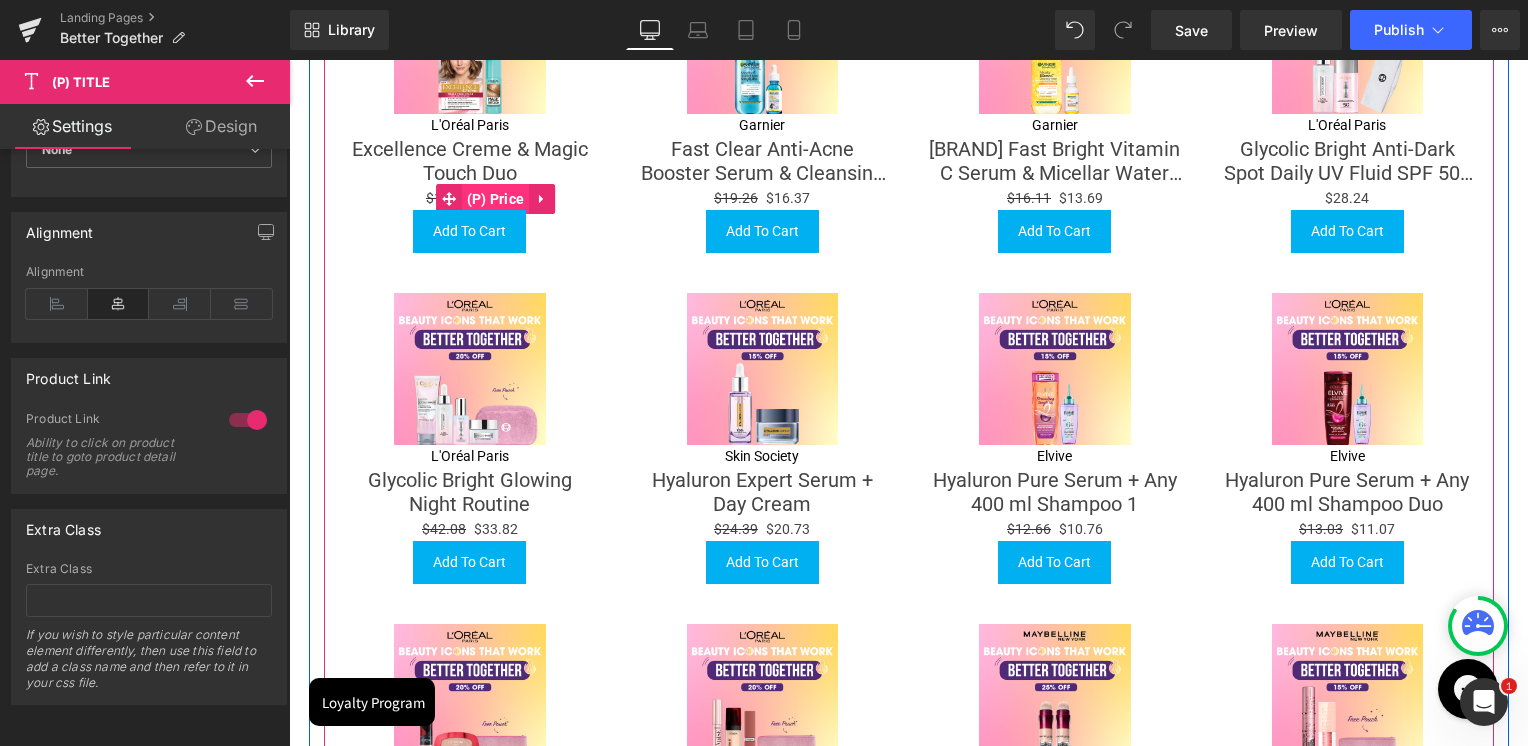 click on "(P) Price" at bounding box center (496, 199) 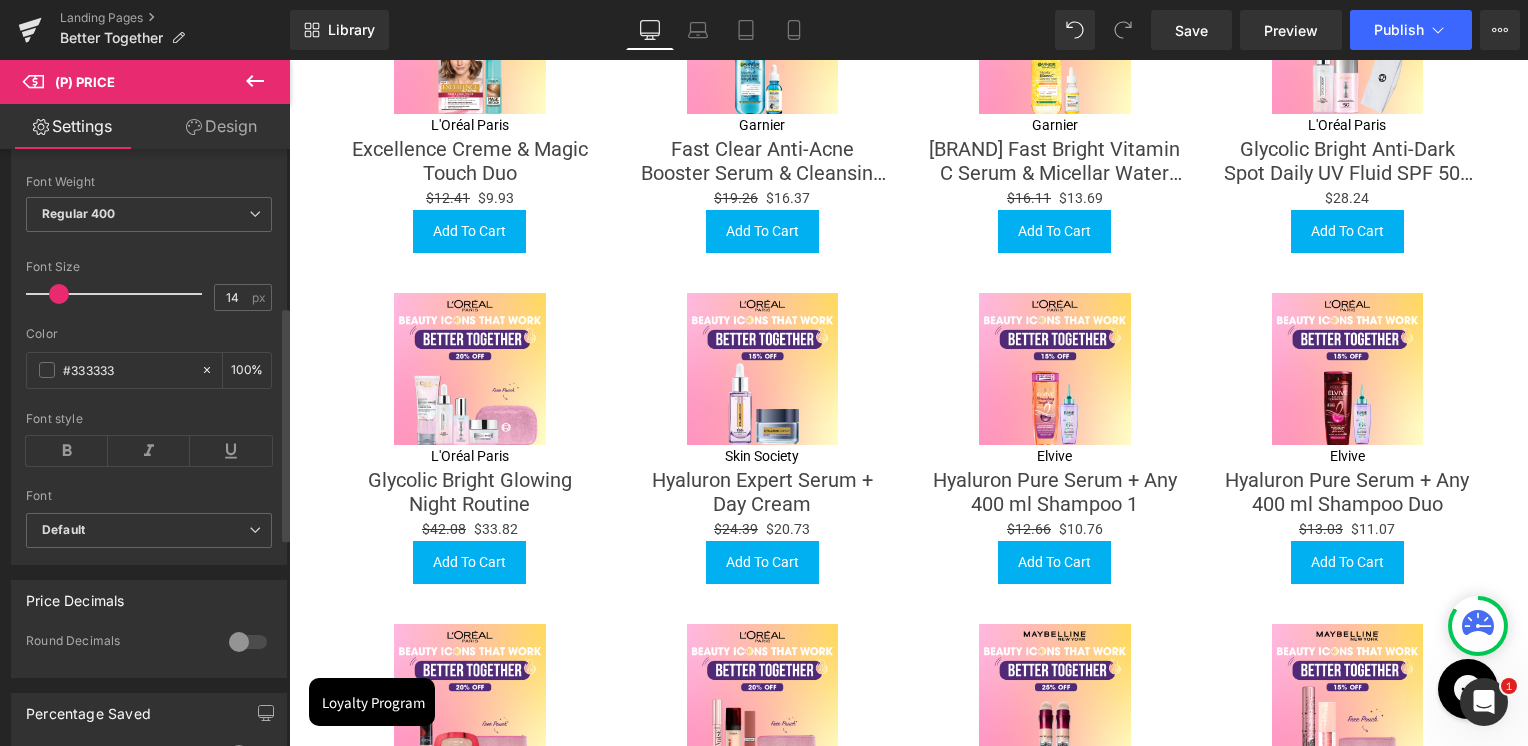 scroll, scrollTop: 400, scrollLeft: 0, axis: vertical 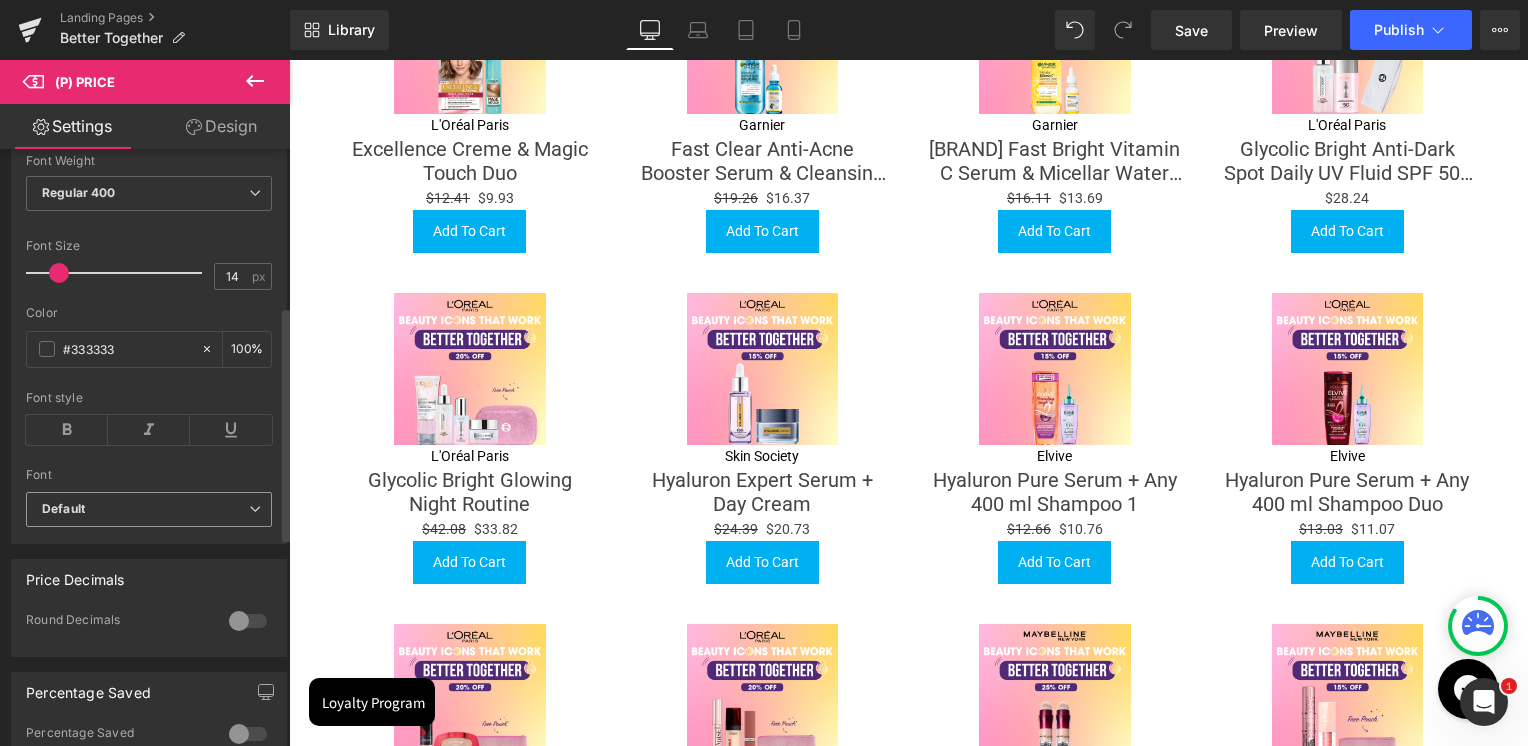 click on "Default" at bounding box center [145, 509] 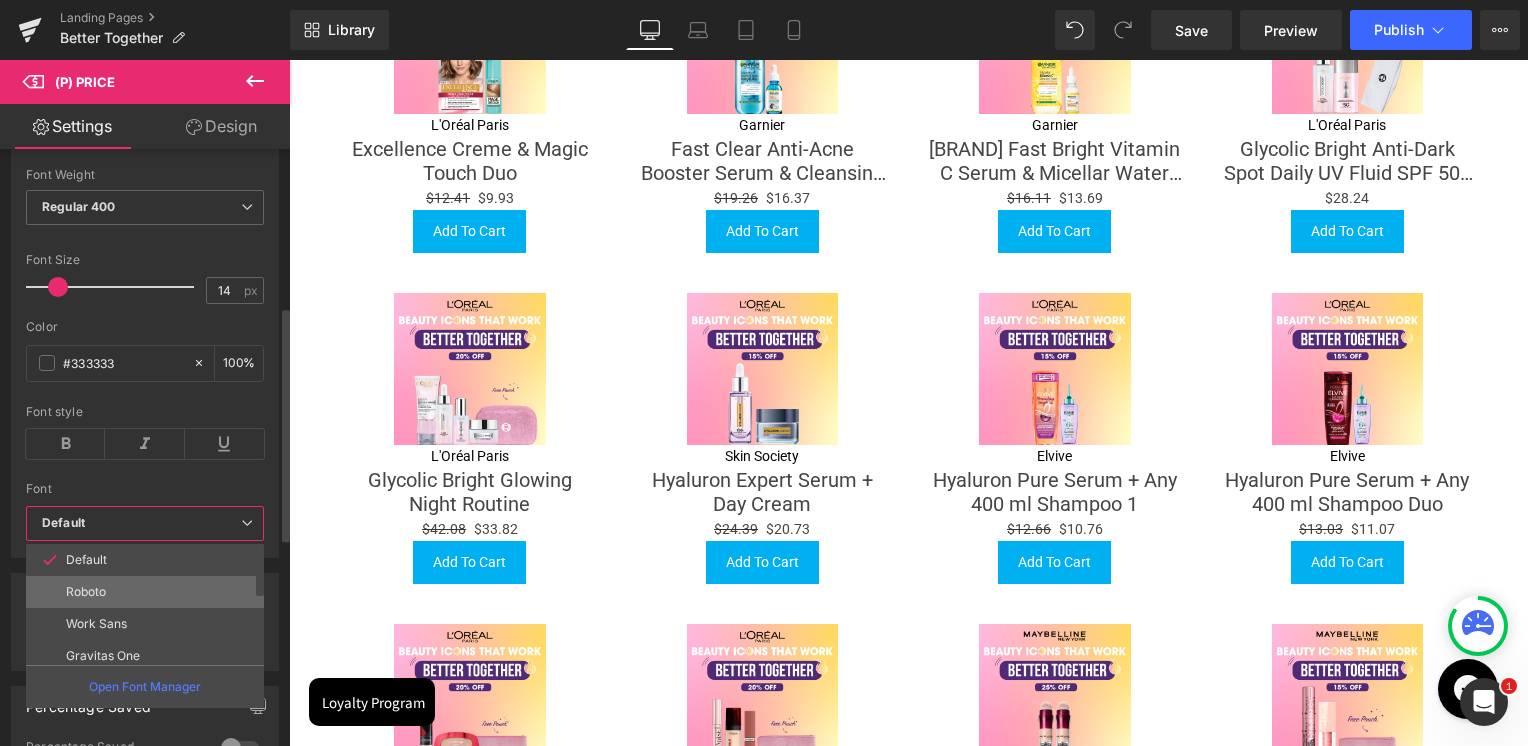 click on "Roboto" at bounding box center [86, 592] 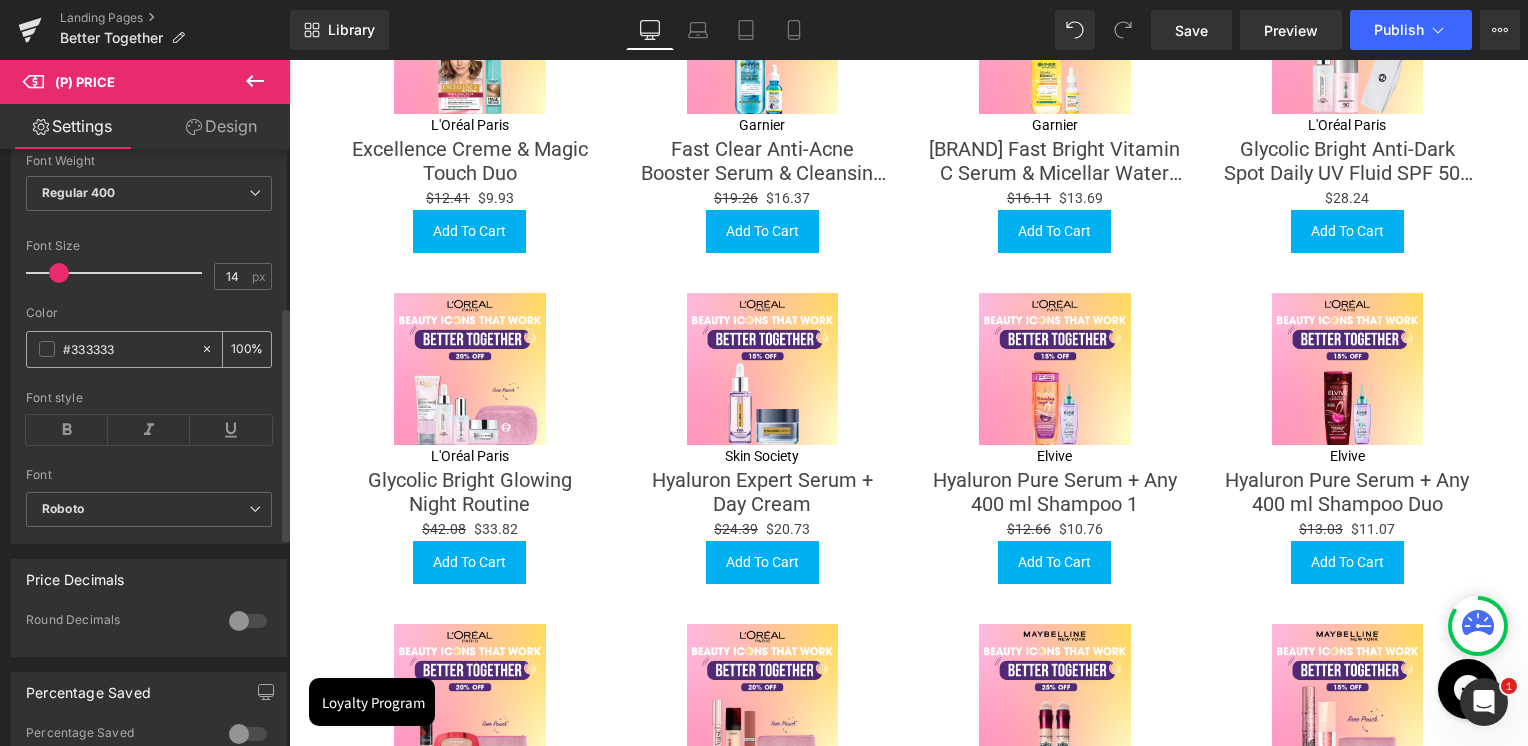 click at bounding box center [47, 349] 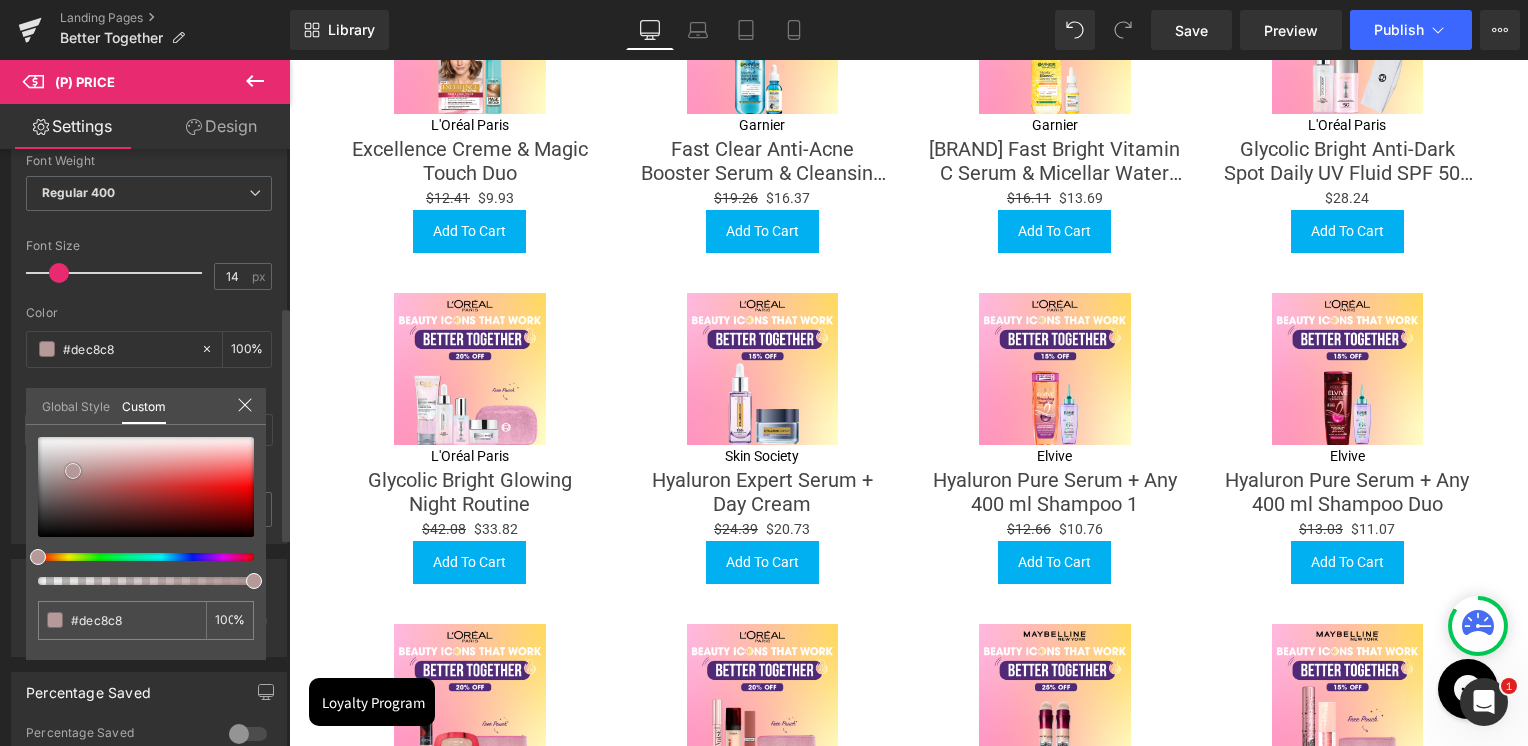 type on "#dec8c8" 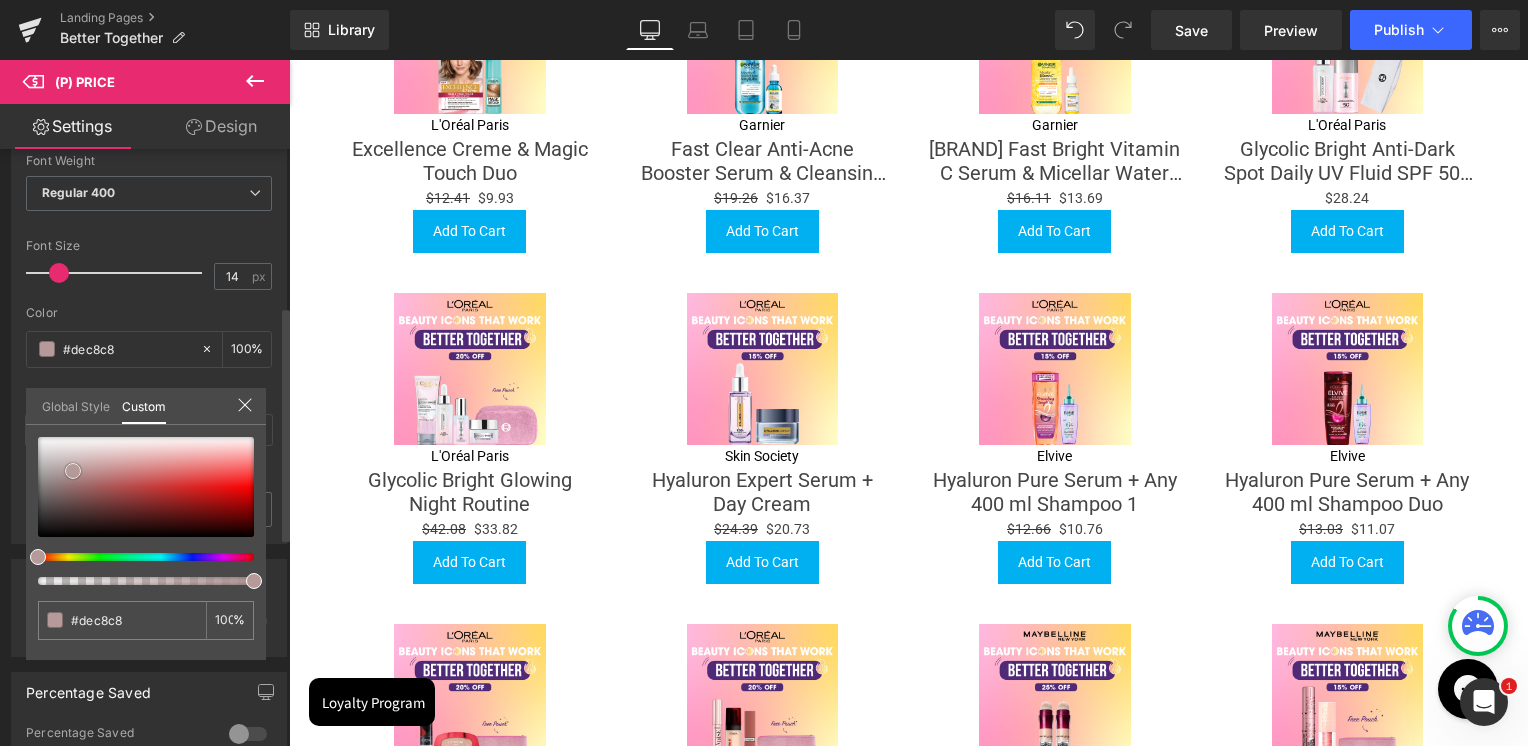 type on "#dec8c8" 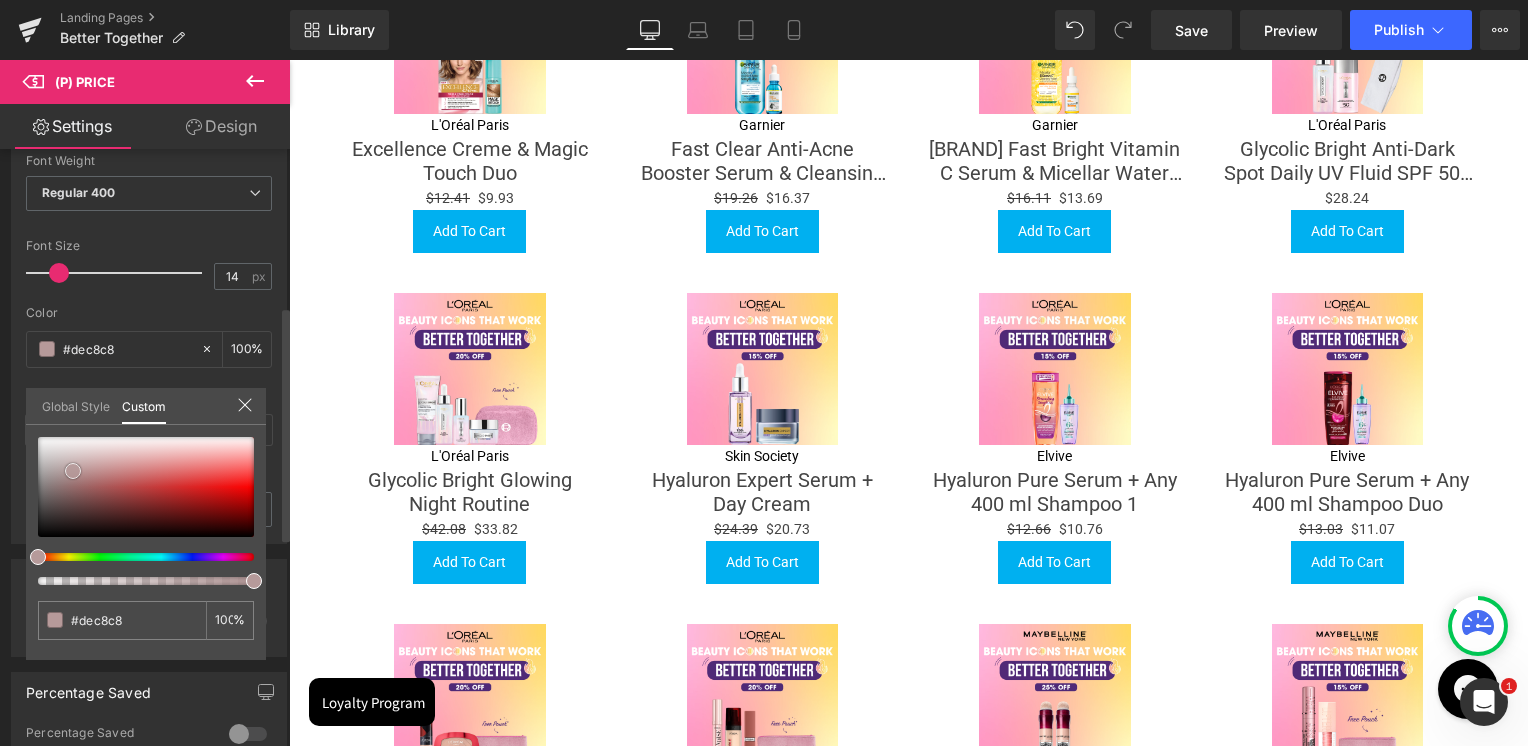 type on "#bea1a1" 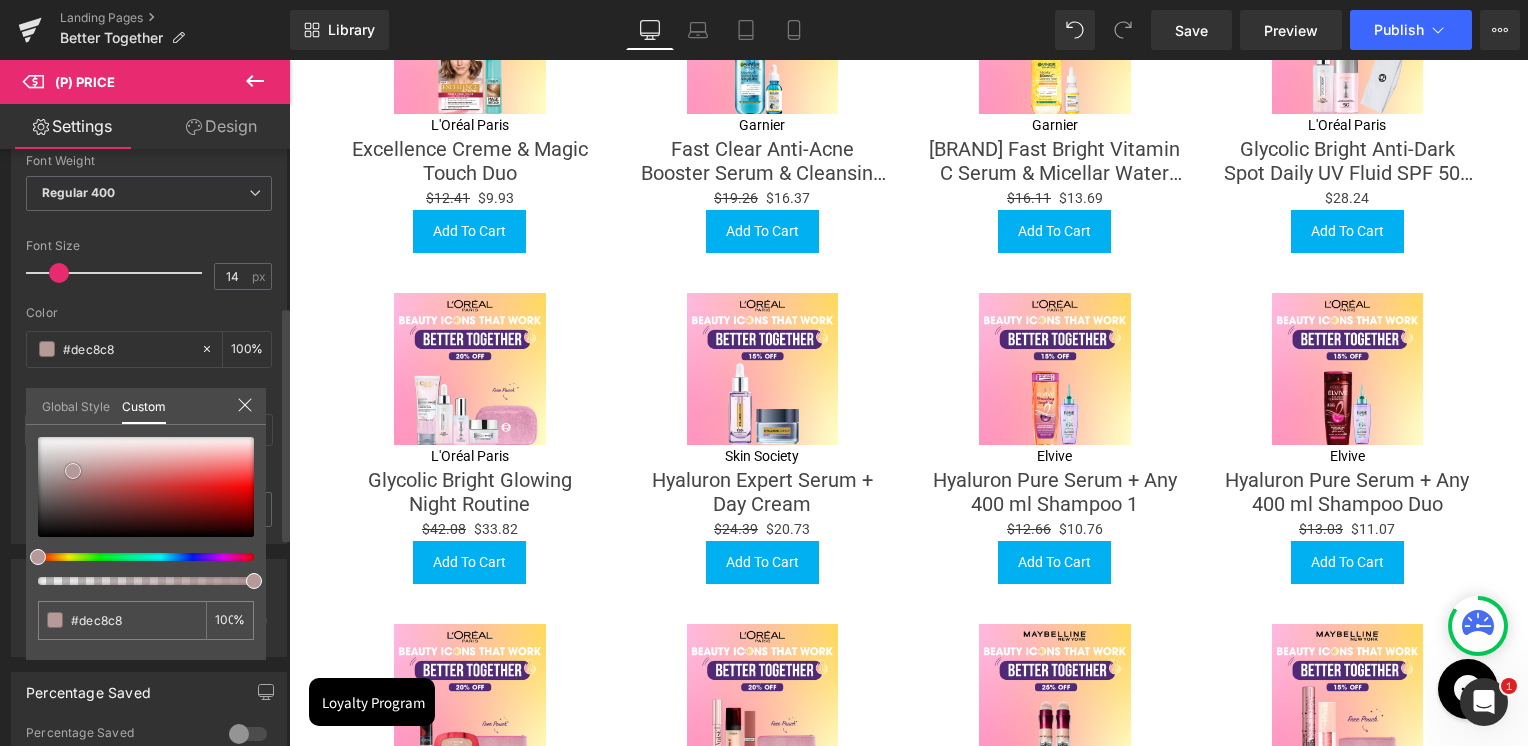 type on "#bea1a1" 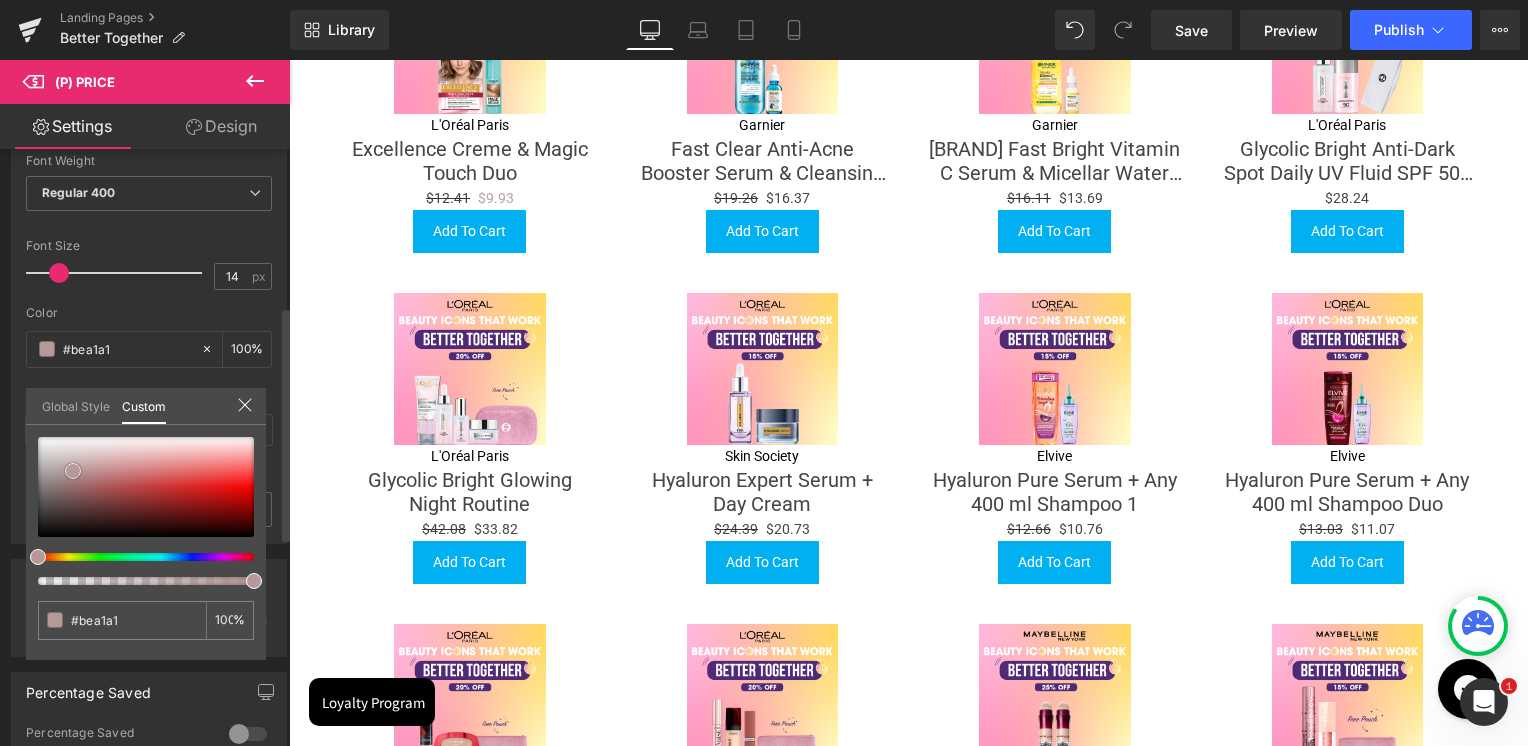 type on "#434040" 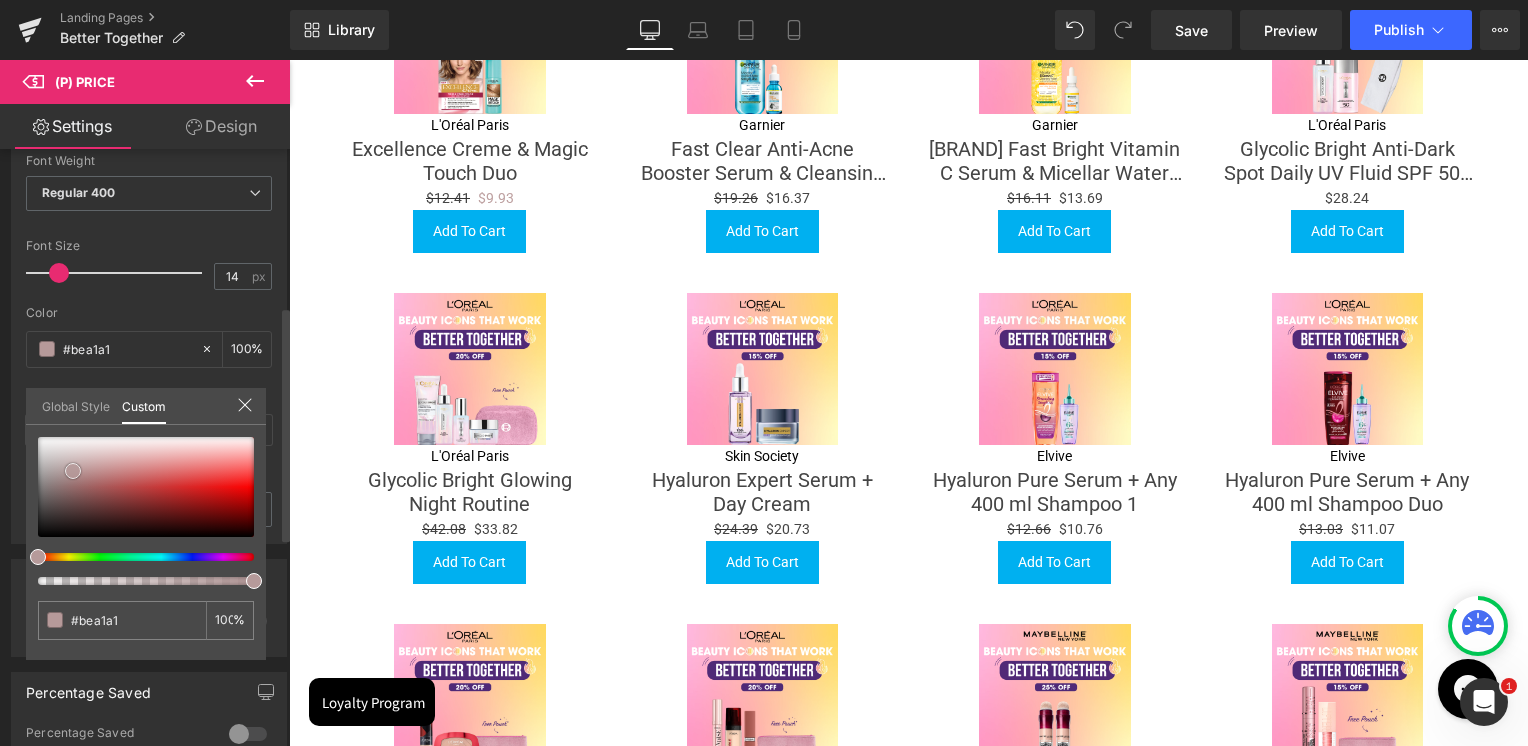 type on "#434040" 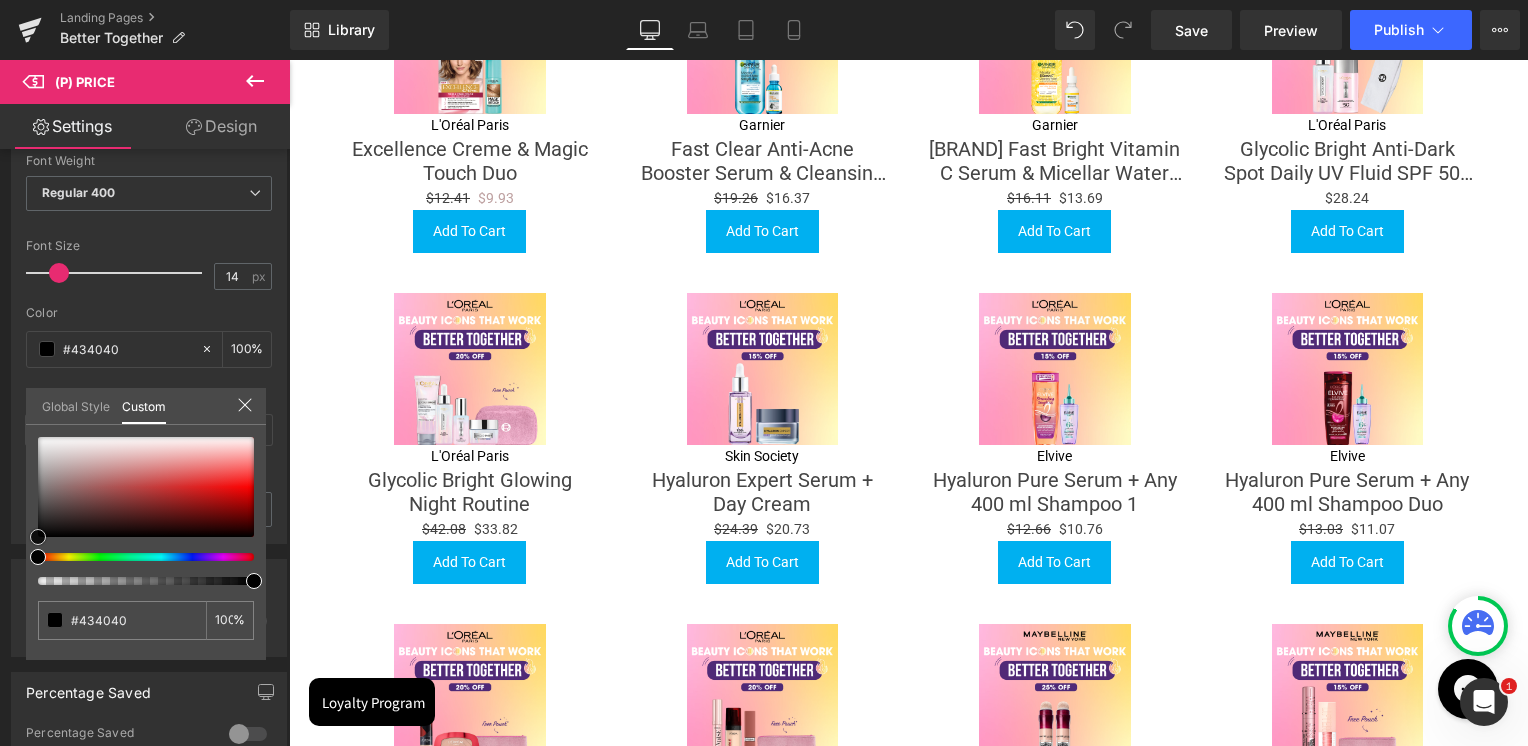 type on "#000000" 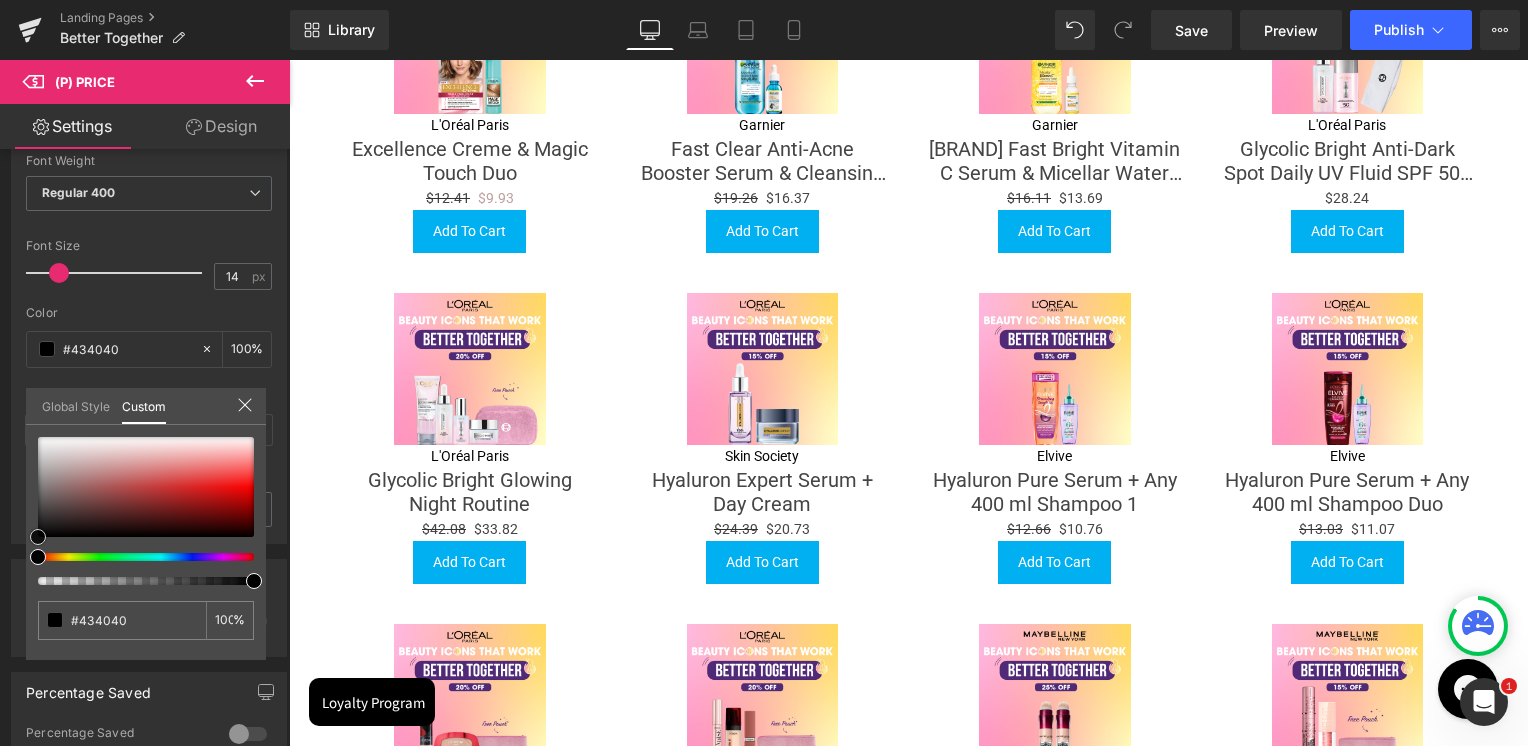 type on "#000000" 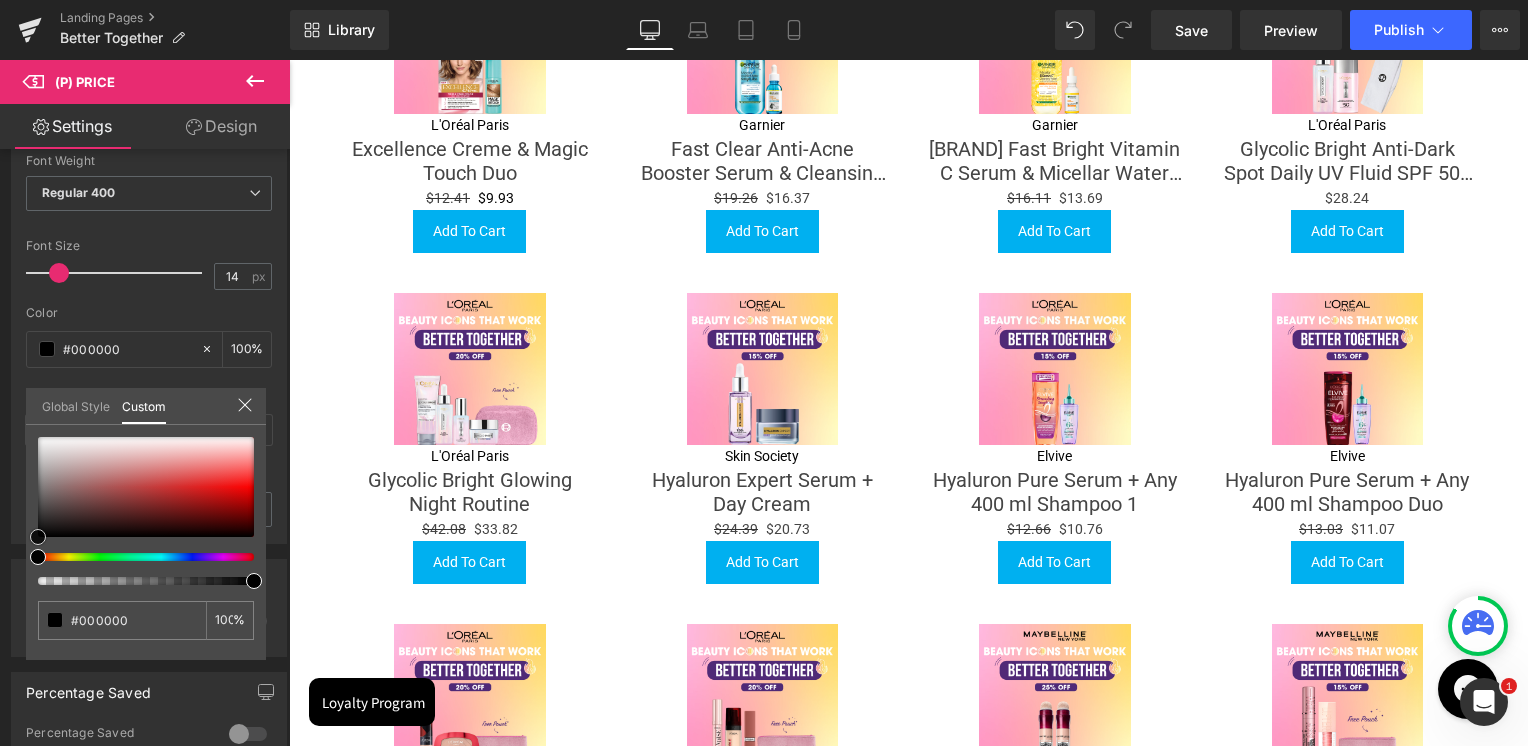 drag, startPoint x: 93, startPoint y: 453, endPoint x: -48, endPoint y: 590, distance: 196.59604 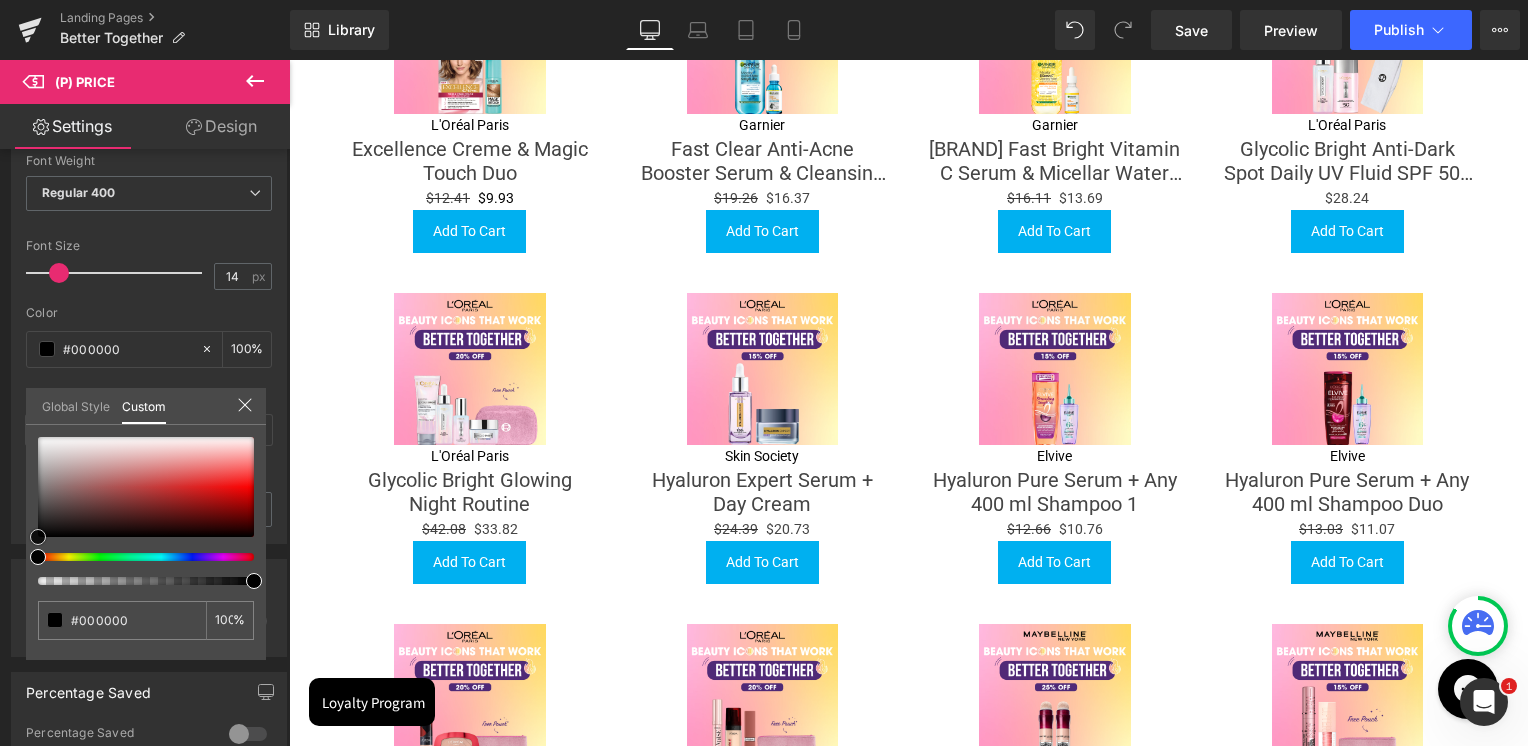click on "(P) Price You are previewing how the will restyle your page. You can not edit Elements in Preset Preview Mode. Landing Pages Better Together Library Desktop Desktop Laptop Tablet Mobile Save Preview Publish Scheduled View Live Page View with current Template Save Template to Library Schedule Publish Publish Settings Shortcuts Your page can’t be published You've reached the maximum number of published pages on your plan (0/0). You need to upgrade your plan or unpublish all your pages to get 1 publish slot. Unpublish pages Upgrade plan Elements Global Style Base Row rows, columns, layouts, div Heading headings, titles, h1,h2,h3,h4,h5,h6 Text Block texts, paragraphs, contents, blocks Image images, photos, alts, uploads Icon icons, symbols Button button, call to action, cta Separator separators, dividers, horizontal lines Liquid liquid, custom code, html, javascript, css, reviews, apps, applications, embeded, iframe Banner Parallax Hero Banner Stack Tabs Carousel List" at bounding box center [764, 373] 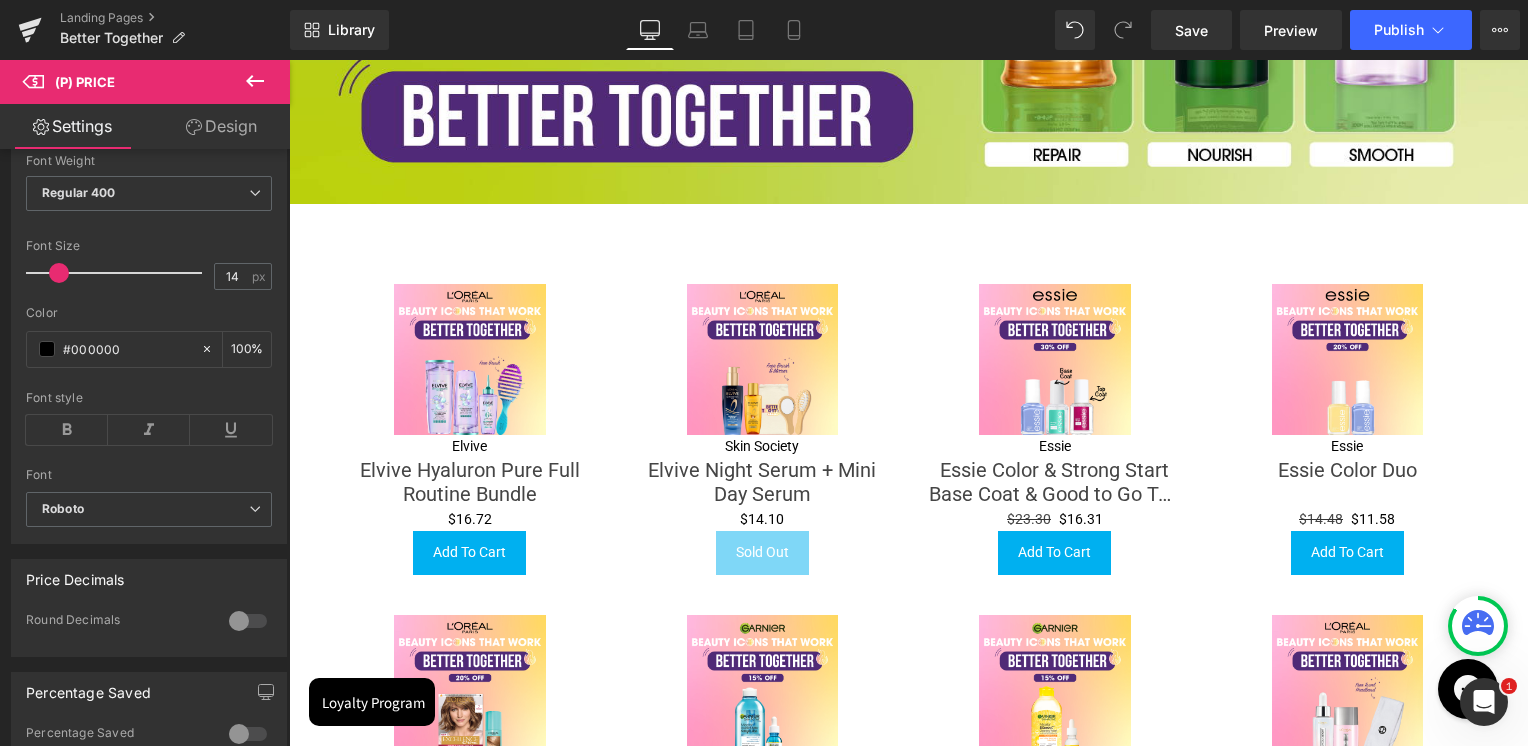 scroll, scrollTop: 2500, scrollLeft: 0, axis: vertical 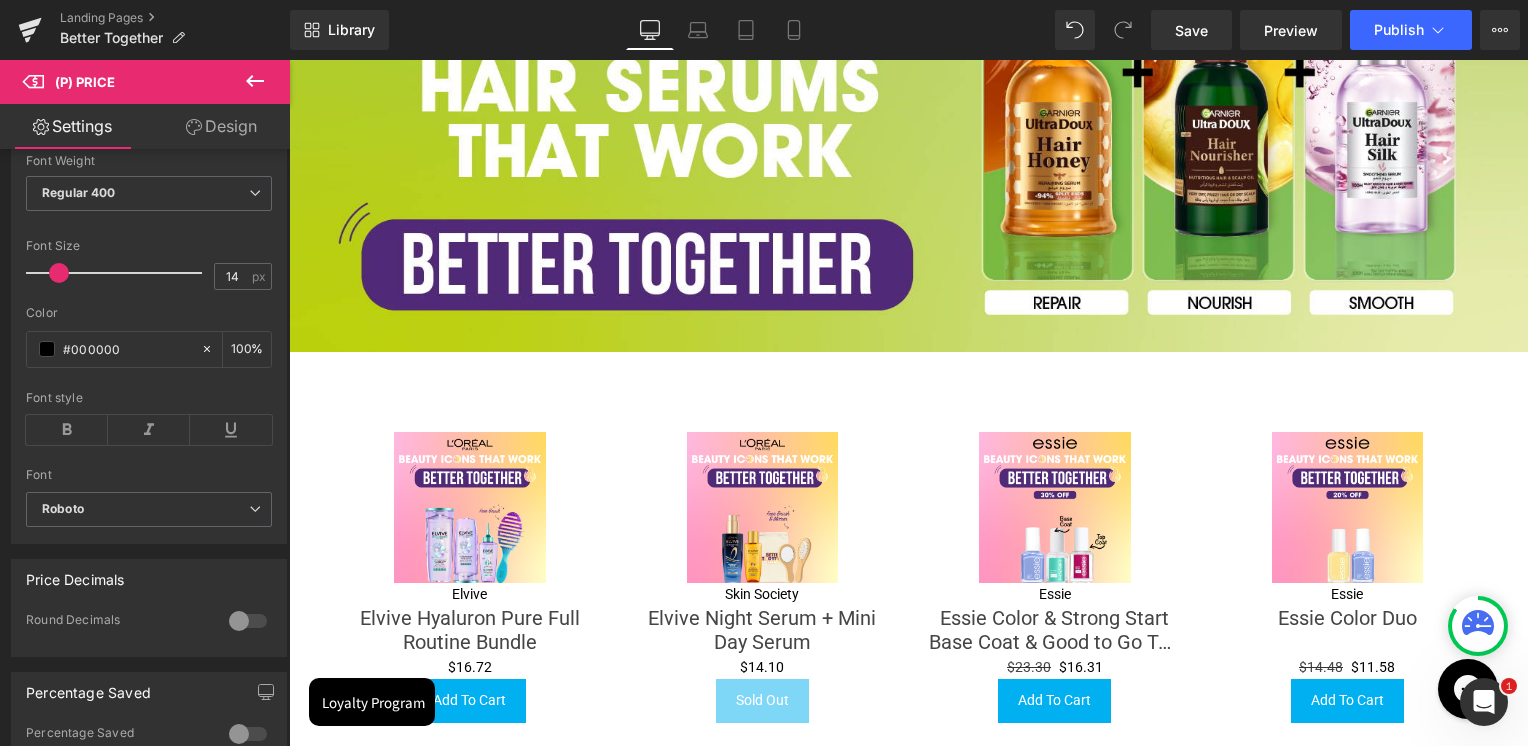 click on "Skip to content
Value Deals Make Up
Luxury Make Up
YSL
Lancôme
Face" at bounding box center (908, 582) 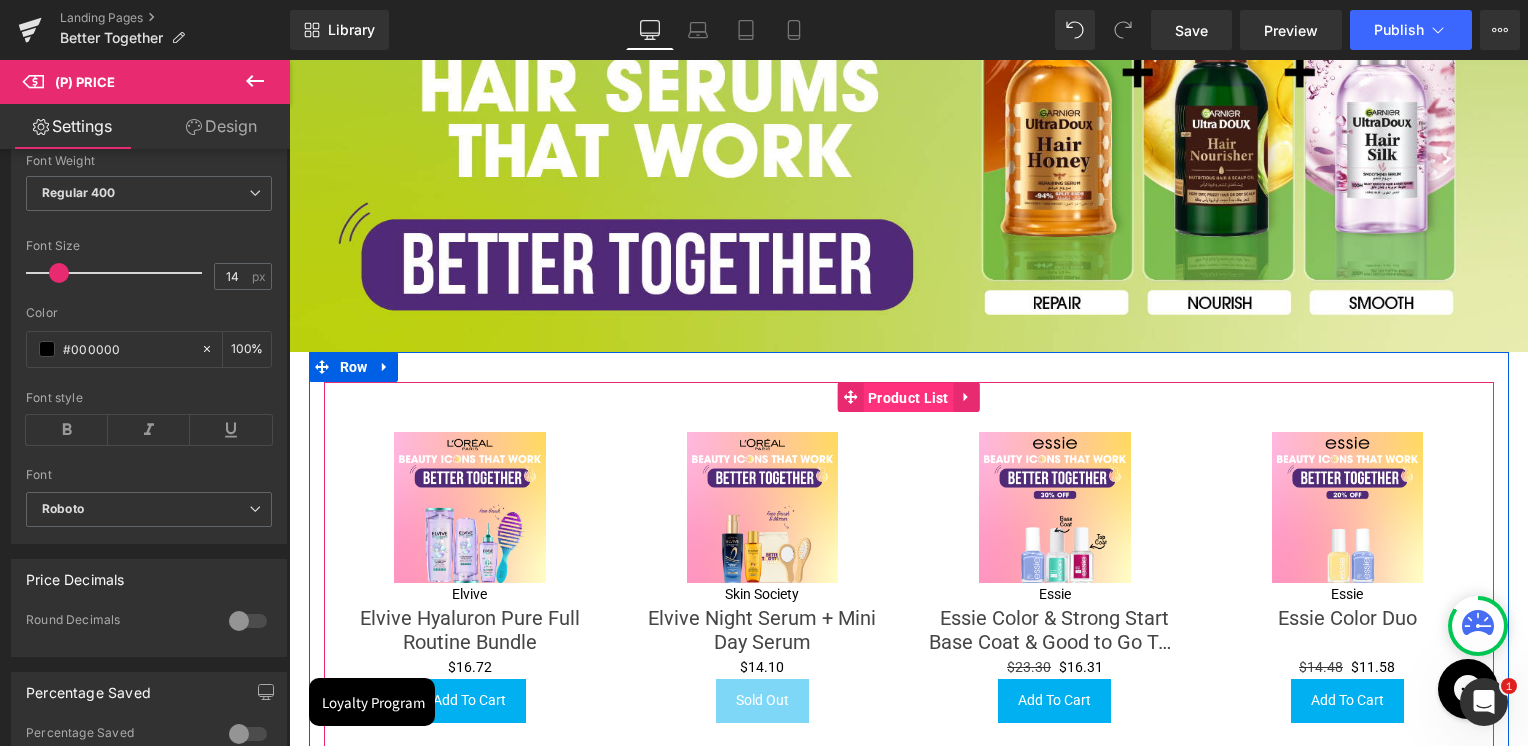 click on "Product List" at bounding box center [908, 398] 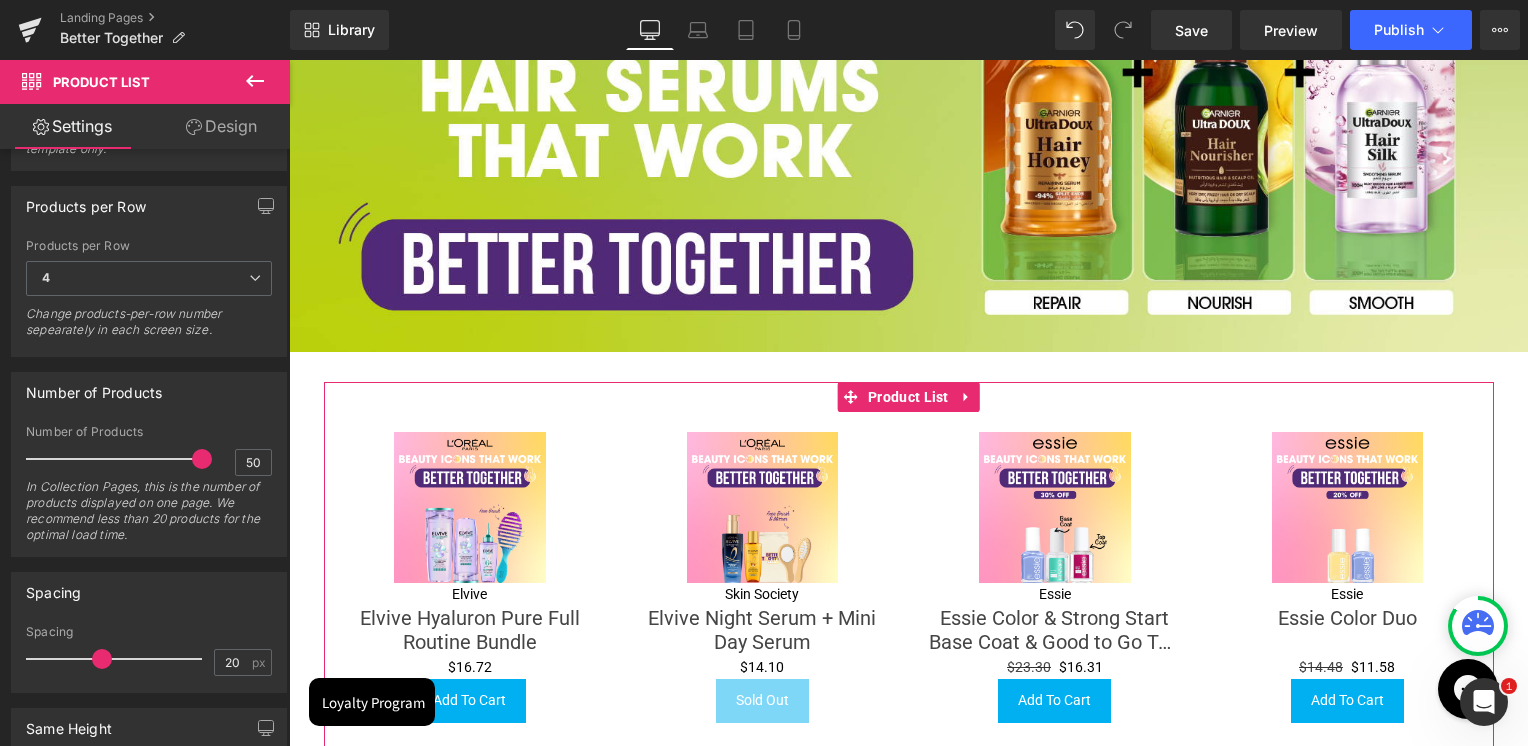 scroll, scrollTop: 300, scrollLeft: 0, axis: vertical 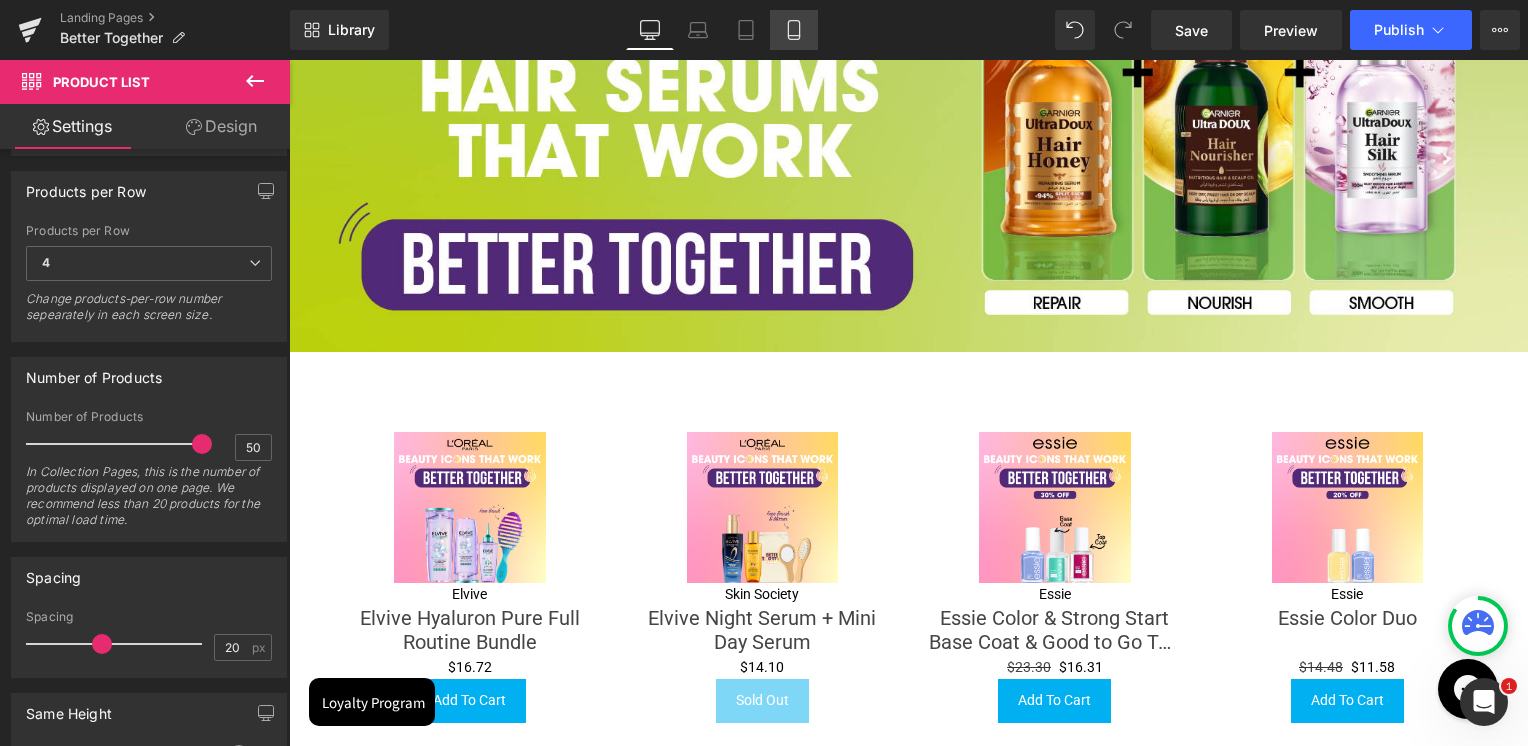 click on "Mobile" at bounding box center [794, 30] 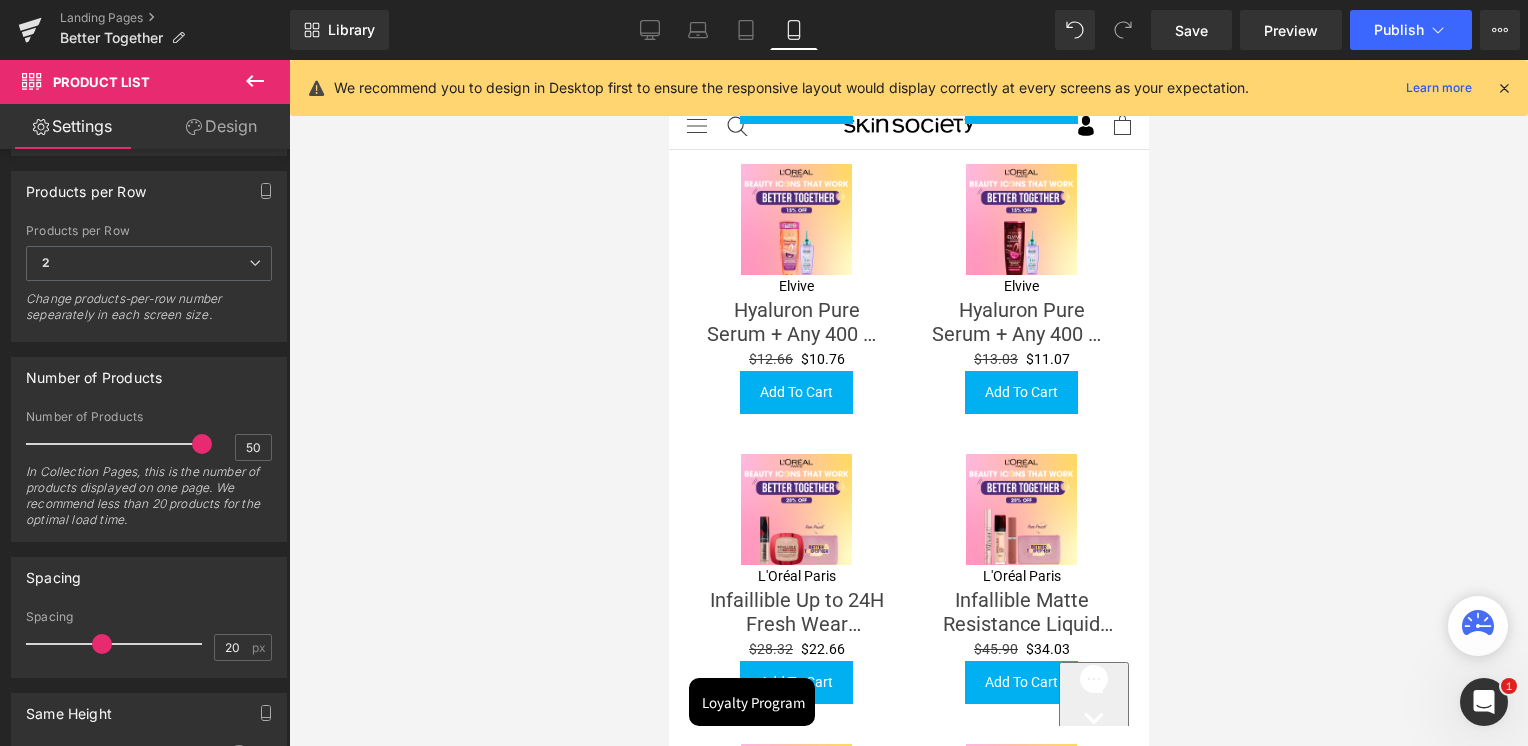 scroll, scrollTop: 860, scrollLeft: 0, axis: vertical 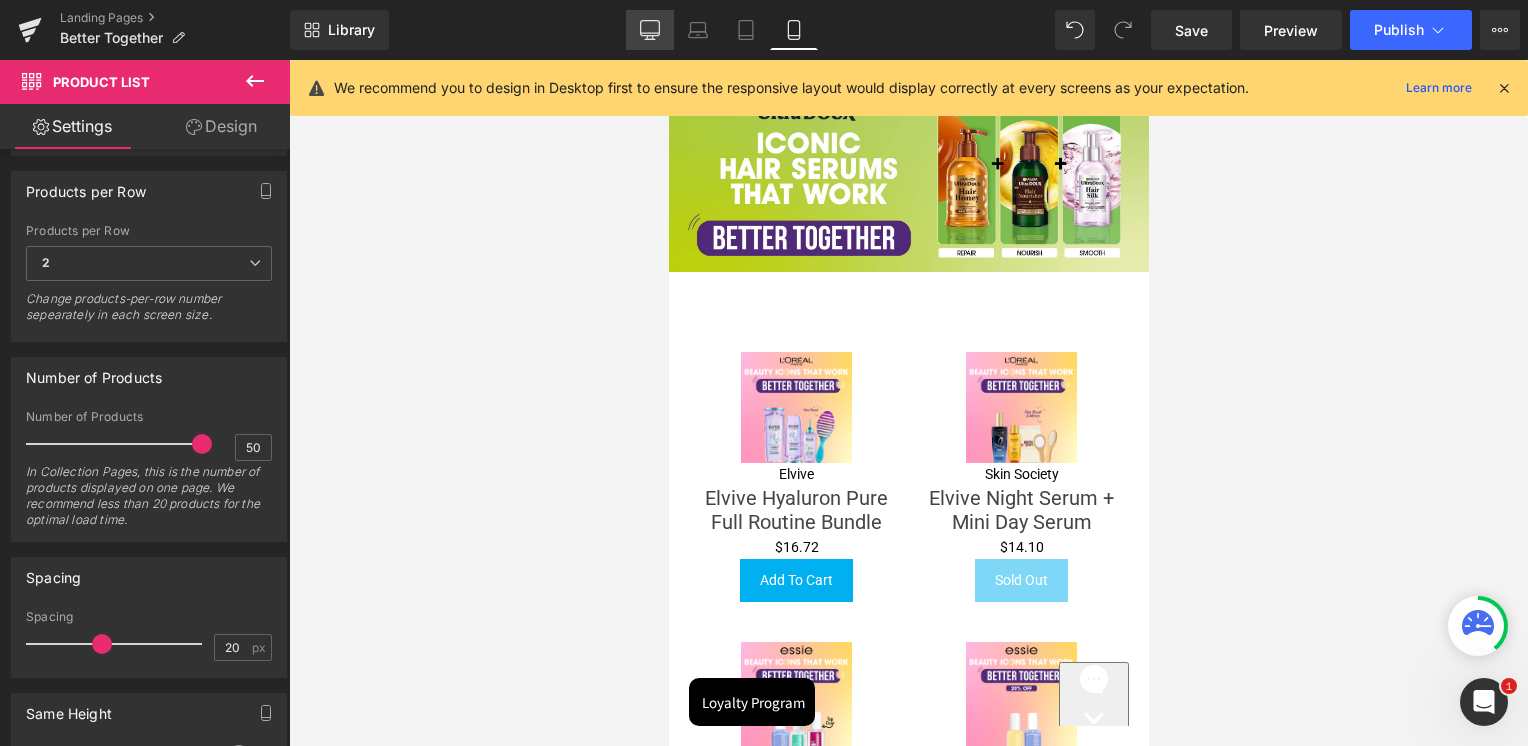 click 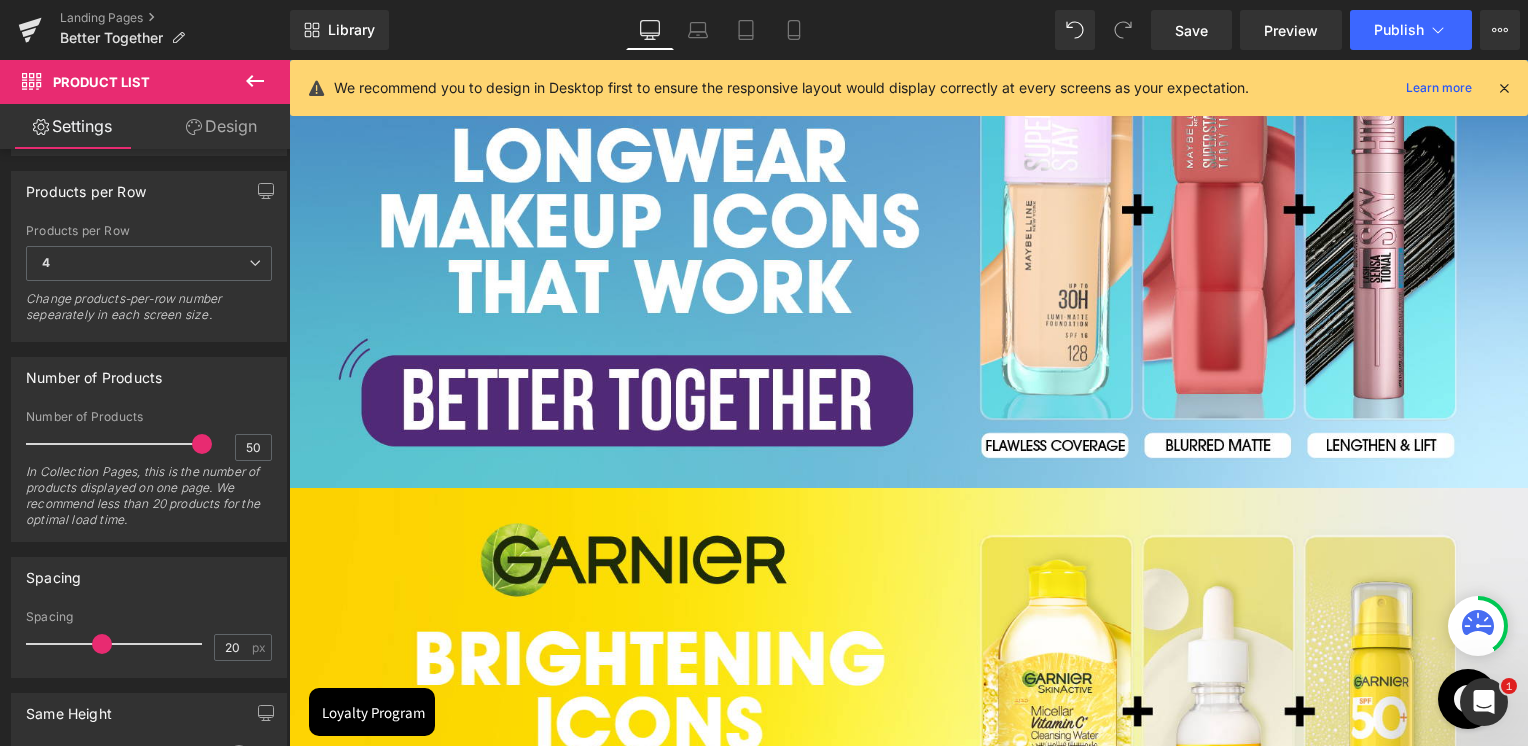 scroll, scrollTop: 2585, scrollLeft: 0, axis: vertical 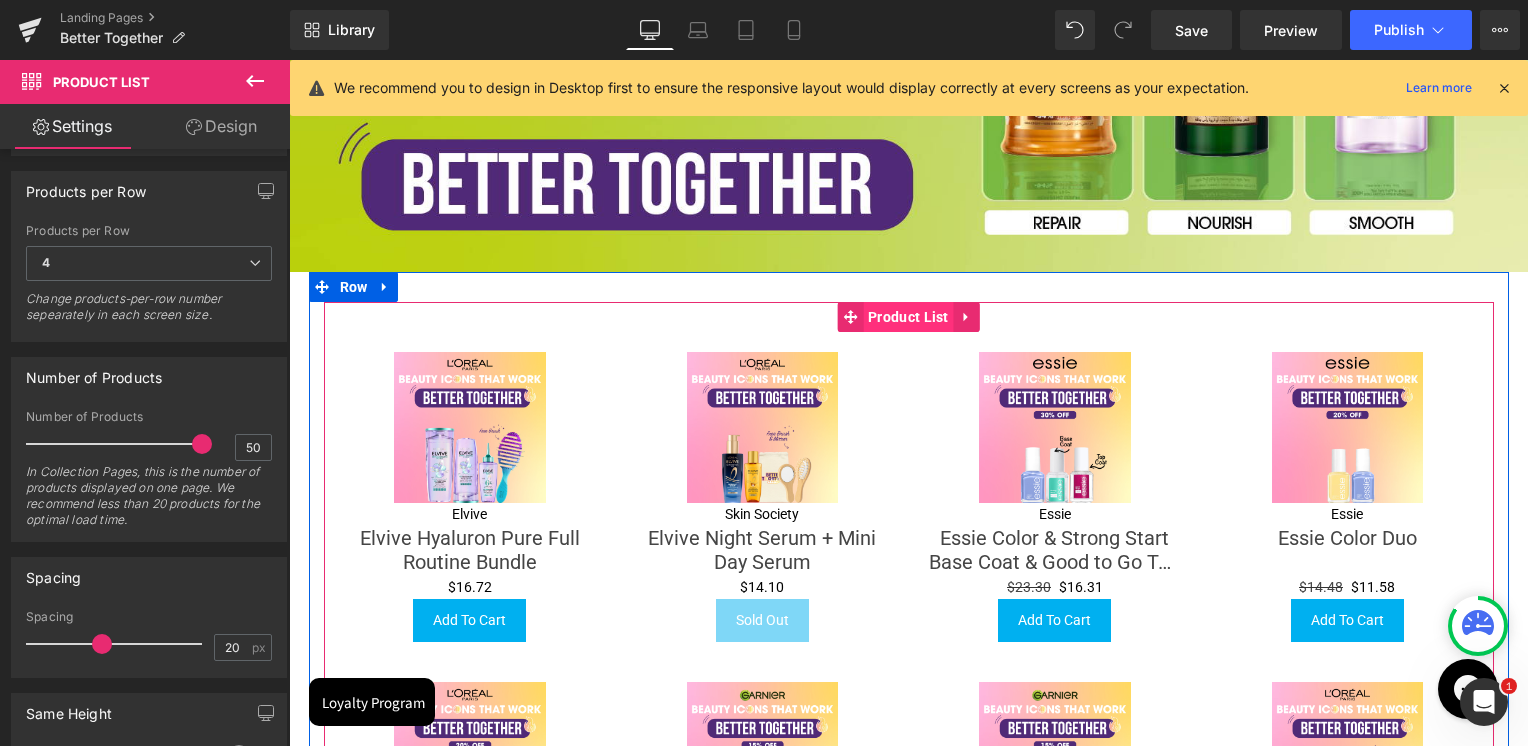 click on "Product List" at bounding box center [908, 317] 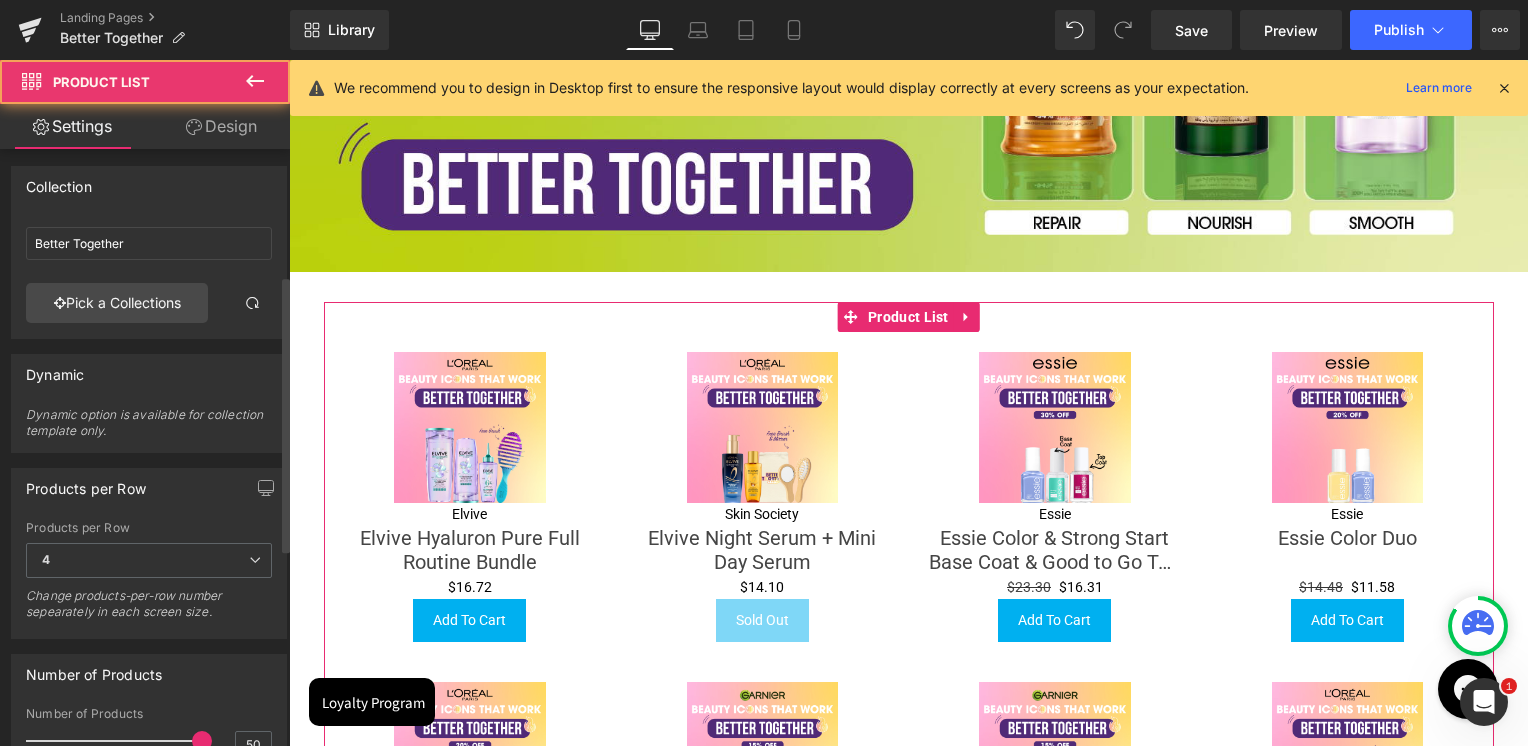 scroll, scrollTop: 0, scrollLeft: 0, axis: both 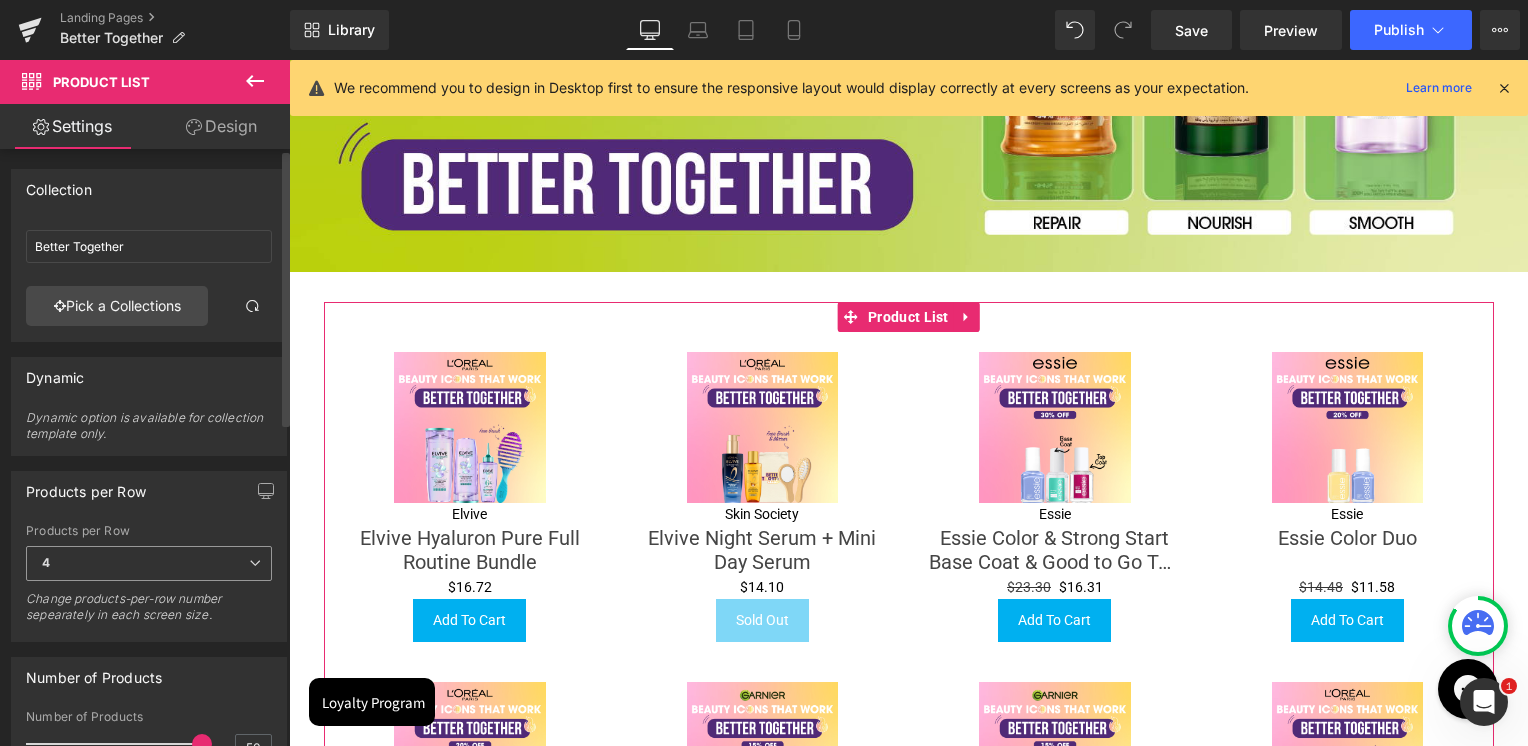 click on "4" at bounding box center (149, 563) 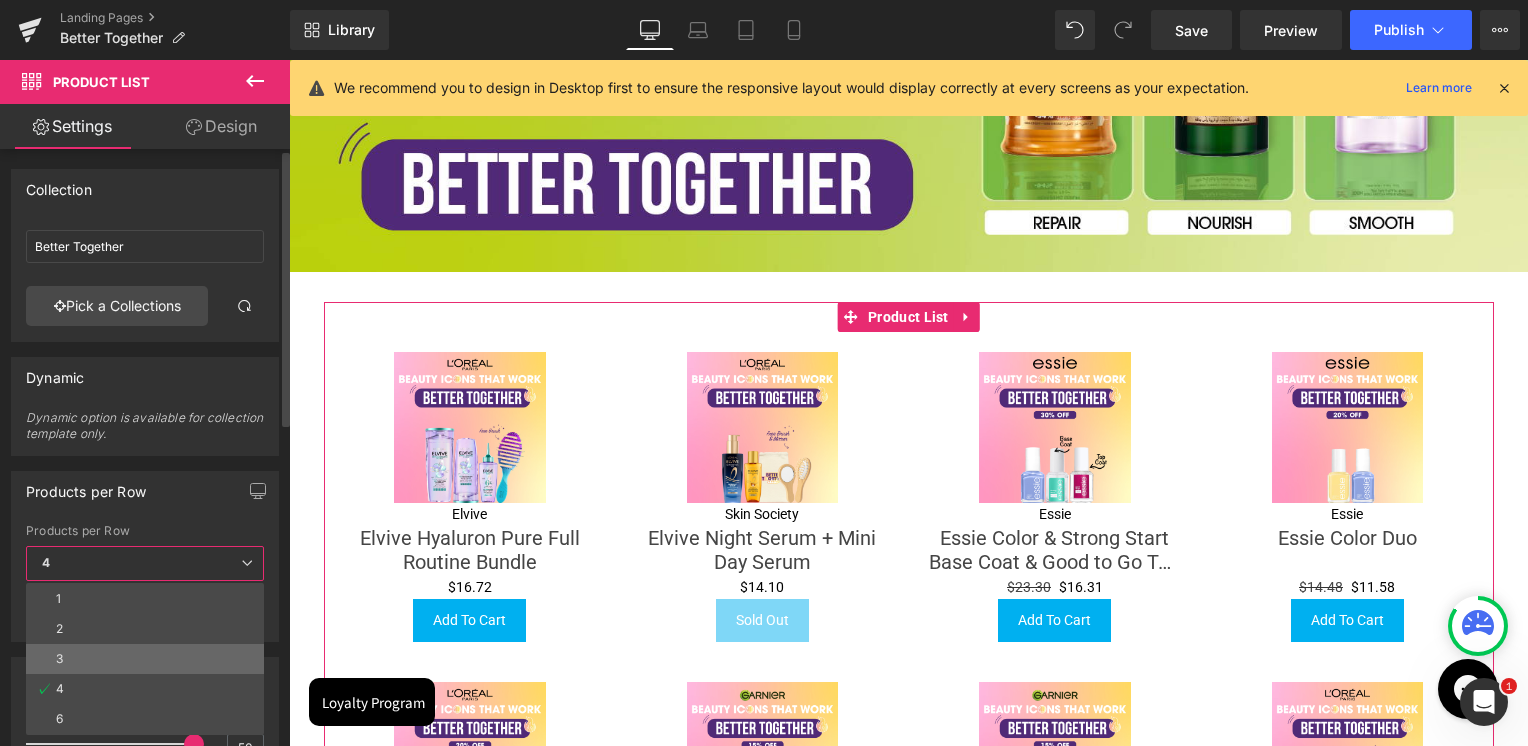 click on "3" at bounding box center (145, 659) 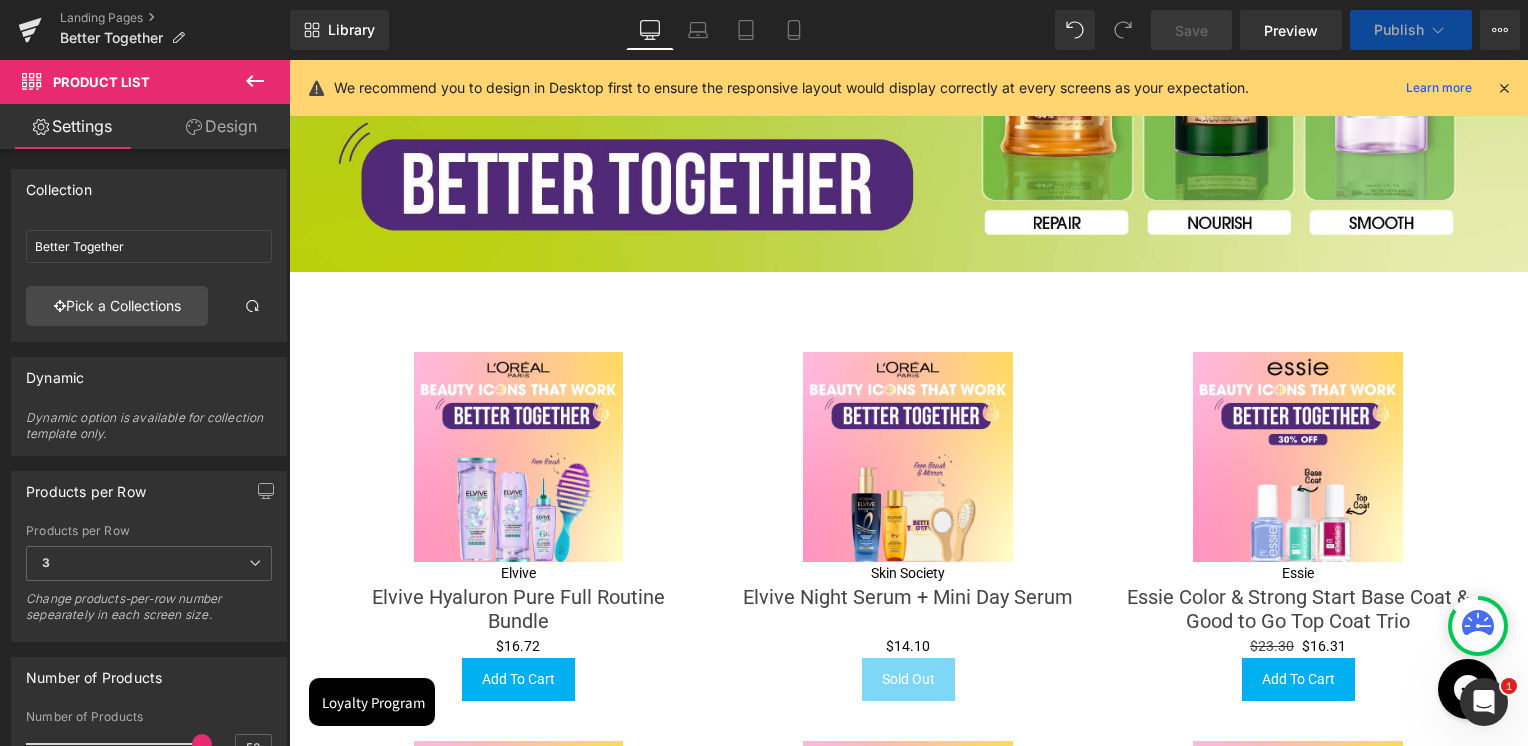 scroll, scrollTop: 100, scrollLeft: 0, axis: vertical 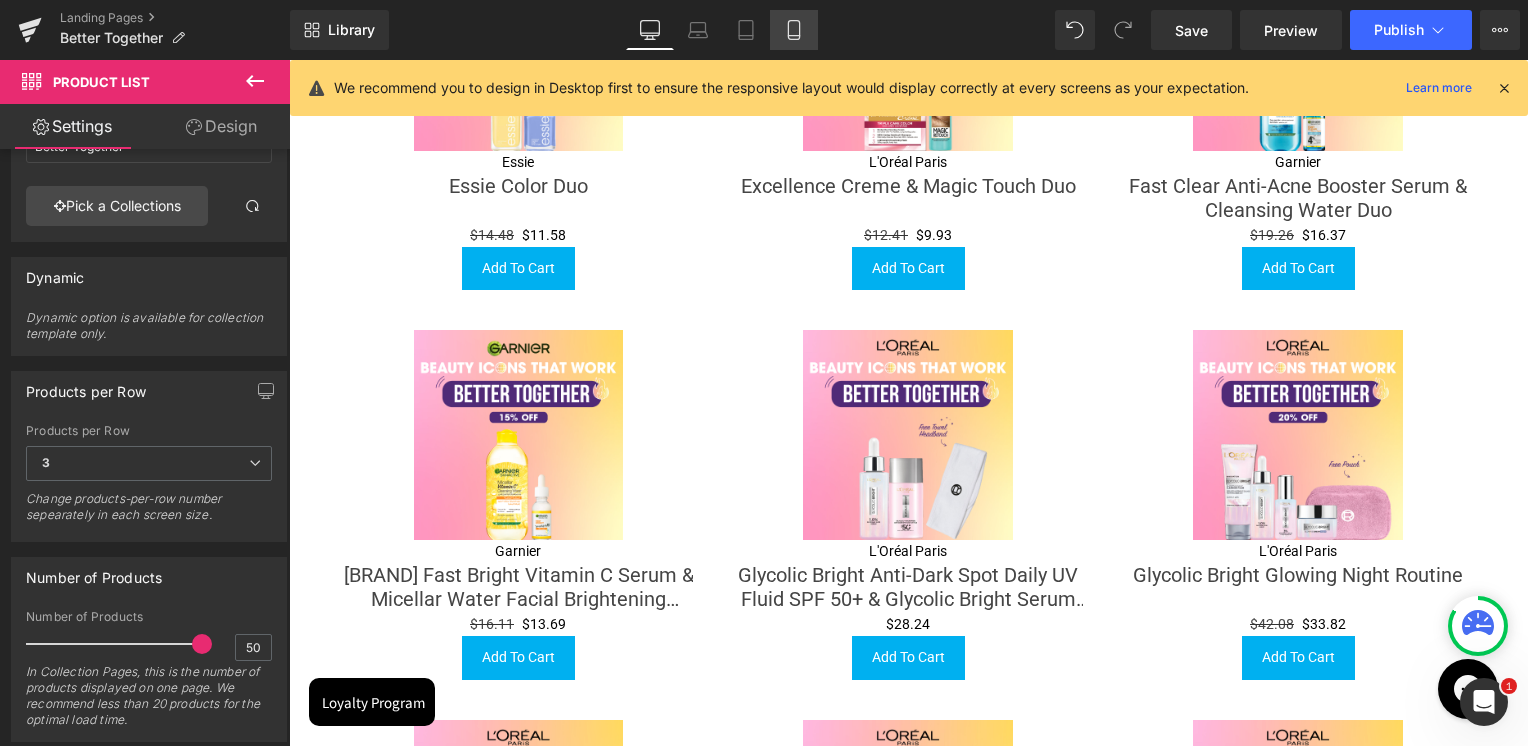 click 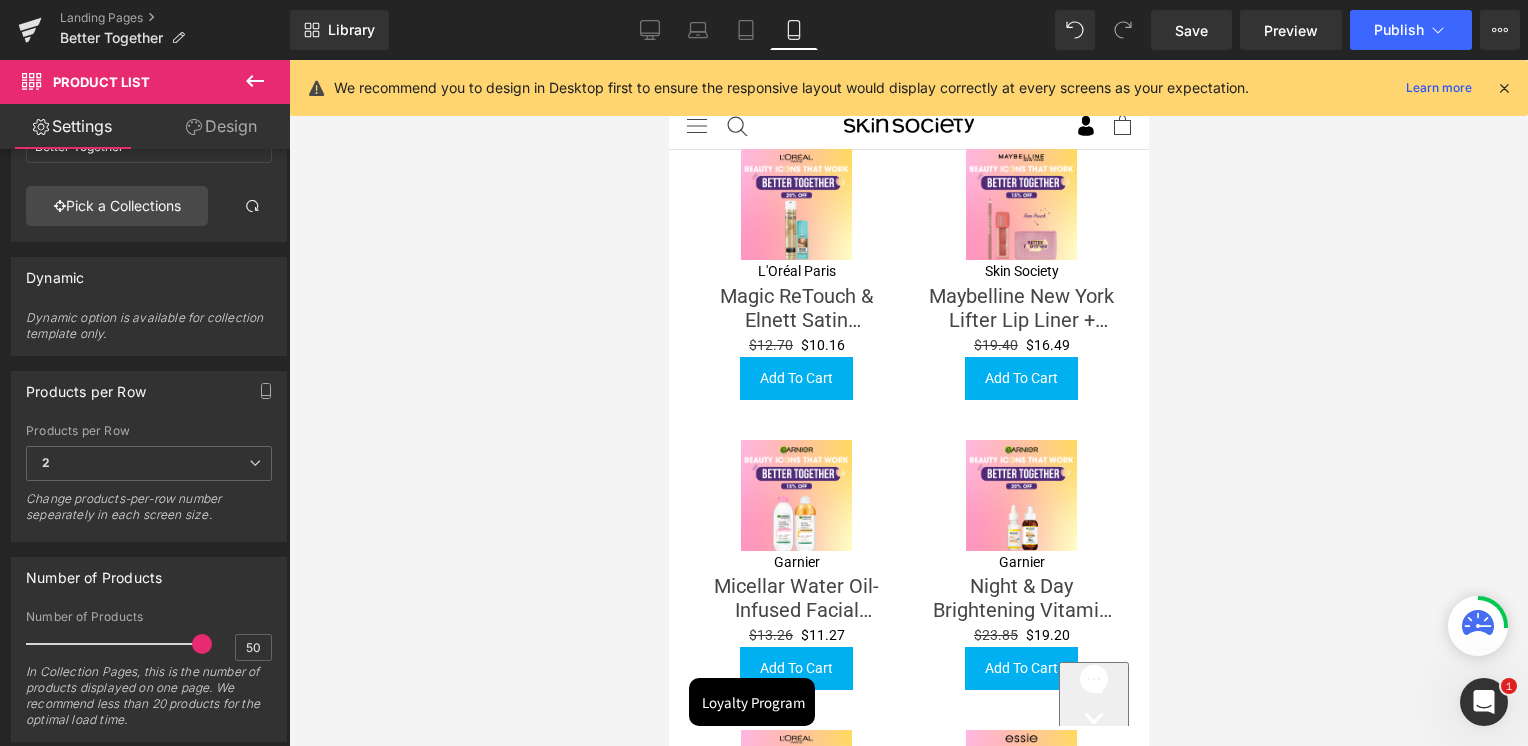 scroll, scrollTop: 860, scrollLeft: 0, axis: vertical 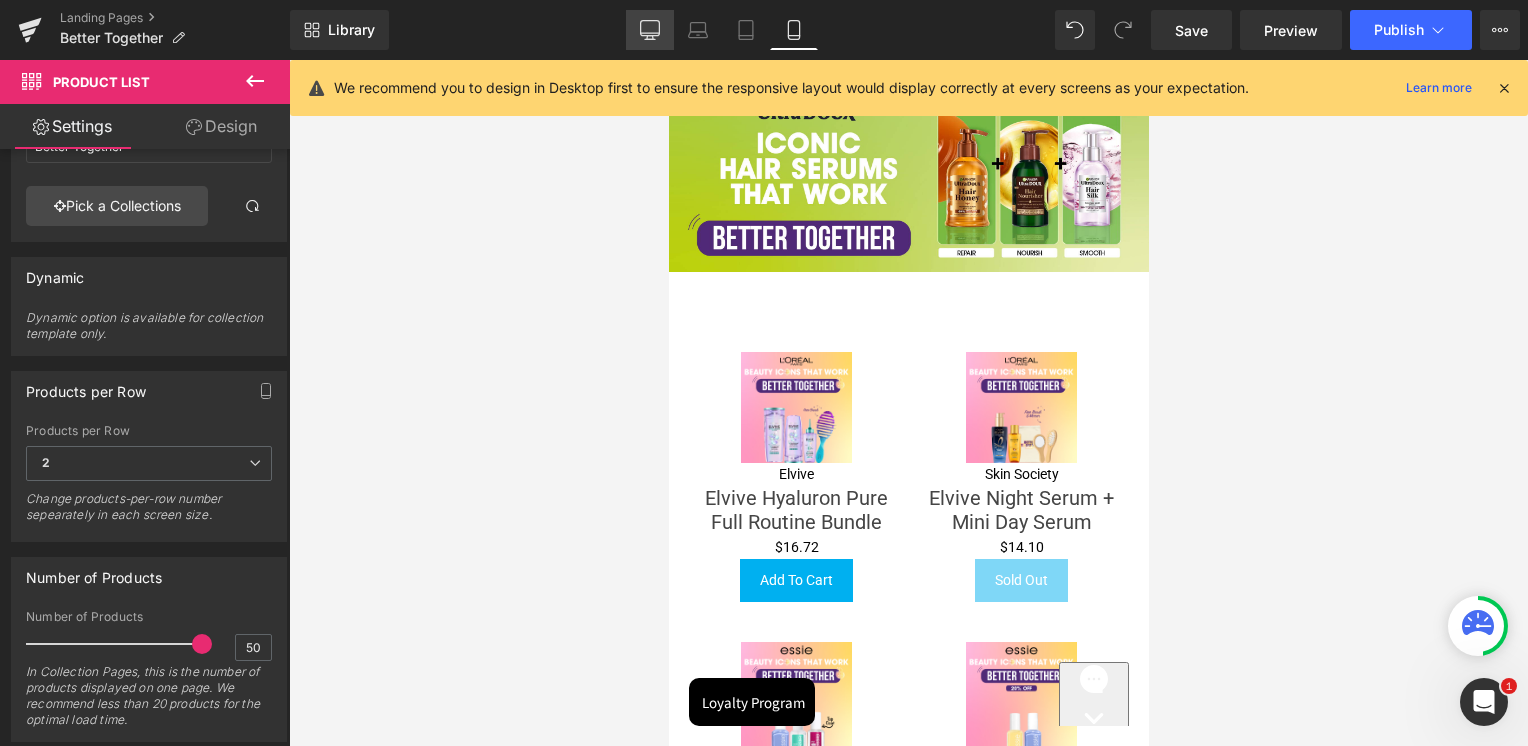 click on "Desktop" at bounding box center (650, 30) 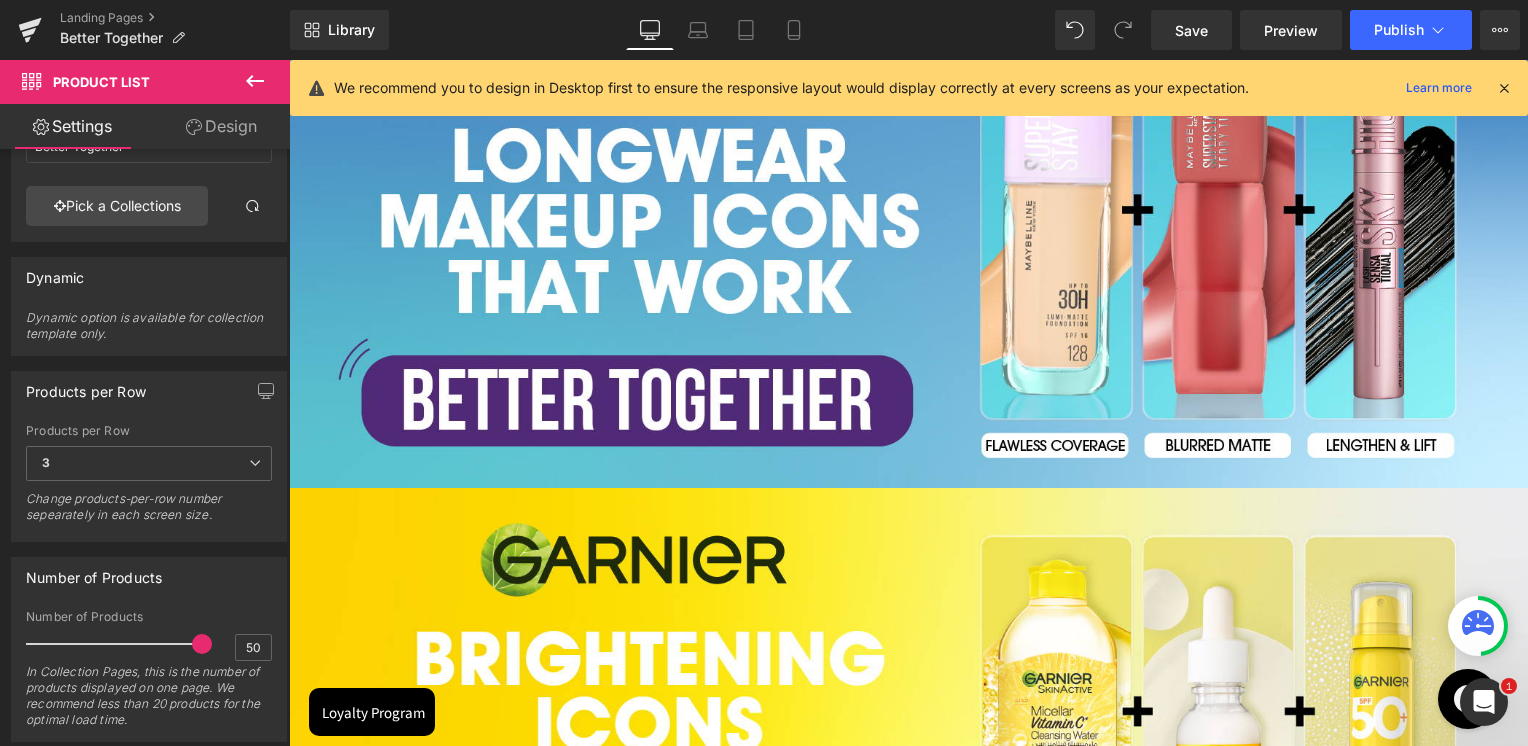 scroll, scrollTop: 2585, scrollLeft: 0, axis: vertical 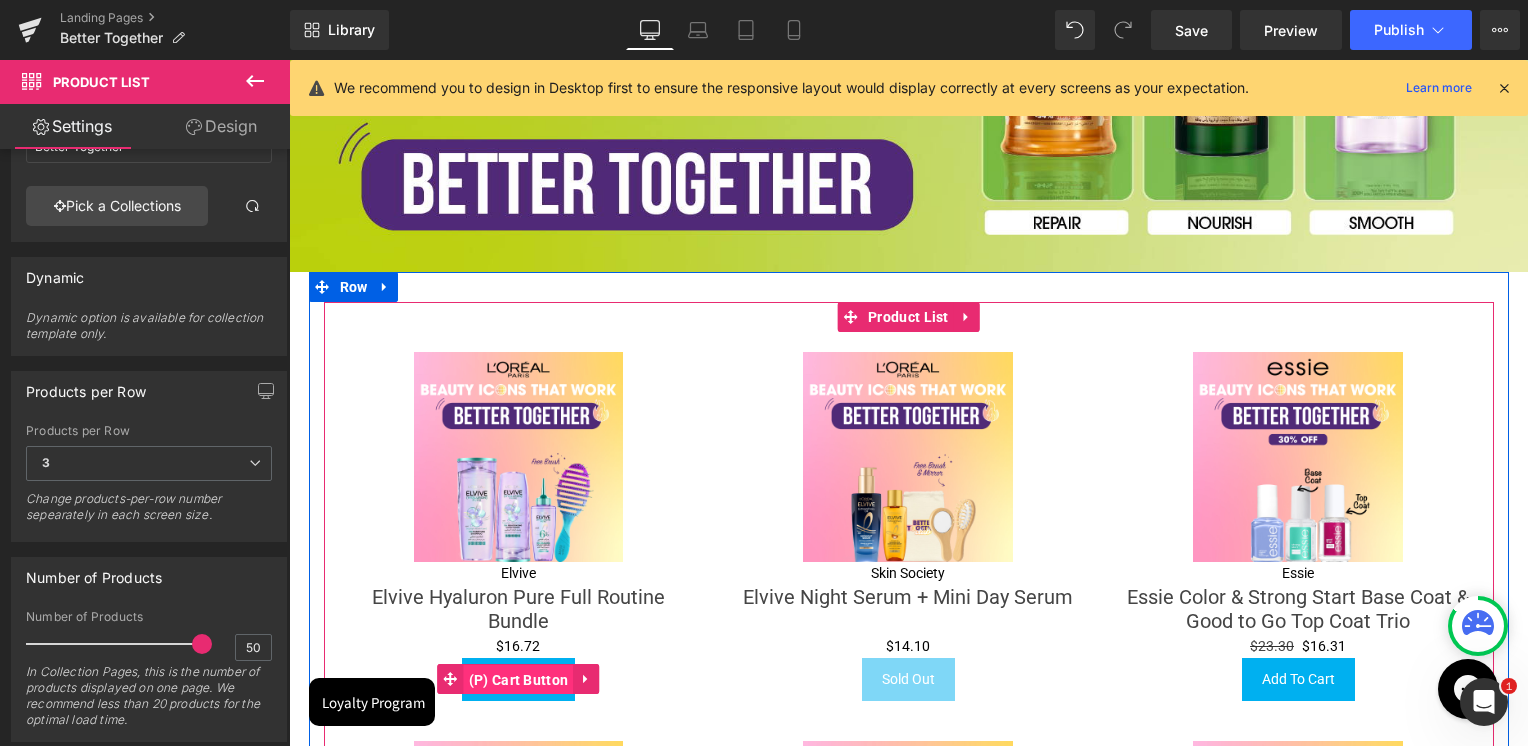 click on "(P) Cart Button" at bounding box center [519, 680] 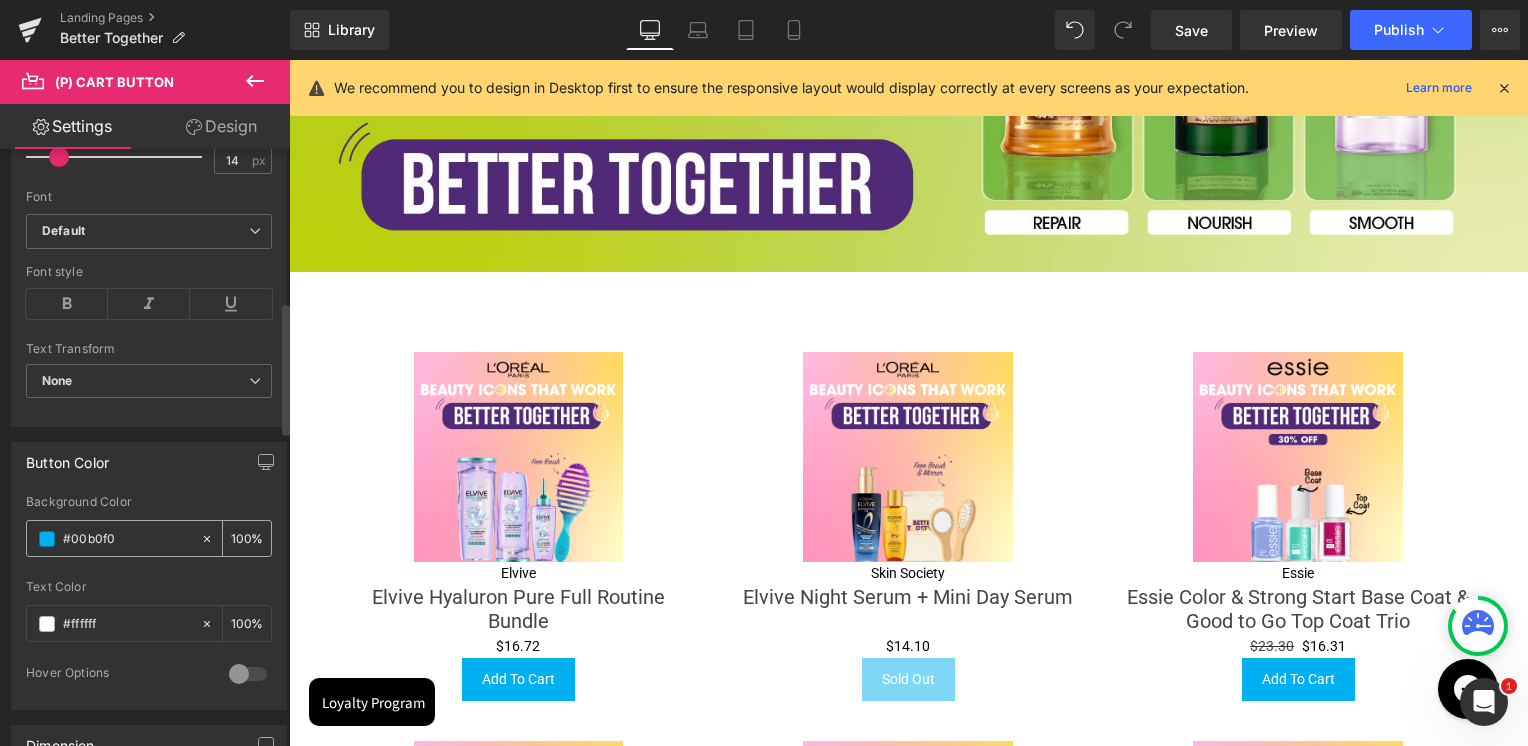 scroll, scrollTop: 800, scrollLeft: 0, axis: vertical 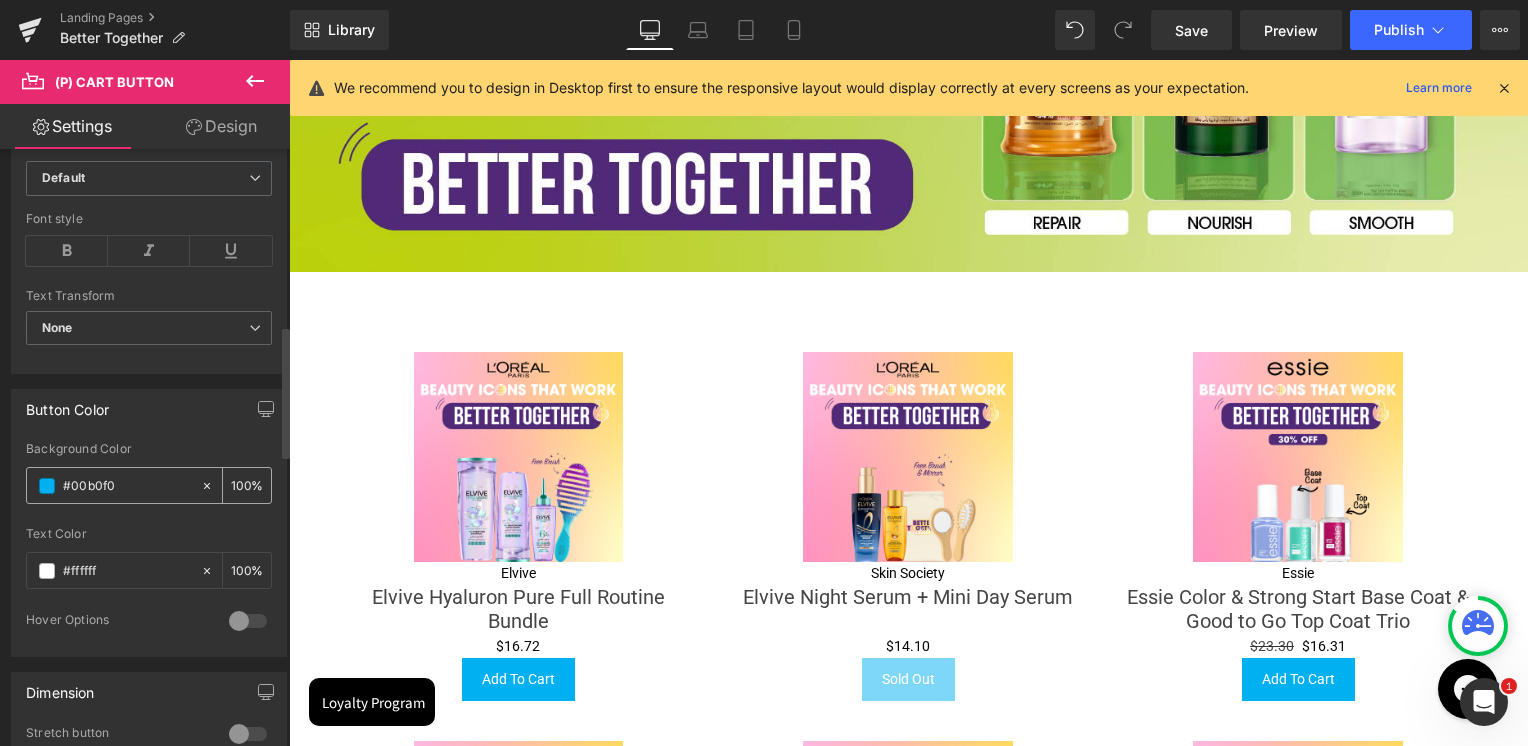 click at bounding box center (47, 486) 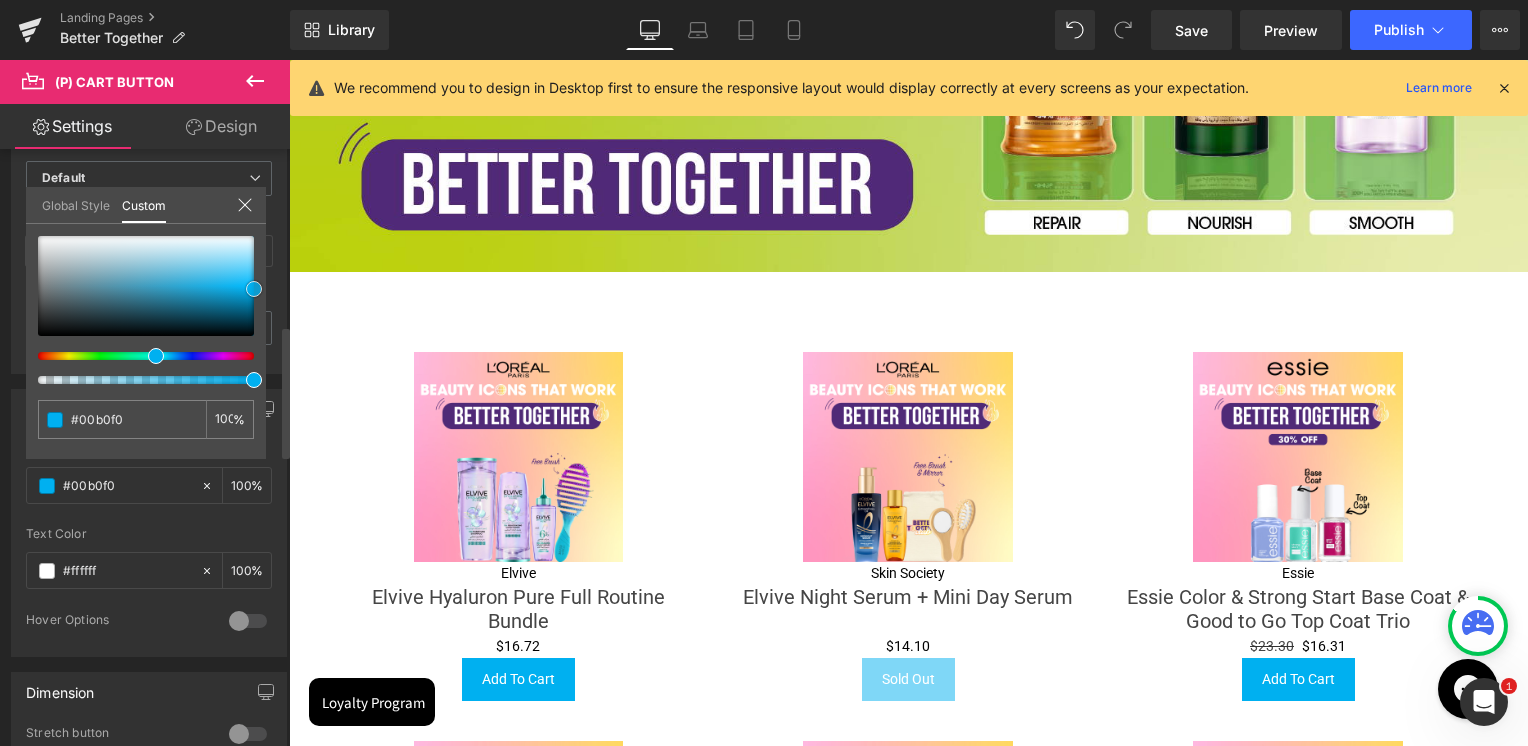 type on "#6eacc3" 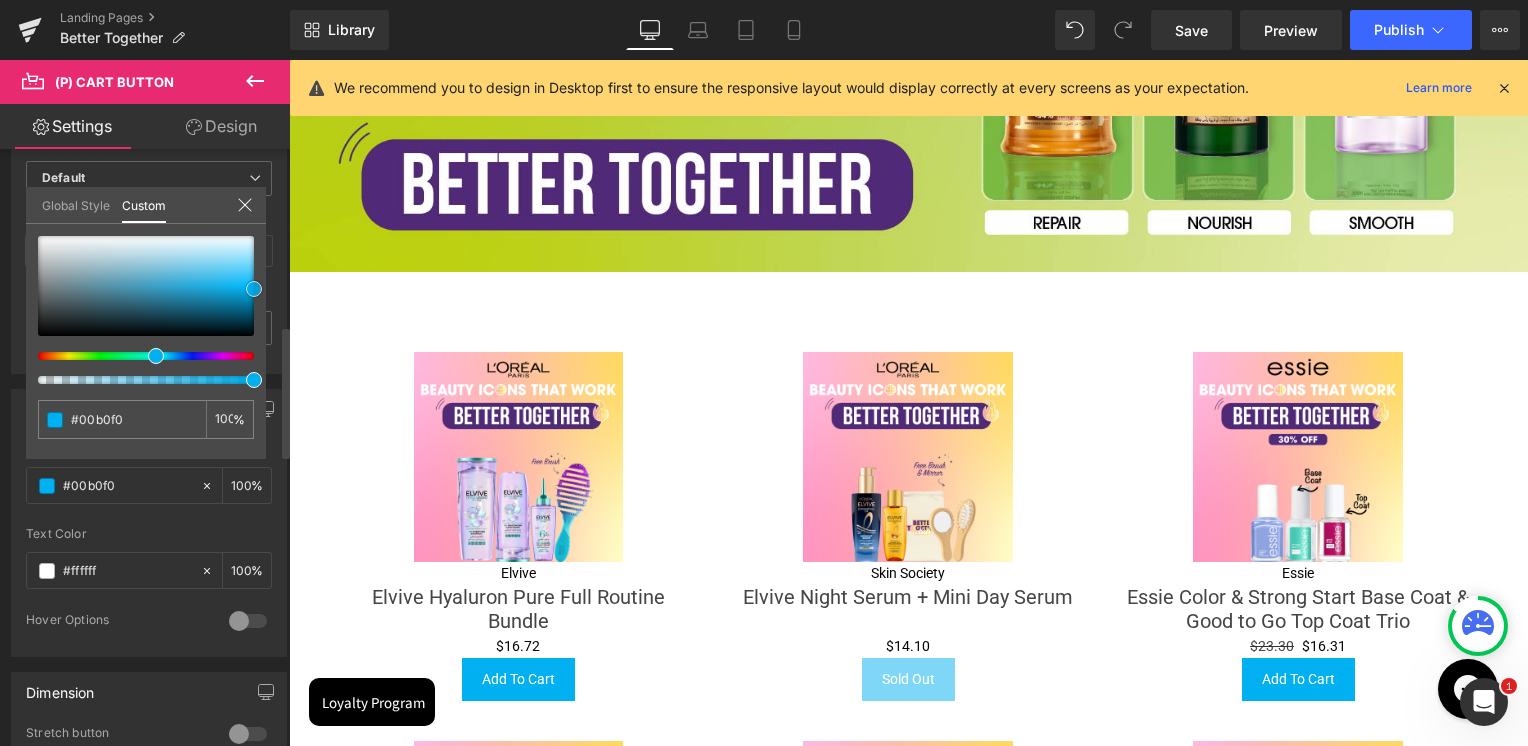 type on "#6eacc3" 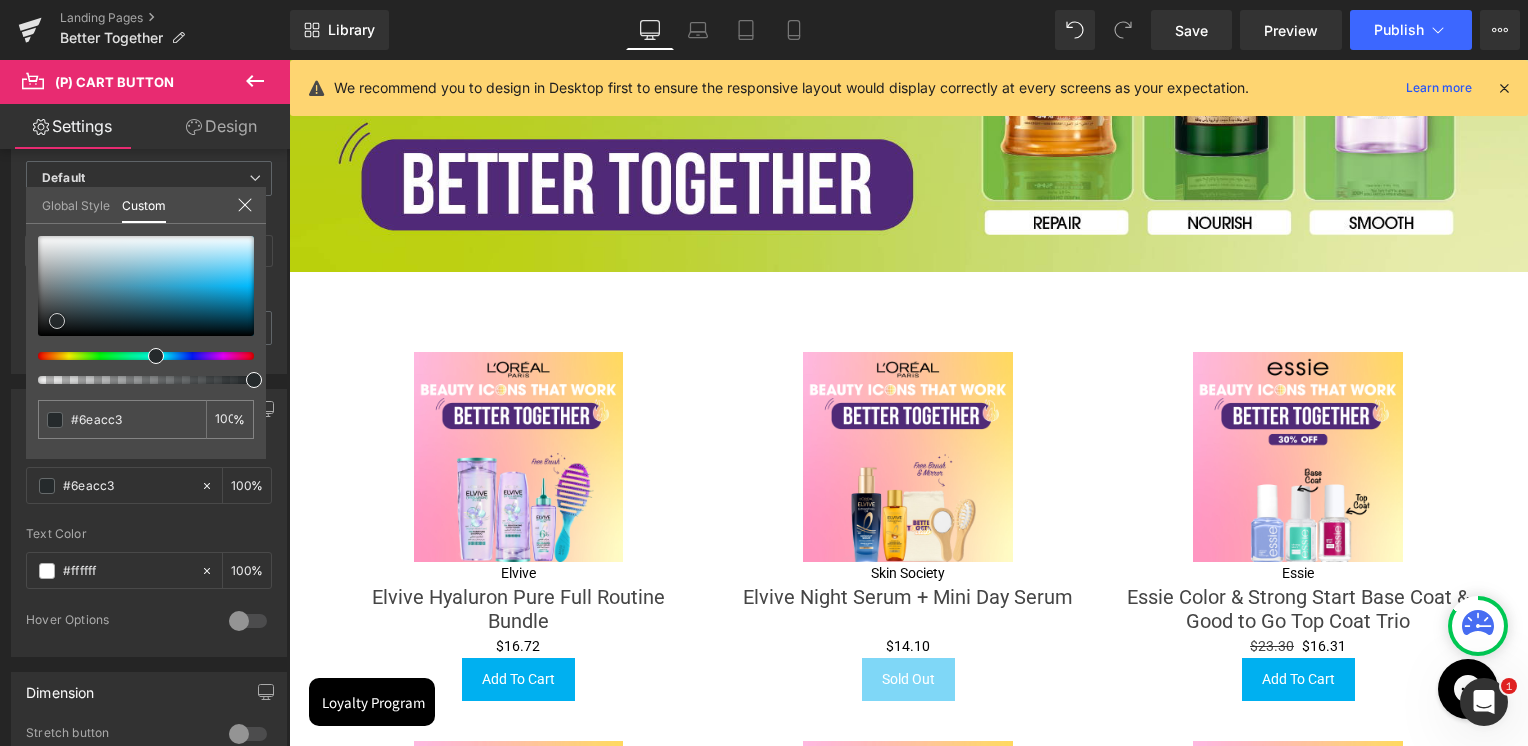 type on "#4d7989" 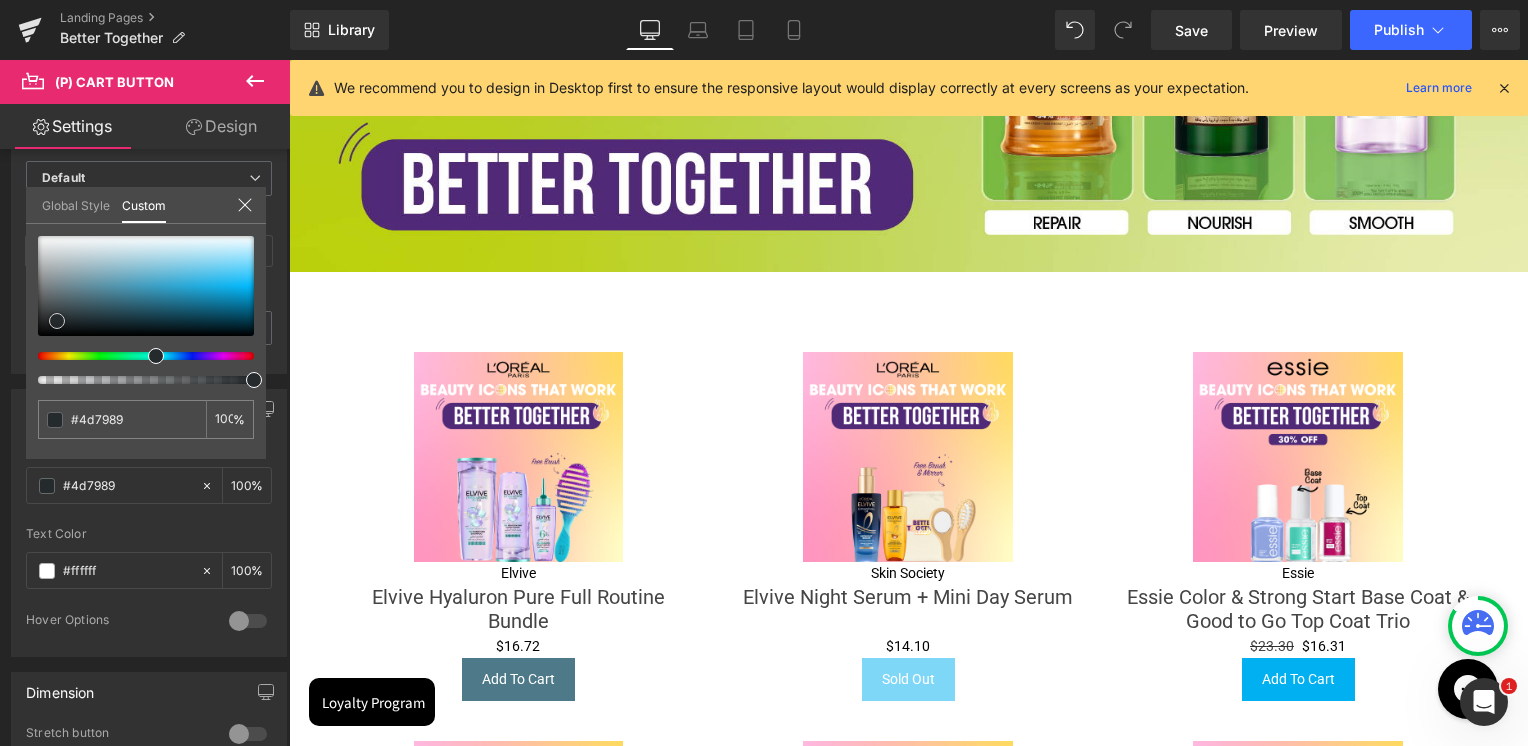 type on "#000000" 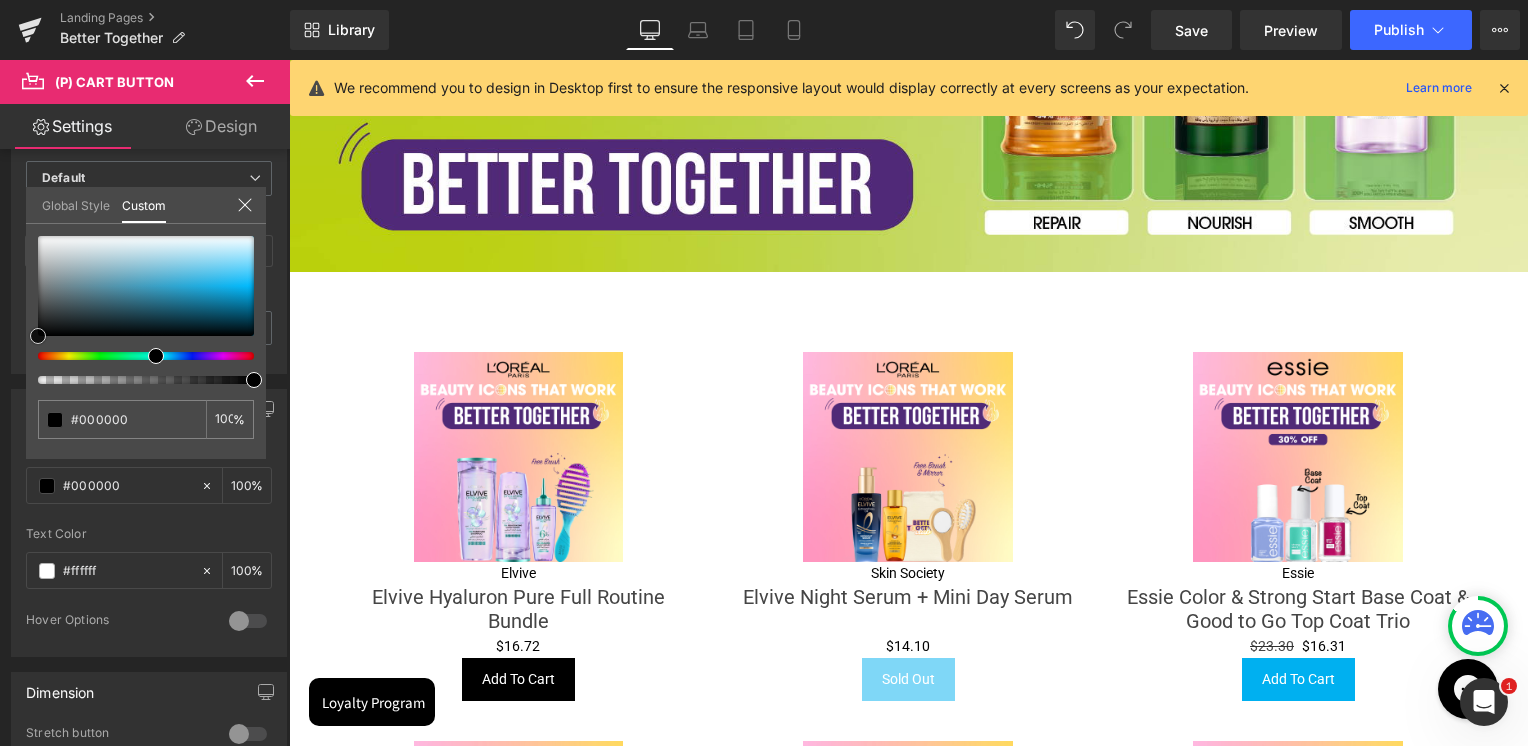 drag, startPoint x: 128, startPoint y: 276, endPoint x: -28, endPoint y: 400, distance: 199.2787 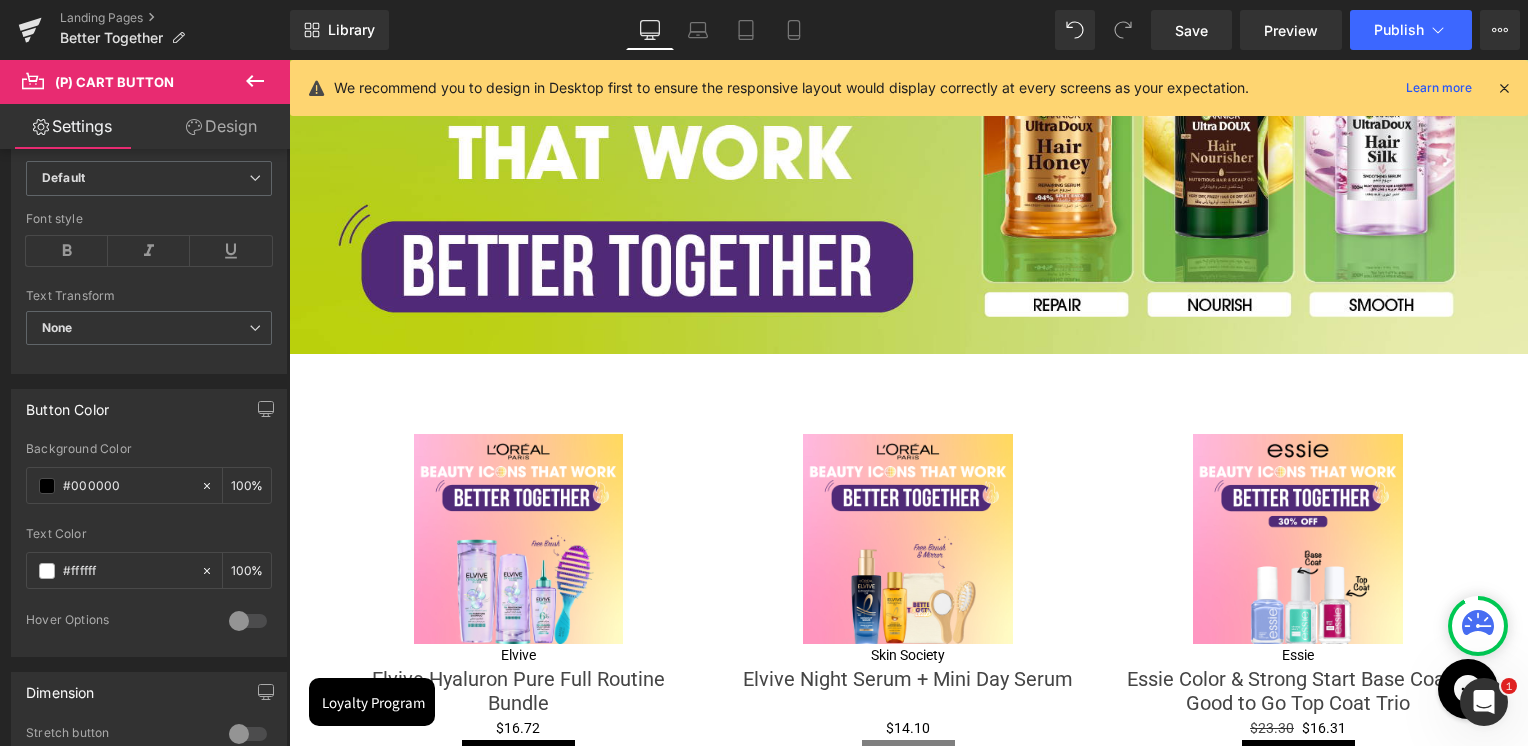 scroll, scrollTop: 2385, scrollLeft: 0, axis: vertical 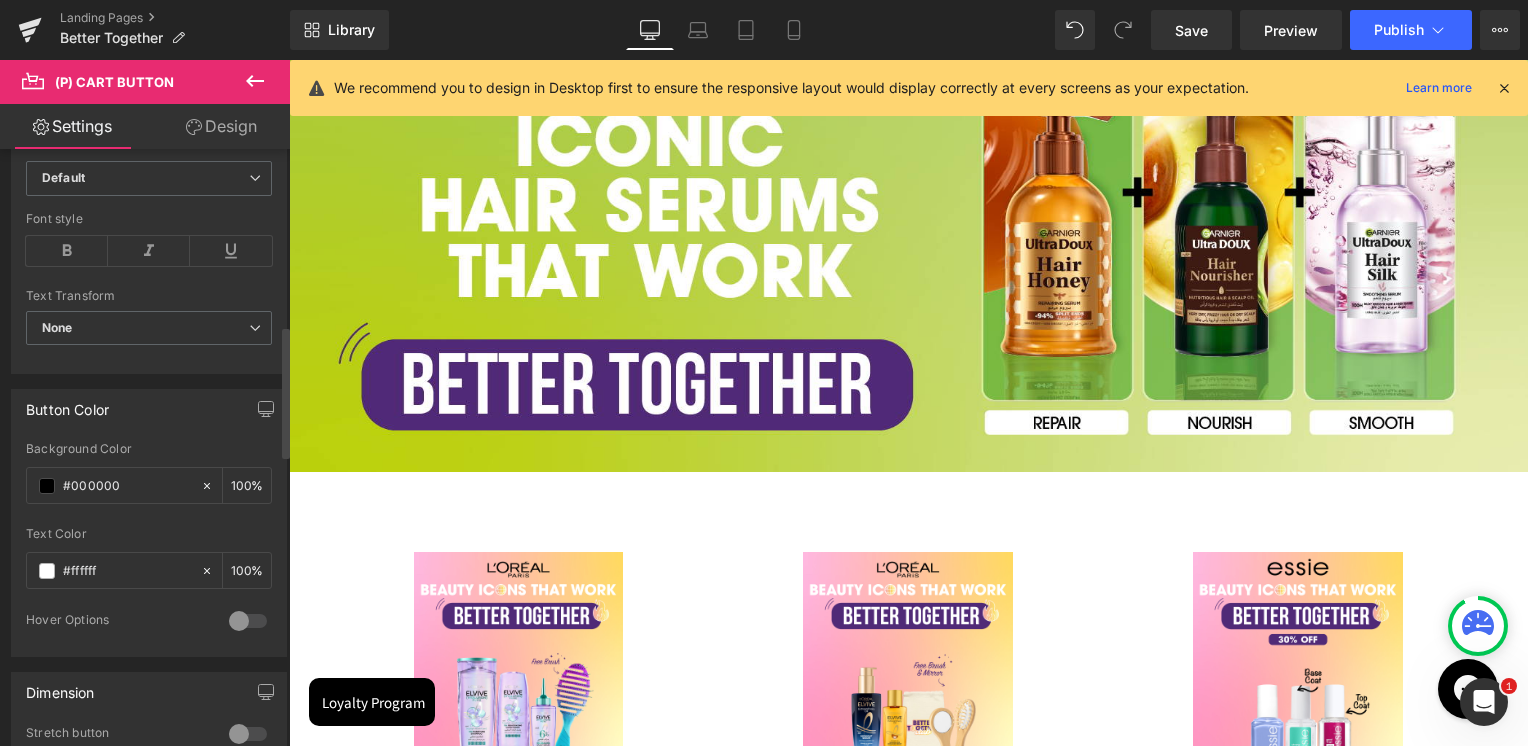 click on "Button Color rgba(0, 0, 0, 1) Background Color #000000 100 % #ffffff Text Color #ffffff 100 % 0 Hover Options Background Color Hover % Text Color Hover %" at bounding box center (149, 515) 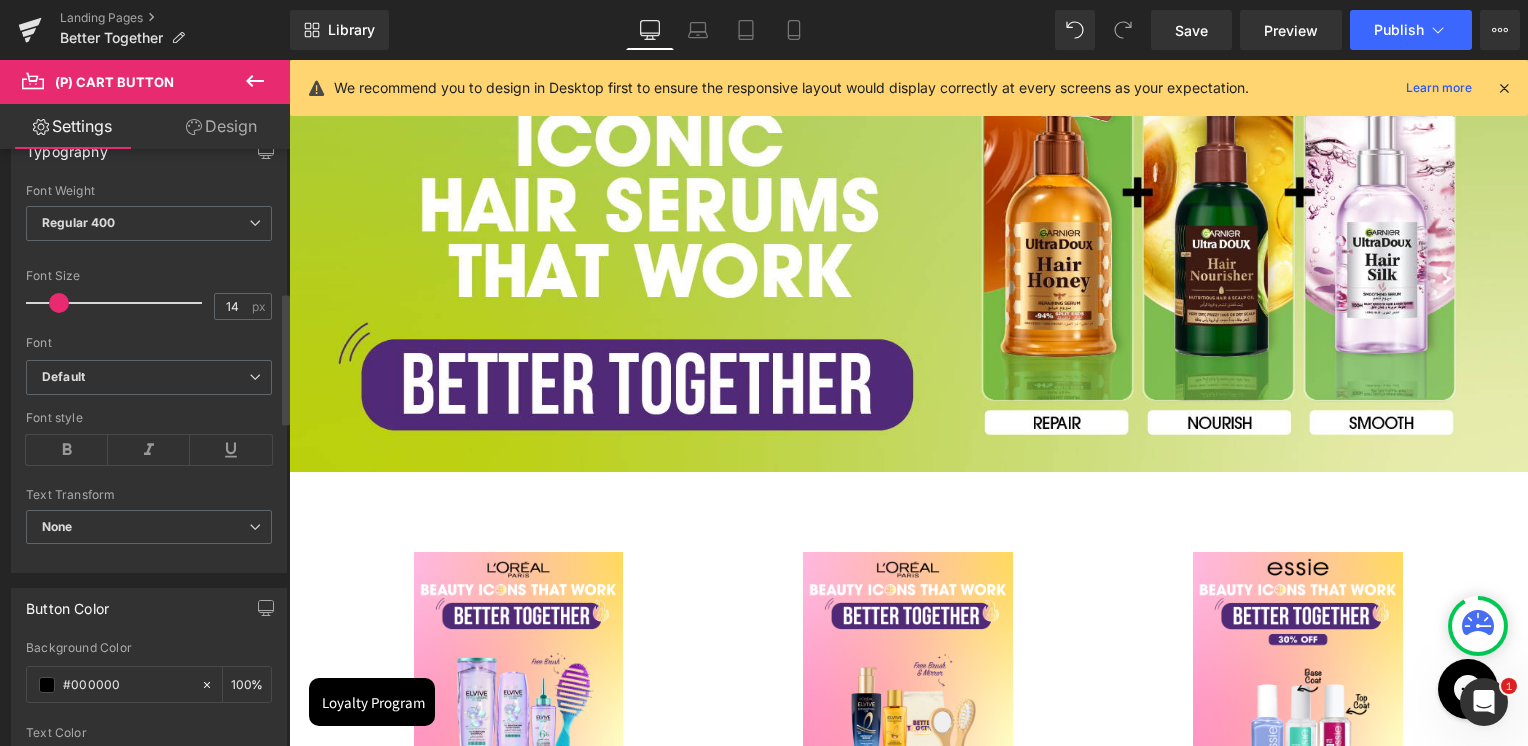scroll, scrollTop: 600, scrollLeft: 0, axis: vertical 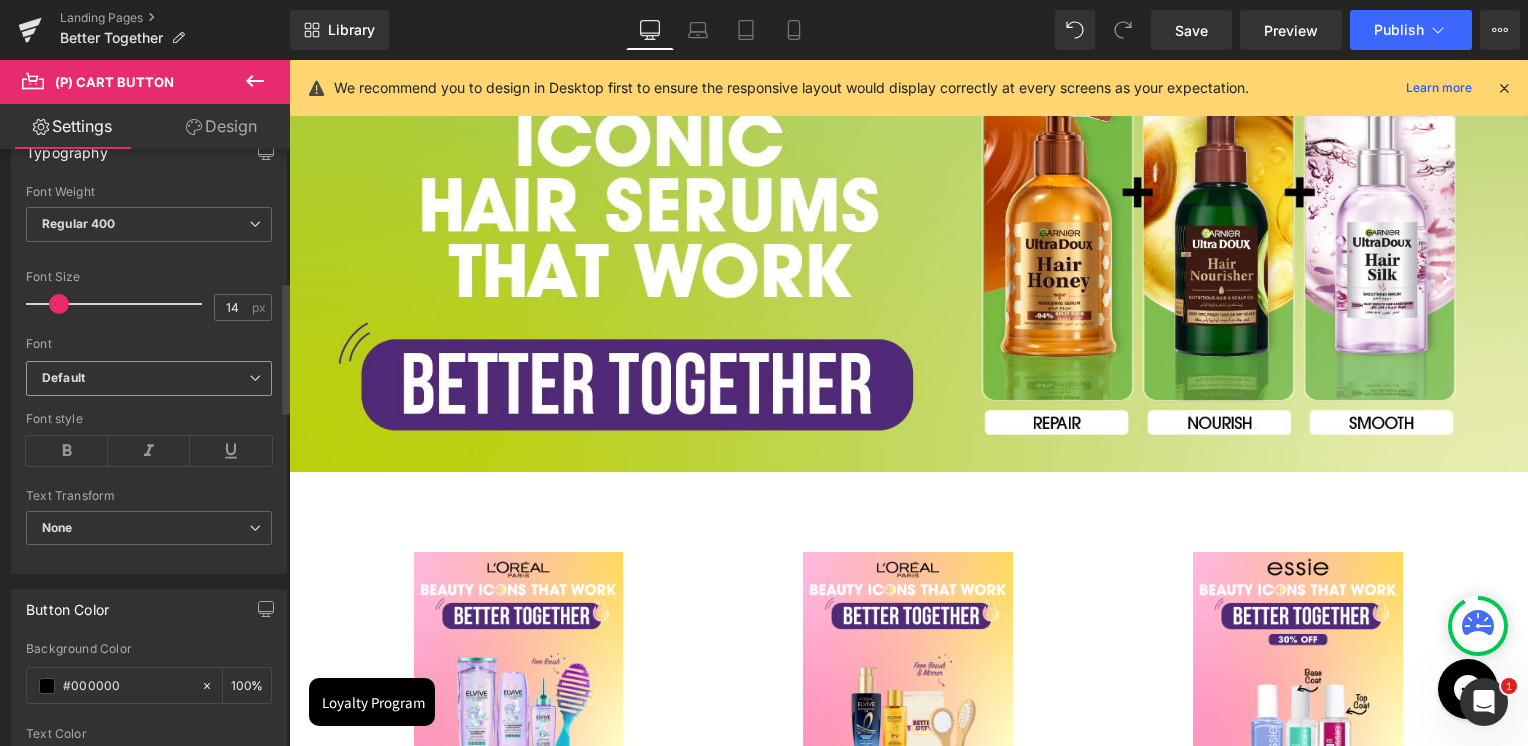 drag, startPoint x: 83, startPoint y: 366, endPoint x: 95, endPoint y: 390, distance: 26.832815 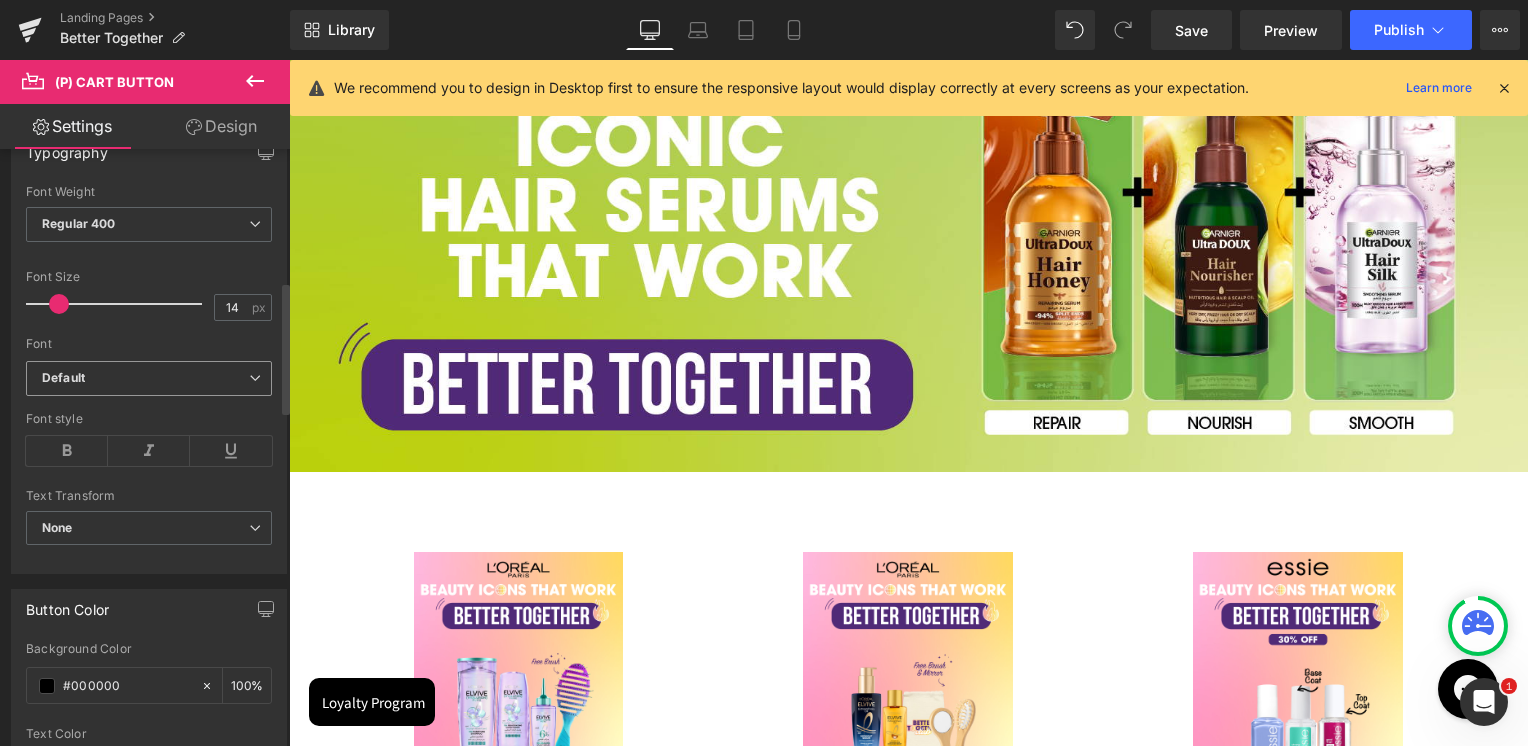 click on "Default" at bounding box center [63, 378] 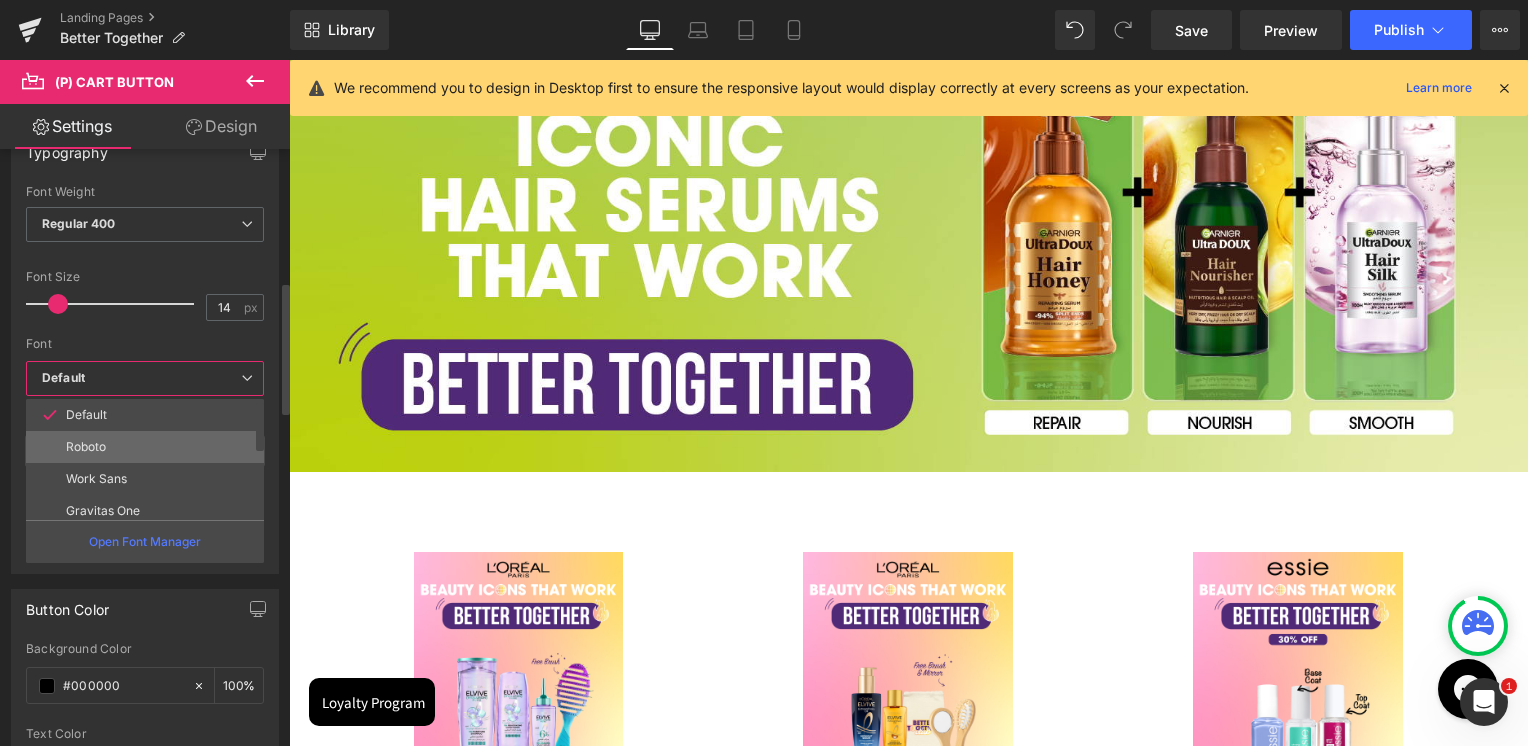 click on "Roboto" at bounding box center [86, 447] 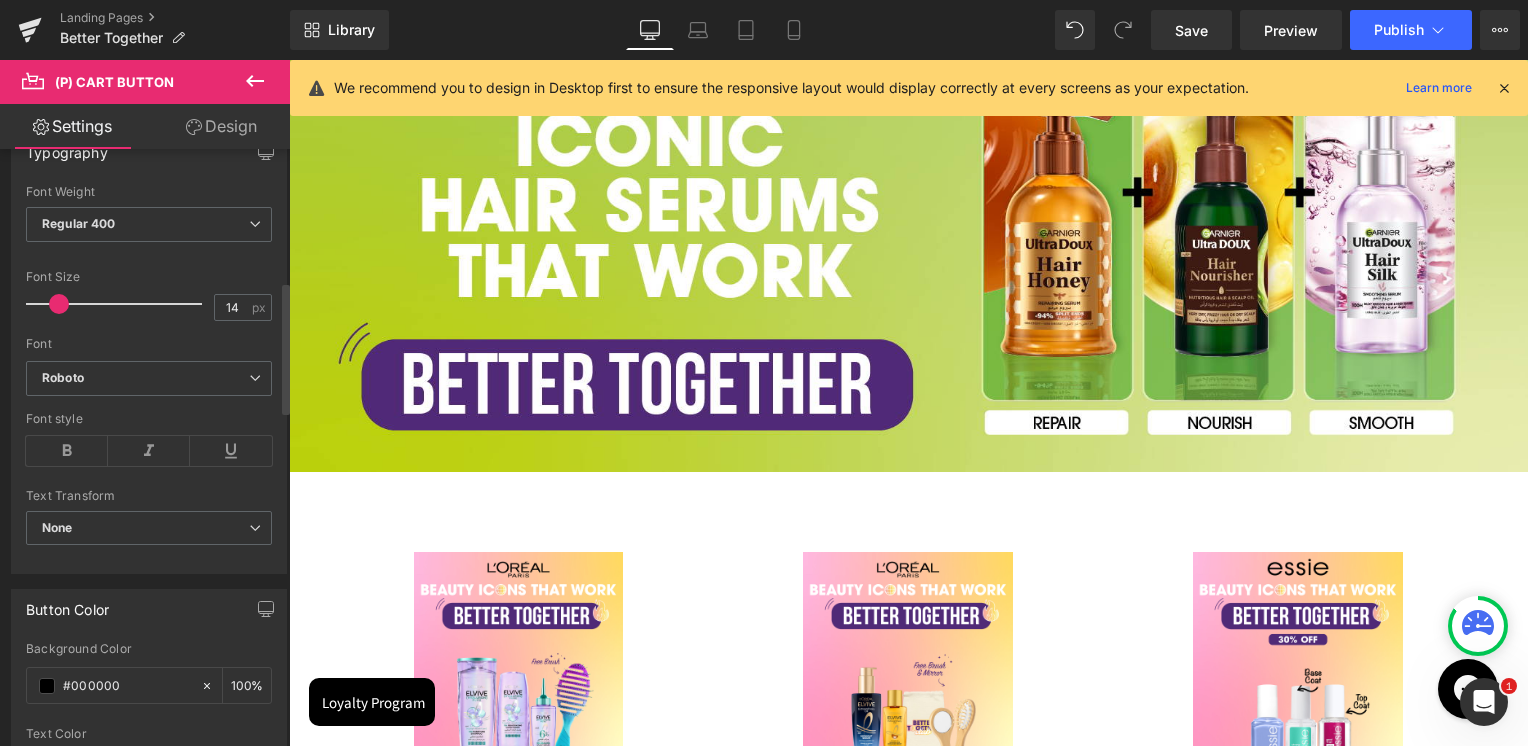 click on "Font" at bounding box center [149, 344] 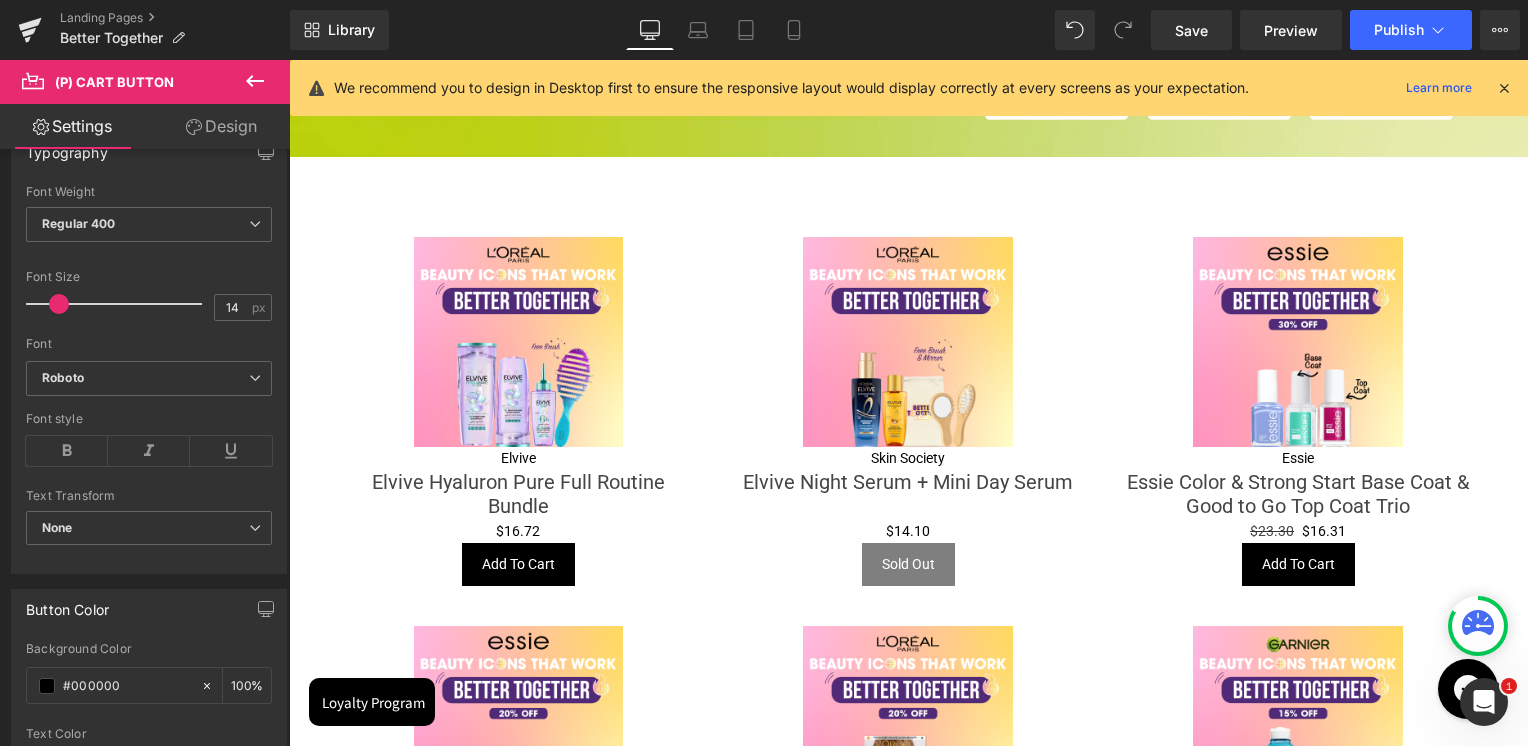 scroll, scrollTop: 2200, scrollLeft: 0, axis: vertical 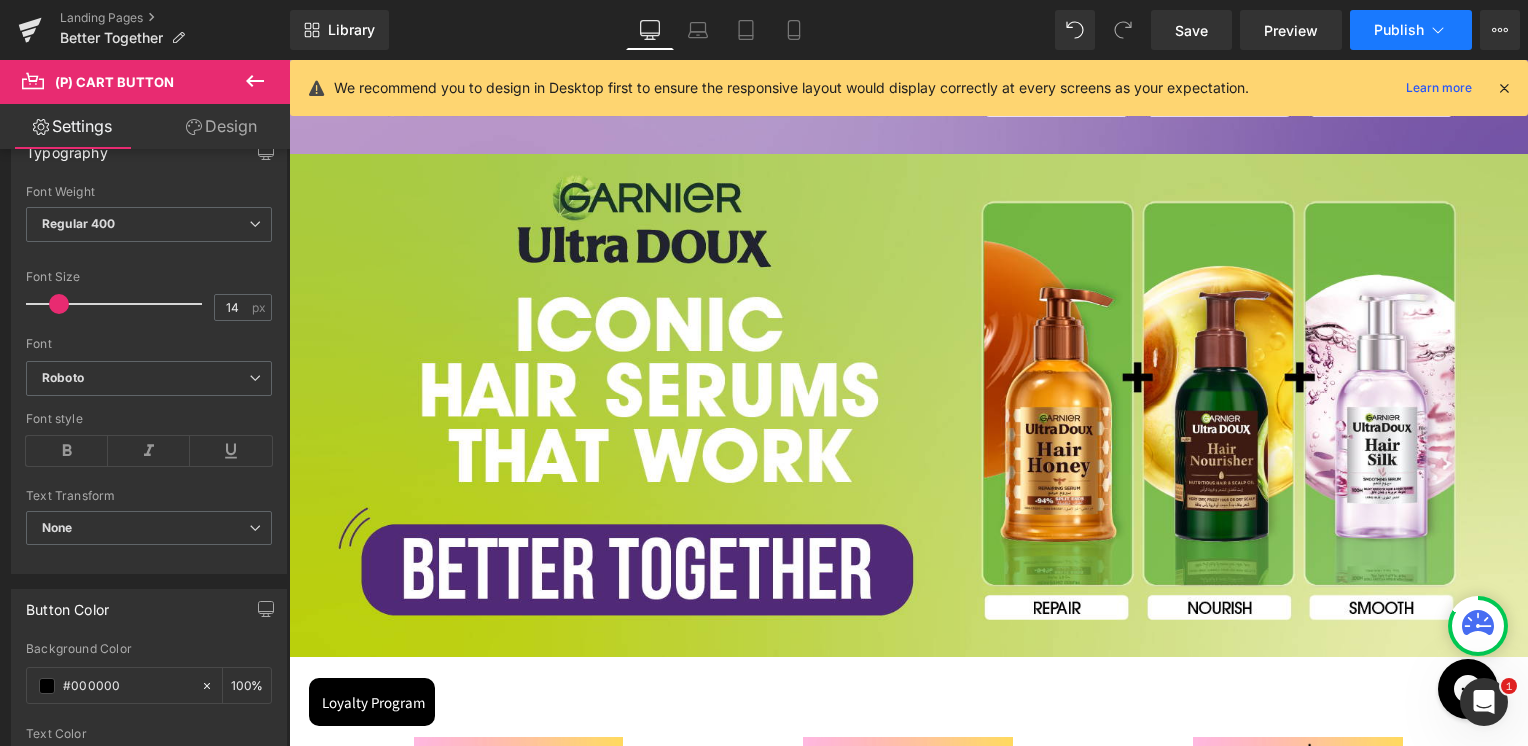 click on "Publish" at bounding box center [1399, 30] 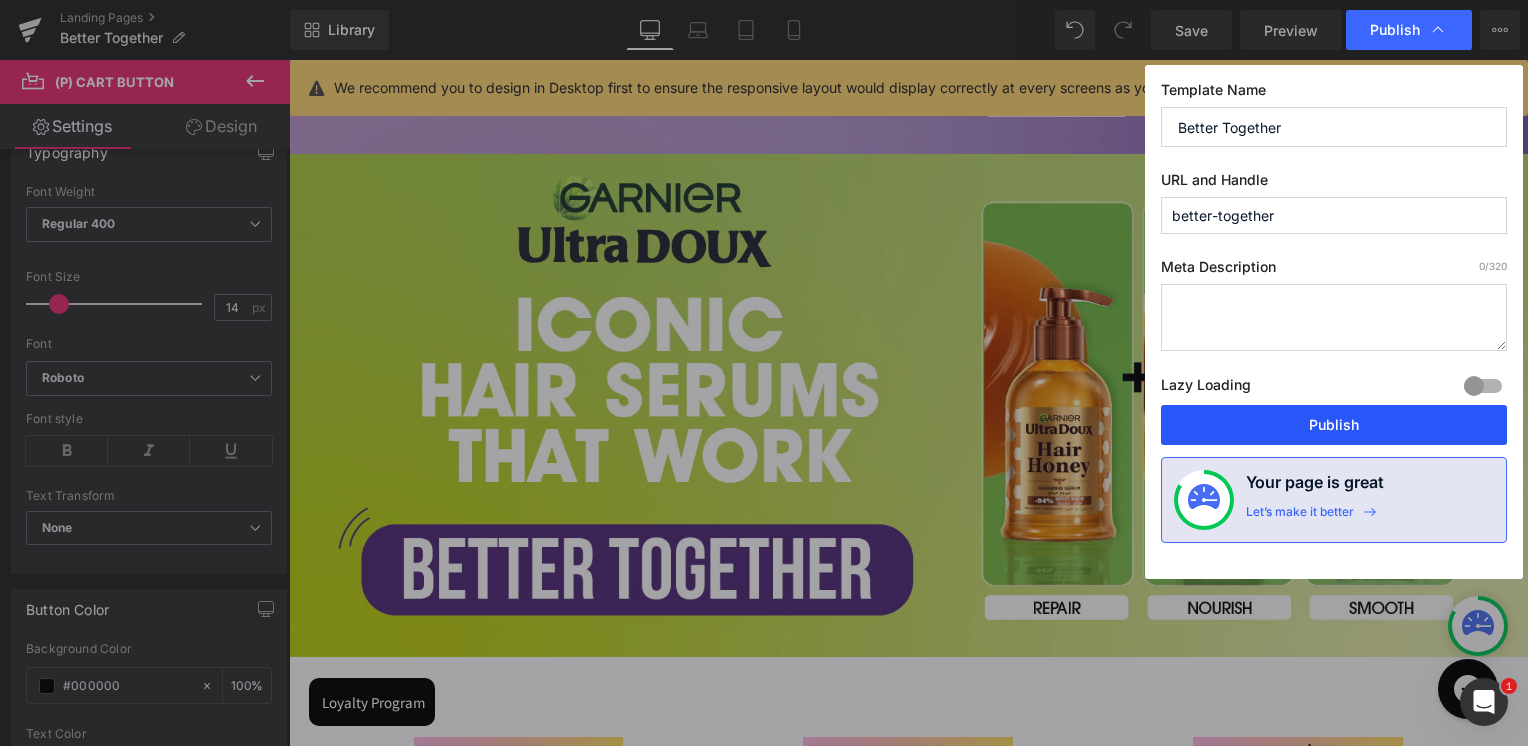 click on "Publish" at bounding box center [1334, 425] 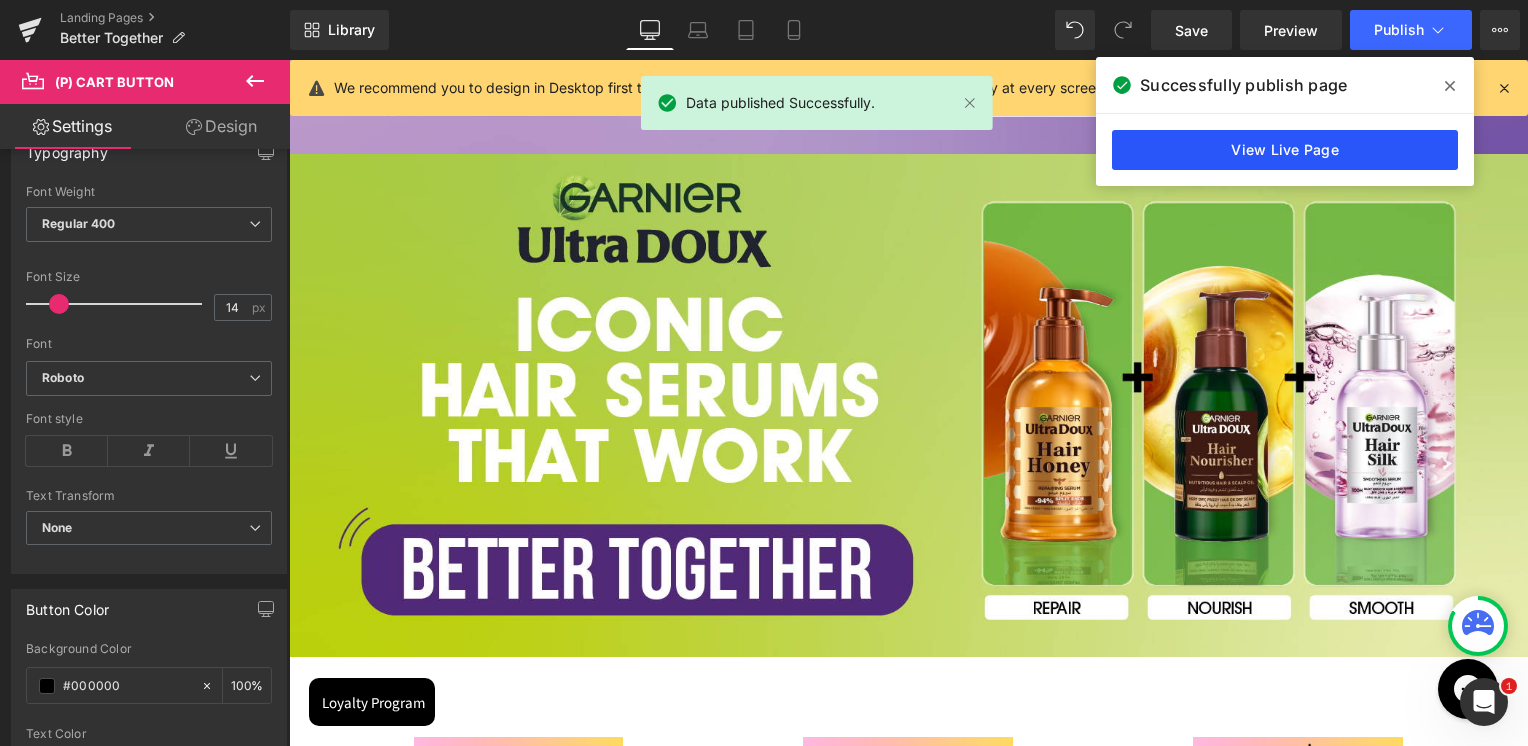 click on "View Live Page" at bounding box center (1285, 150) 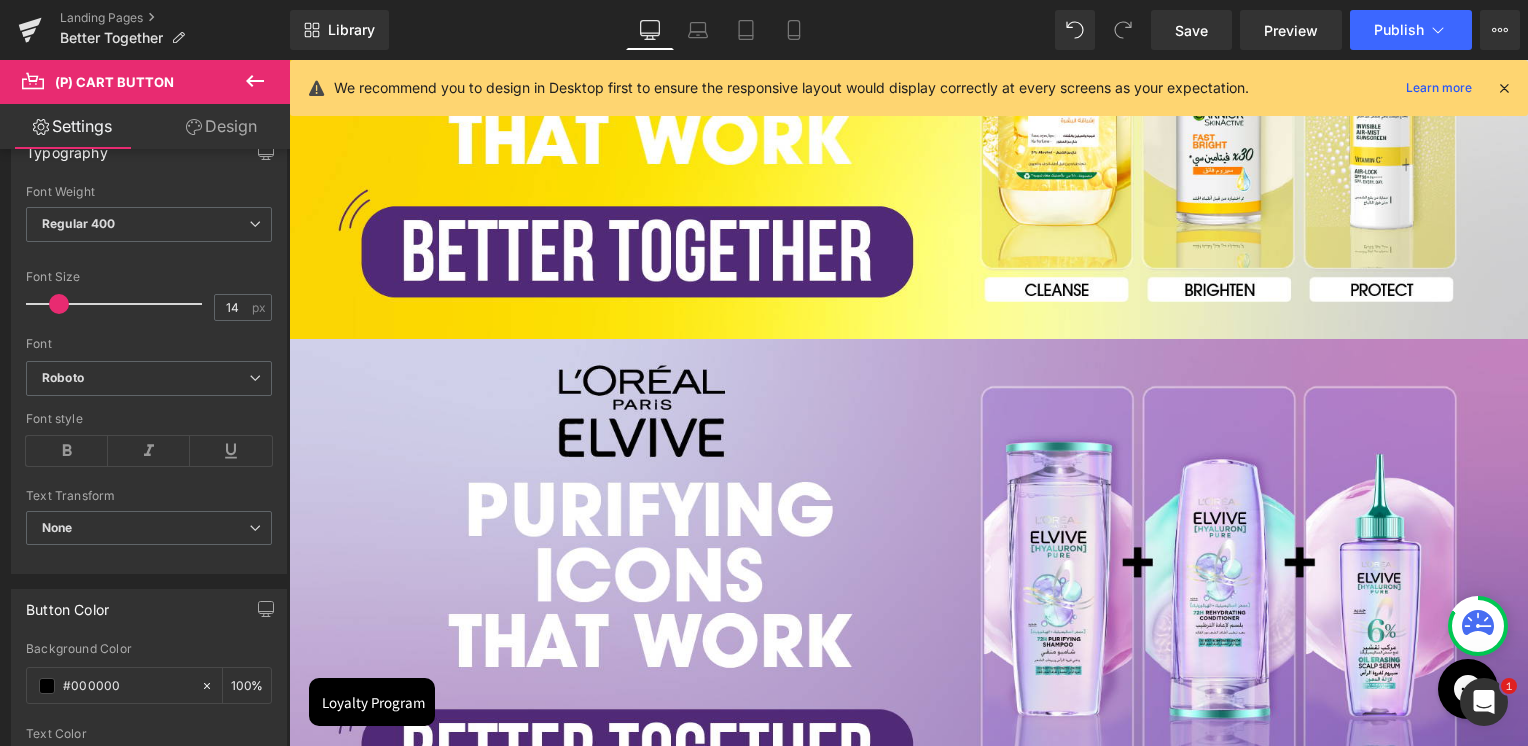 scroll, scrollTop: 1200, scrollLeft: 0, axis: vertical 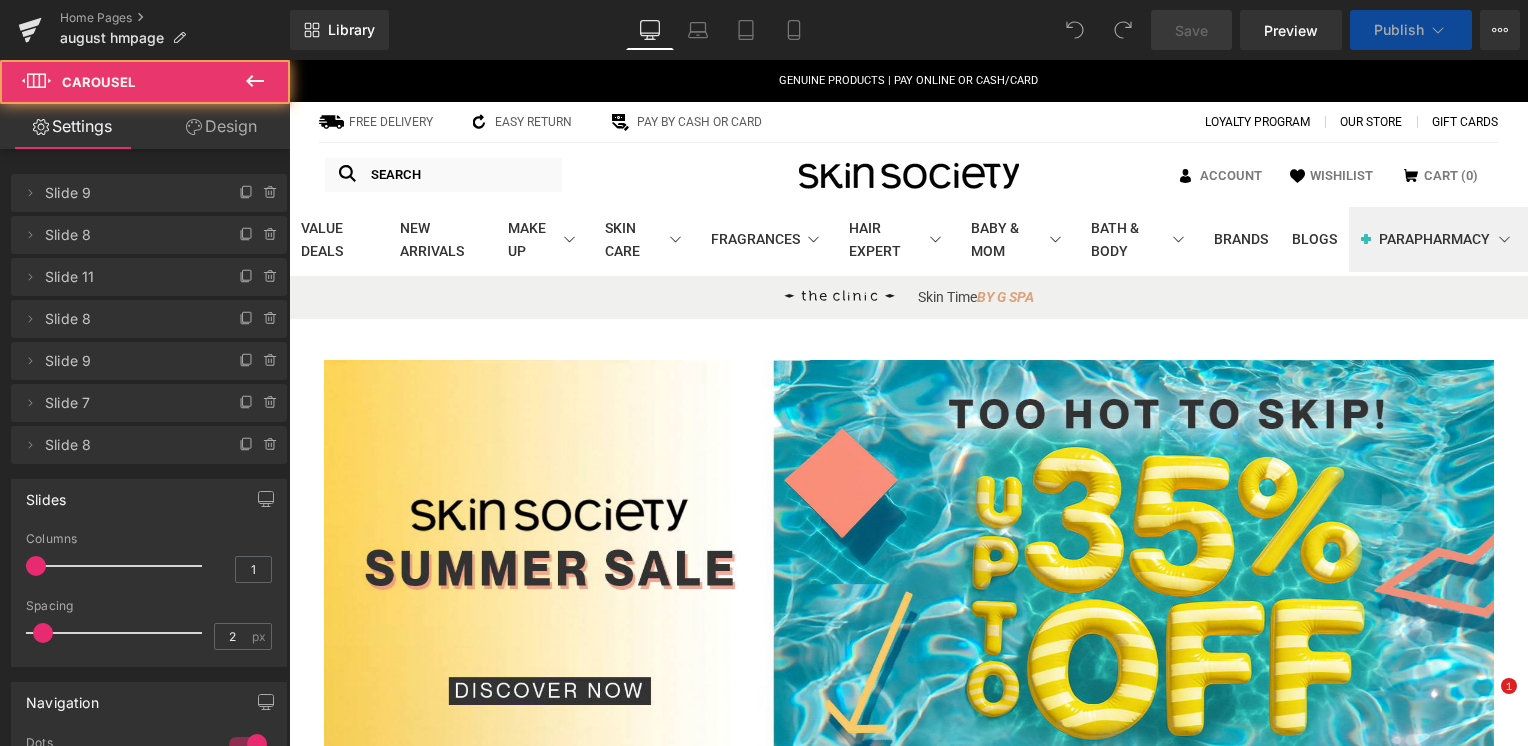 click at bounding box center (885, 771) 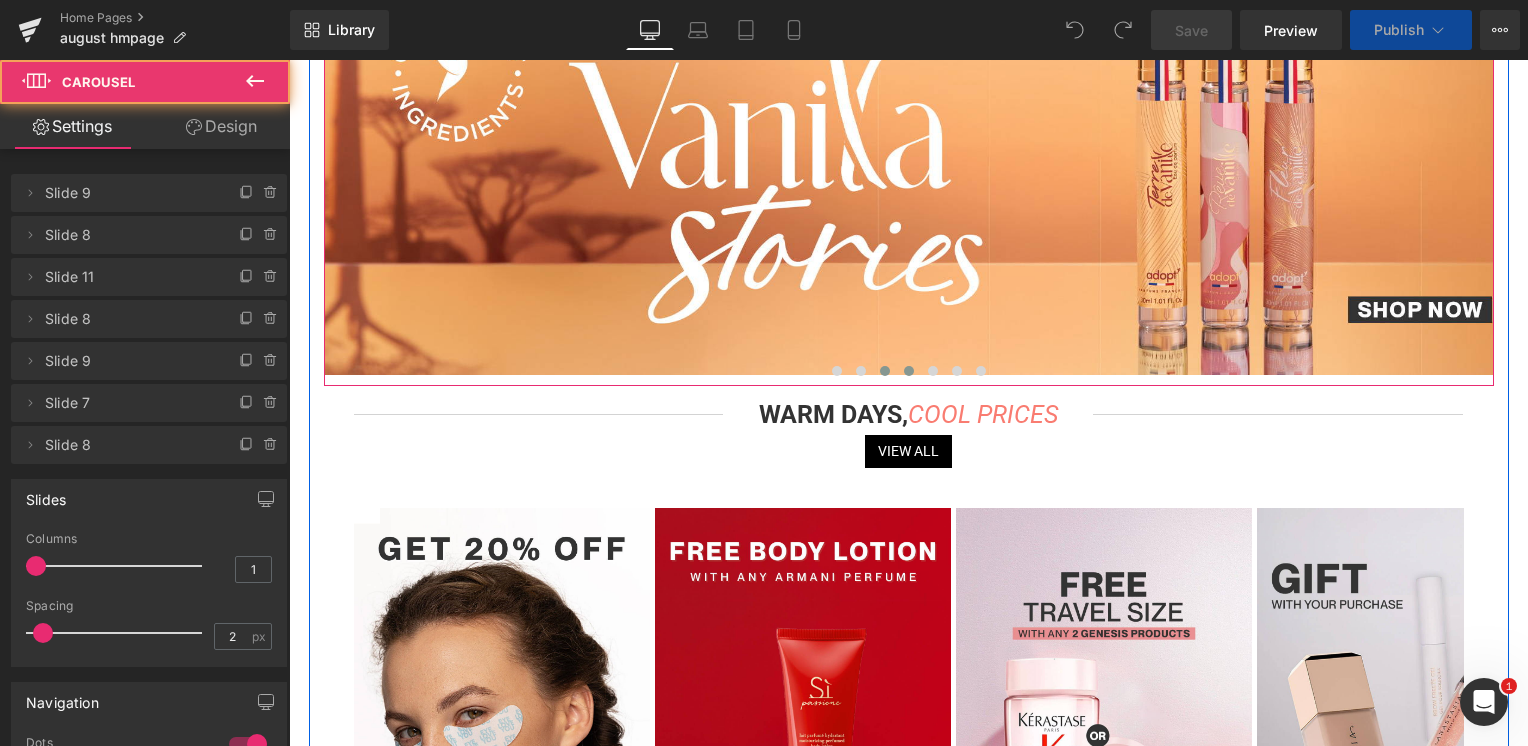 scroll, scrollTop: 0, scrollLeft: 0, axis: both 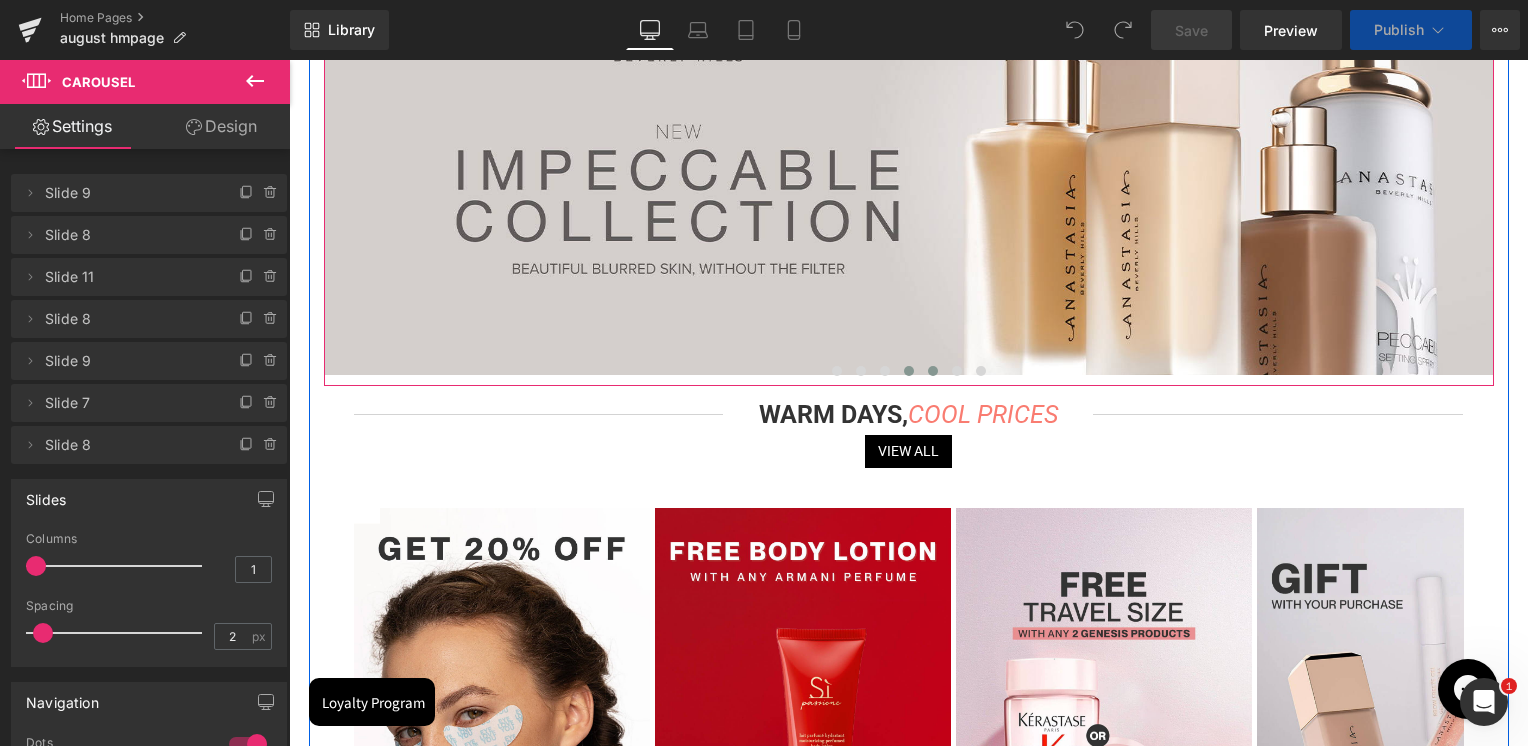 click at bounding box center [933, 371] 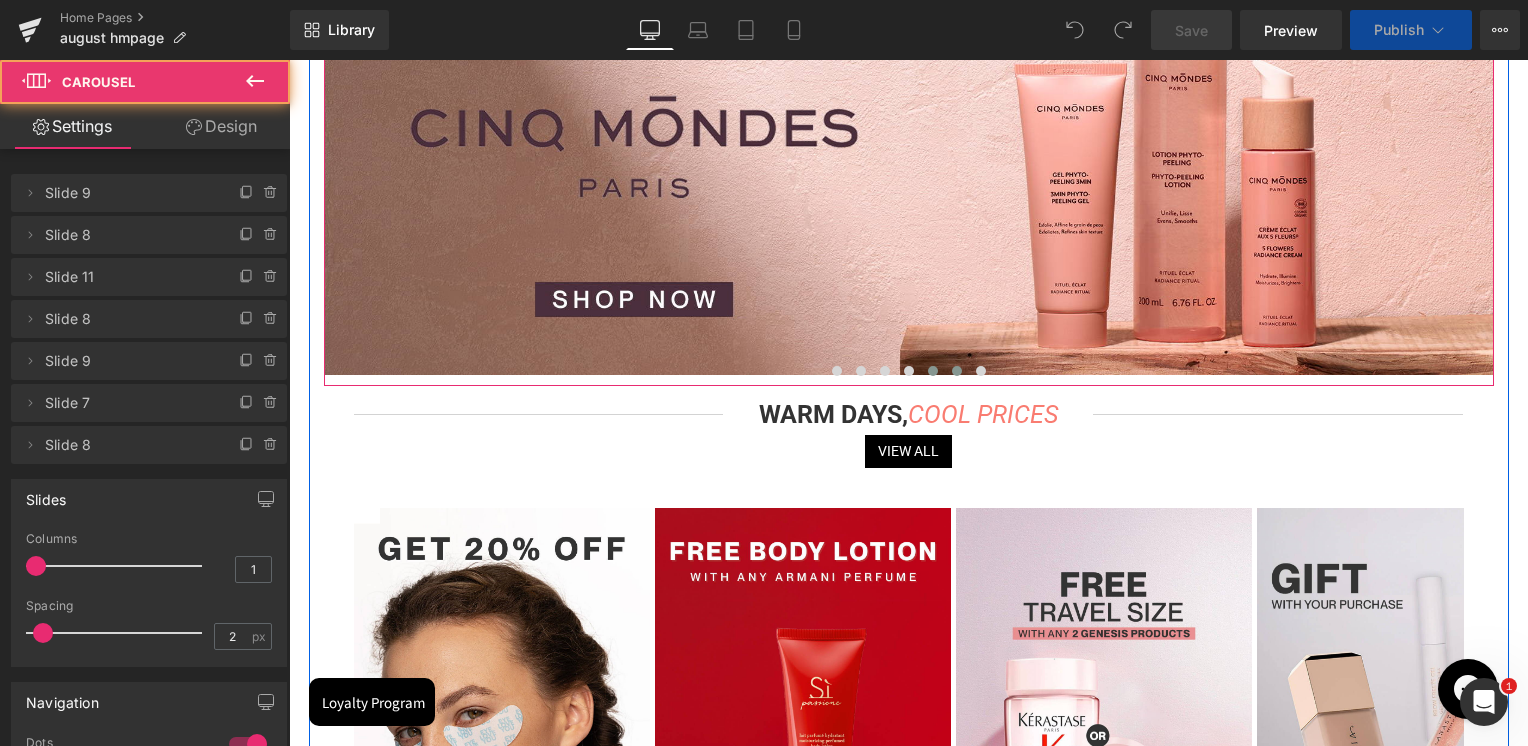 click at bounding box center (957, 371) 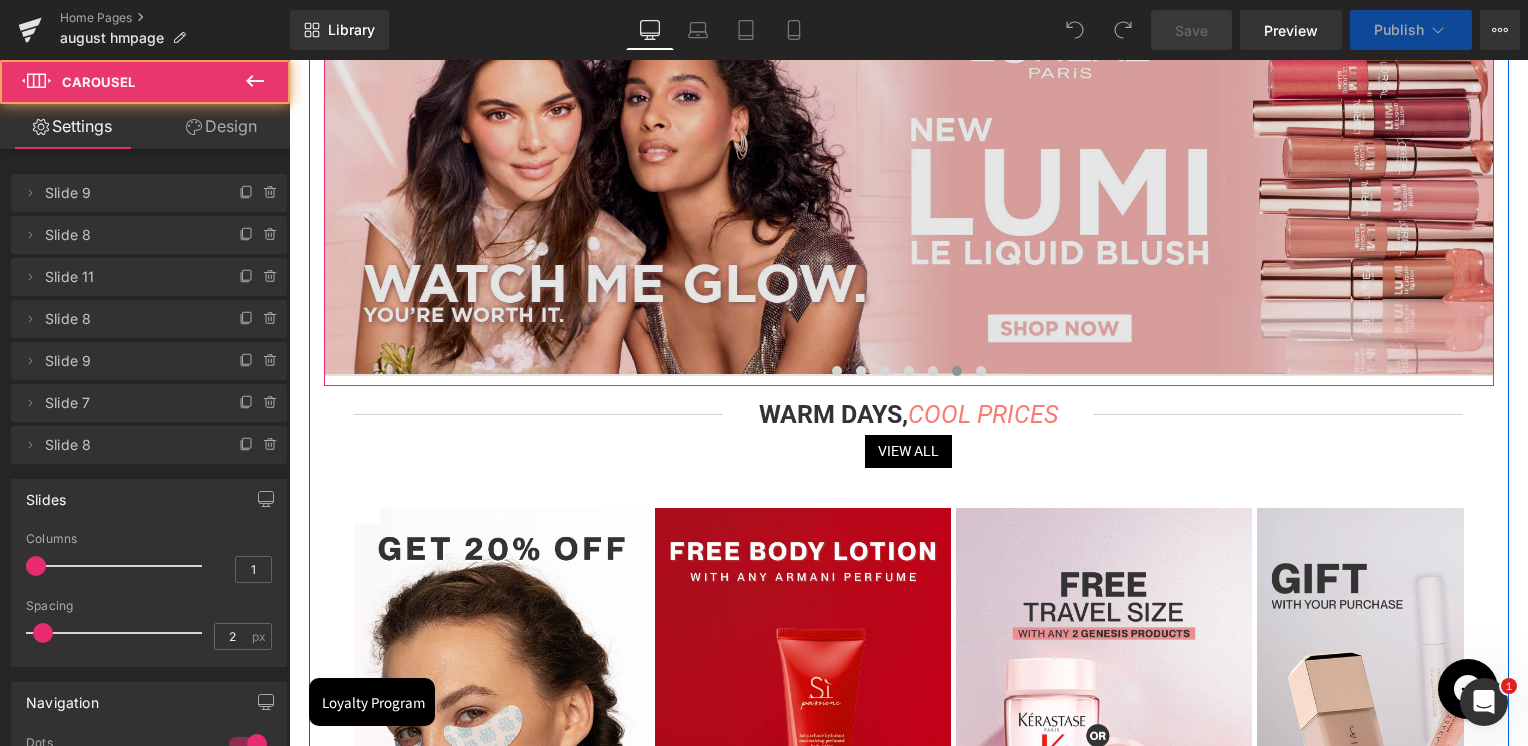click at bounding box center (924, 168) 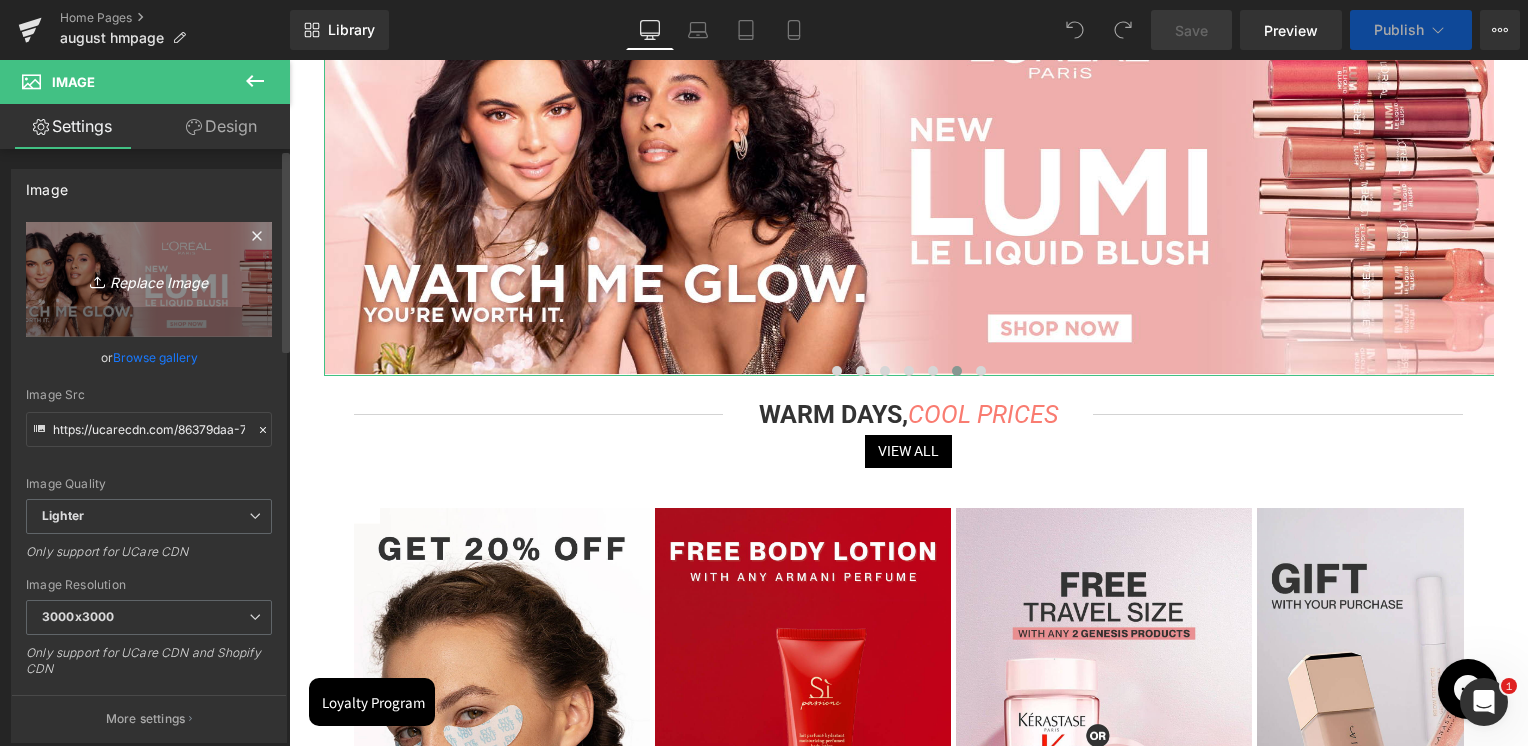 click on "Replace Image" at bounding box center [149, 279] 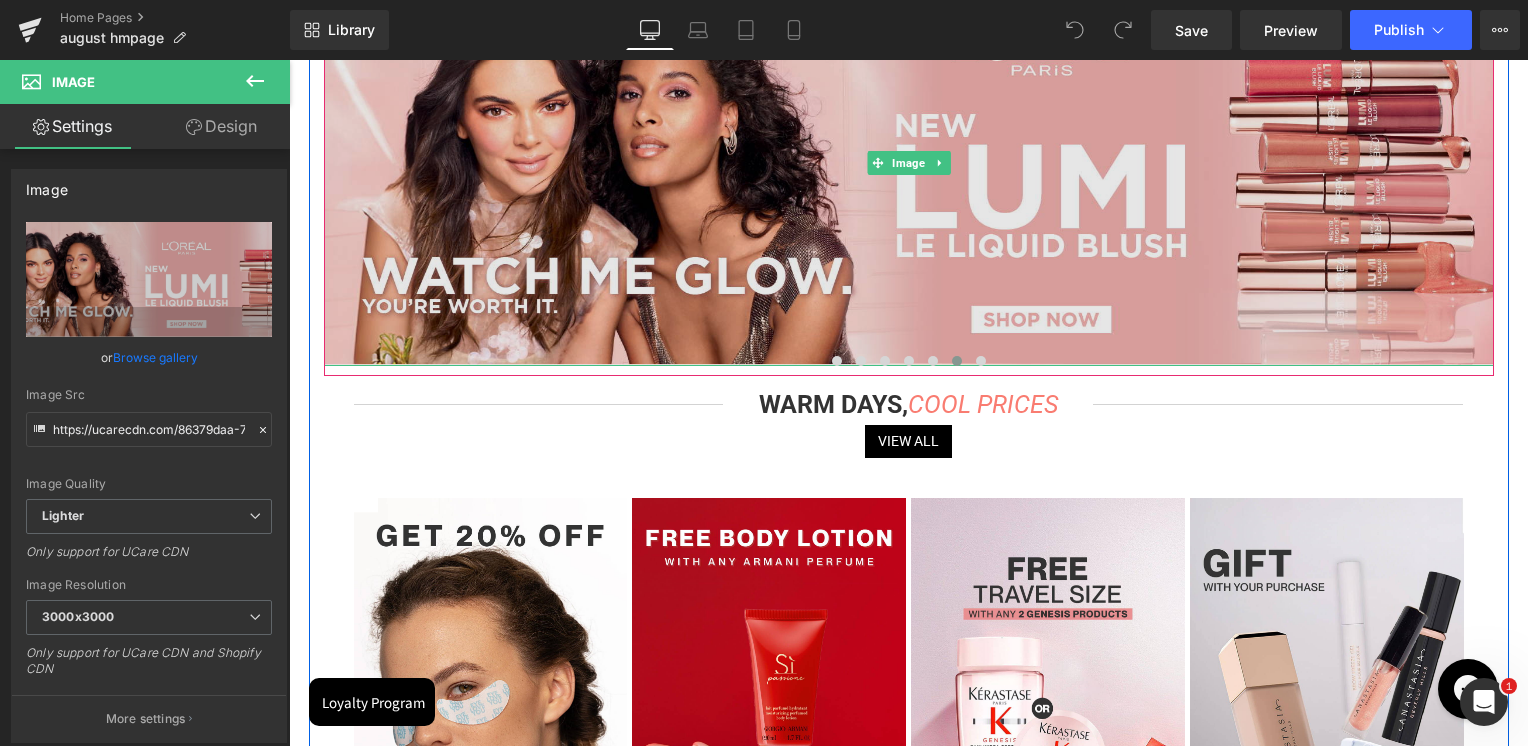click at bounding box center (909, 162) 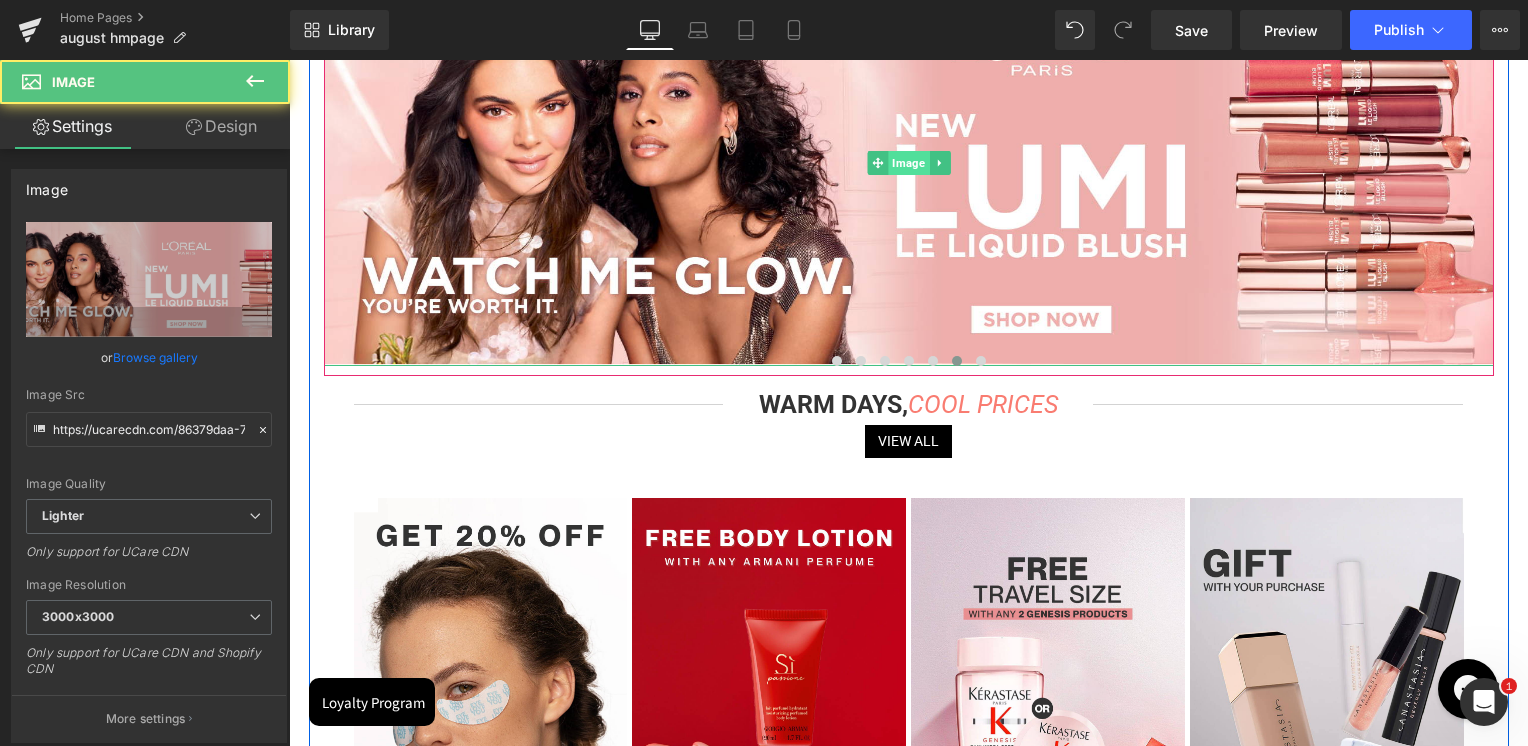click on "Image" at bounding box center (908, 163) 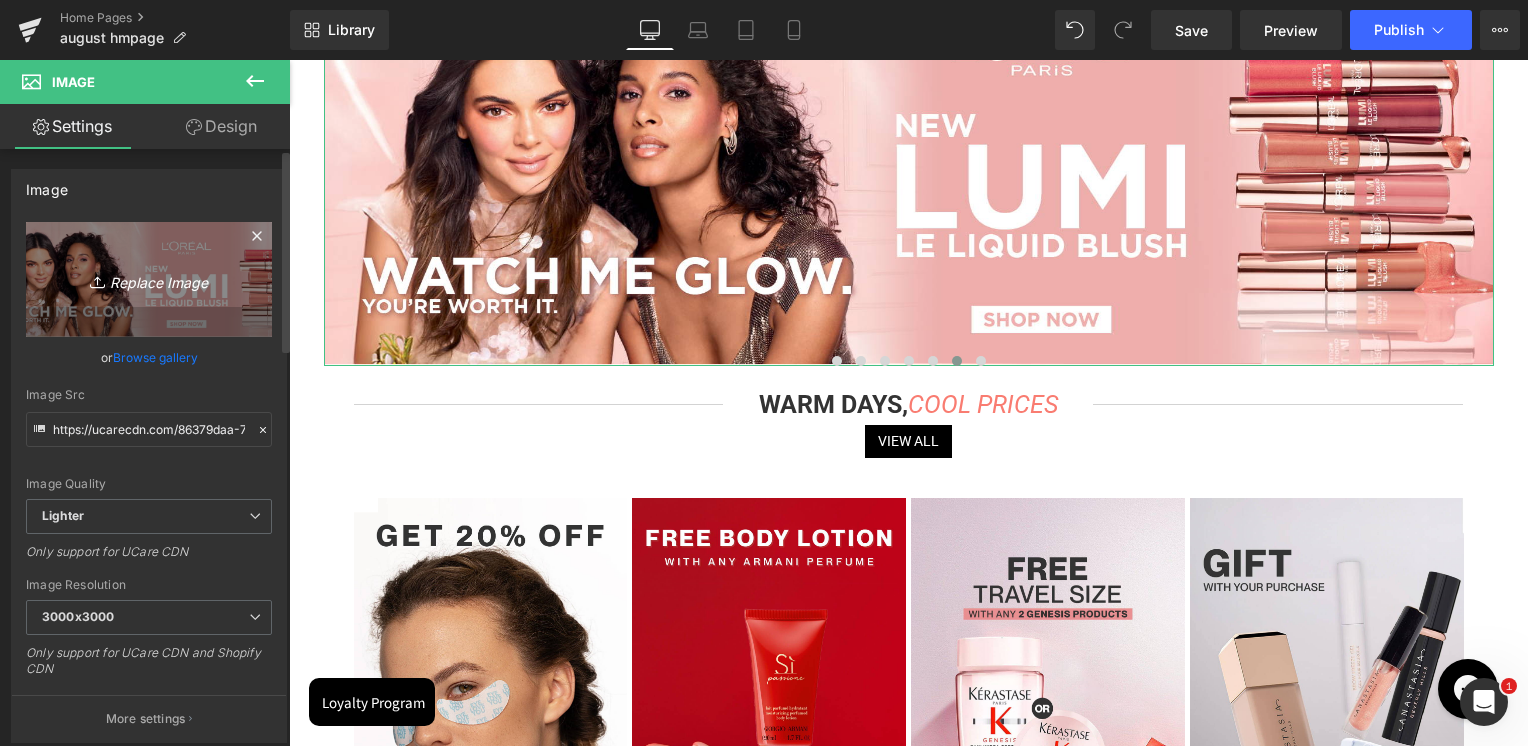 click on "Replace Image" at bounding box center [149, 279] 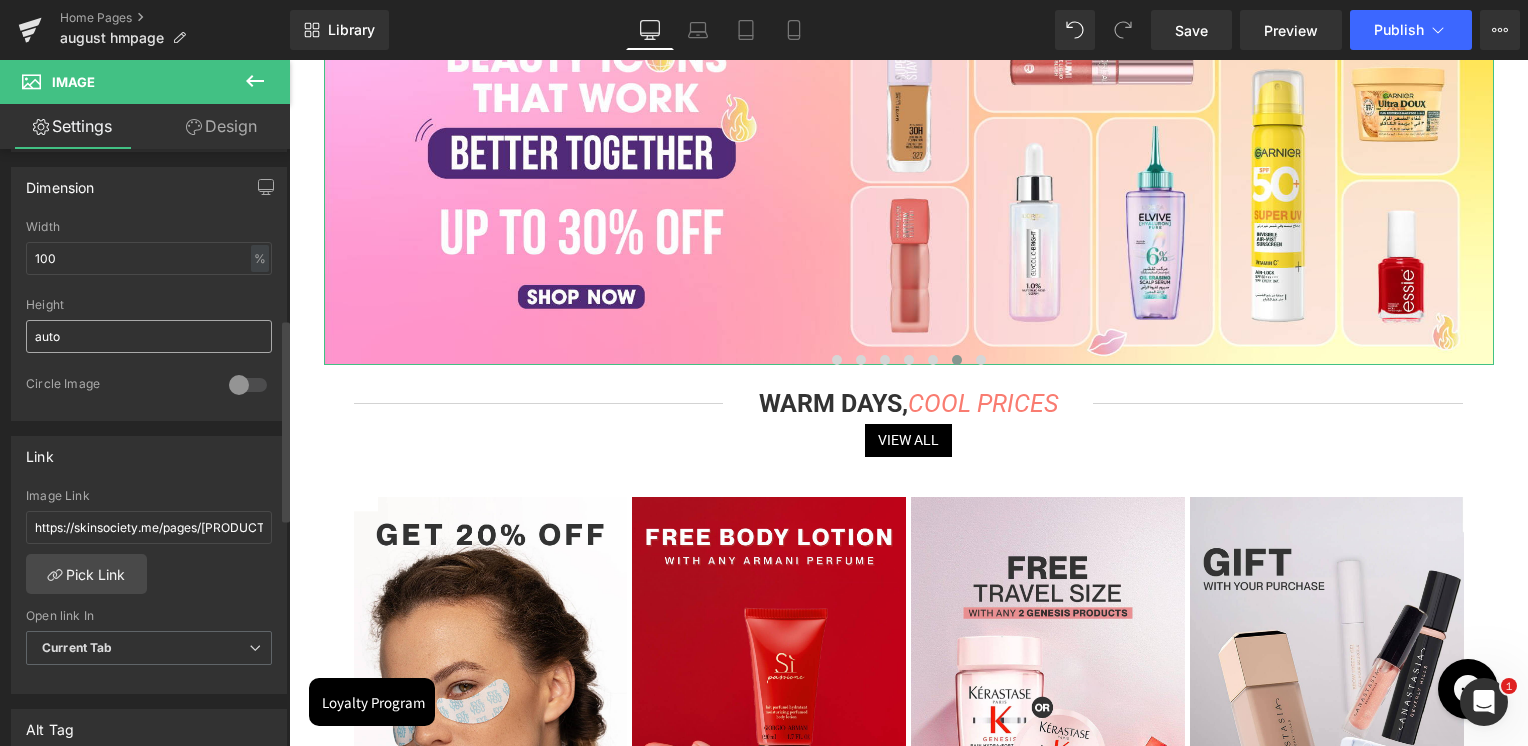scroll, scrollTop: 800, scrollLeft: 0, axis: vertical 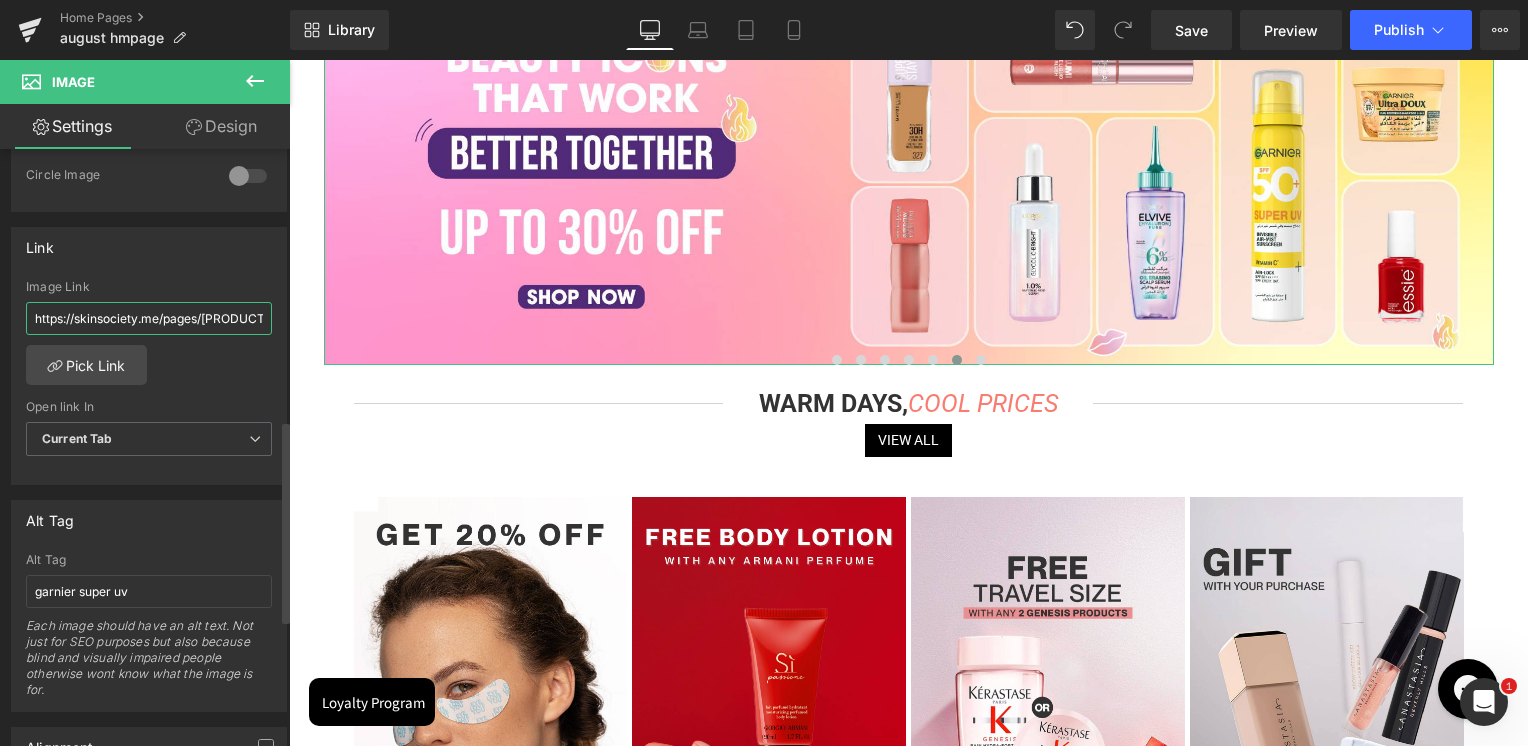 click on "https://skinsociety.me/pages/loreal-paris-lumi-blush?_ab=0&key=1753083628708" at bounding box center (149, 318) 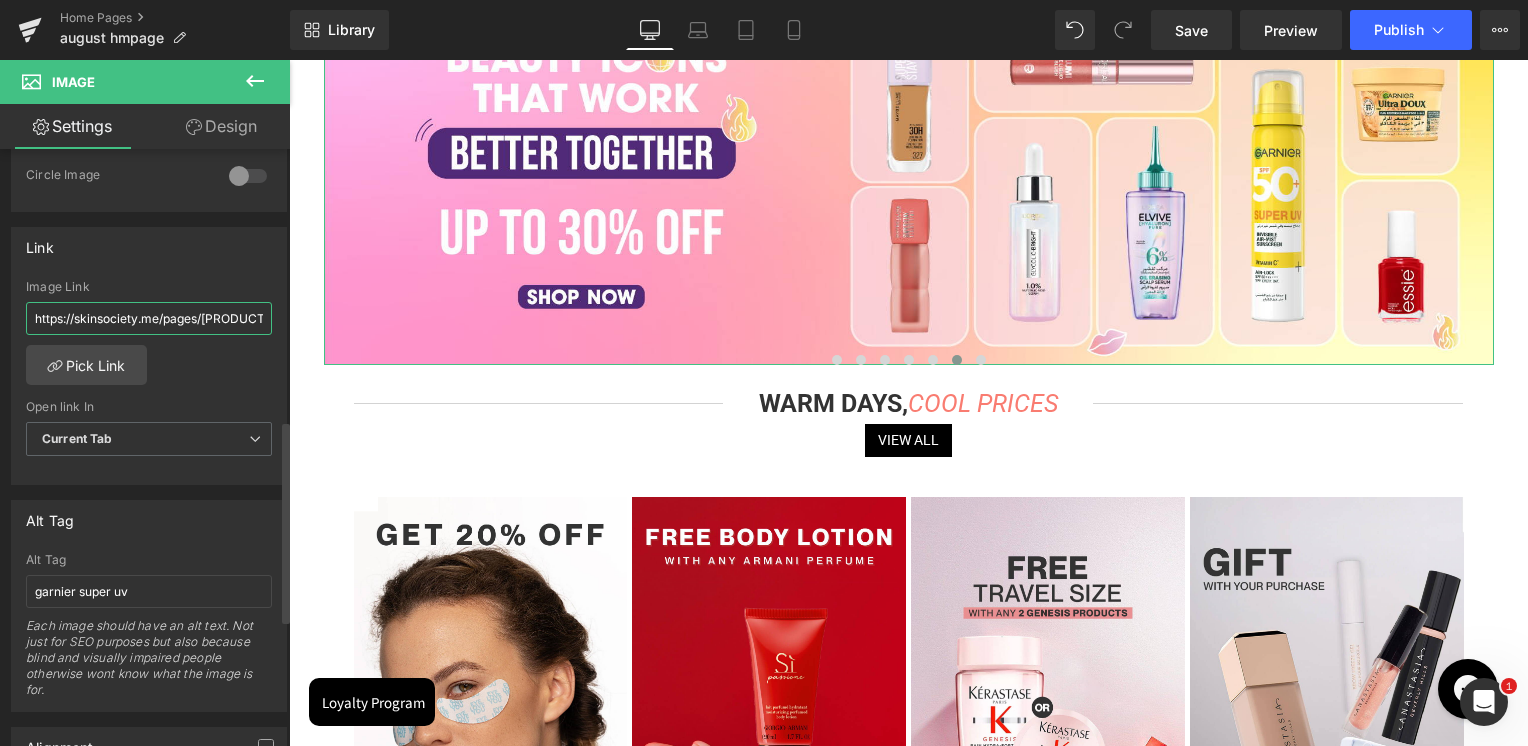 click on "https://skinsociety.me/pages/loreal-paris-lumi-blush?_ab=0&key=1753083628708" at bounding box center [149, 318] 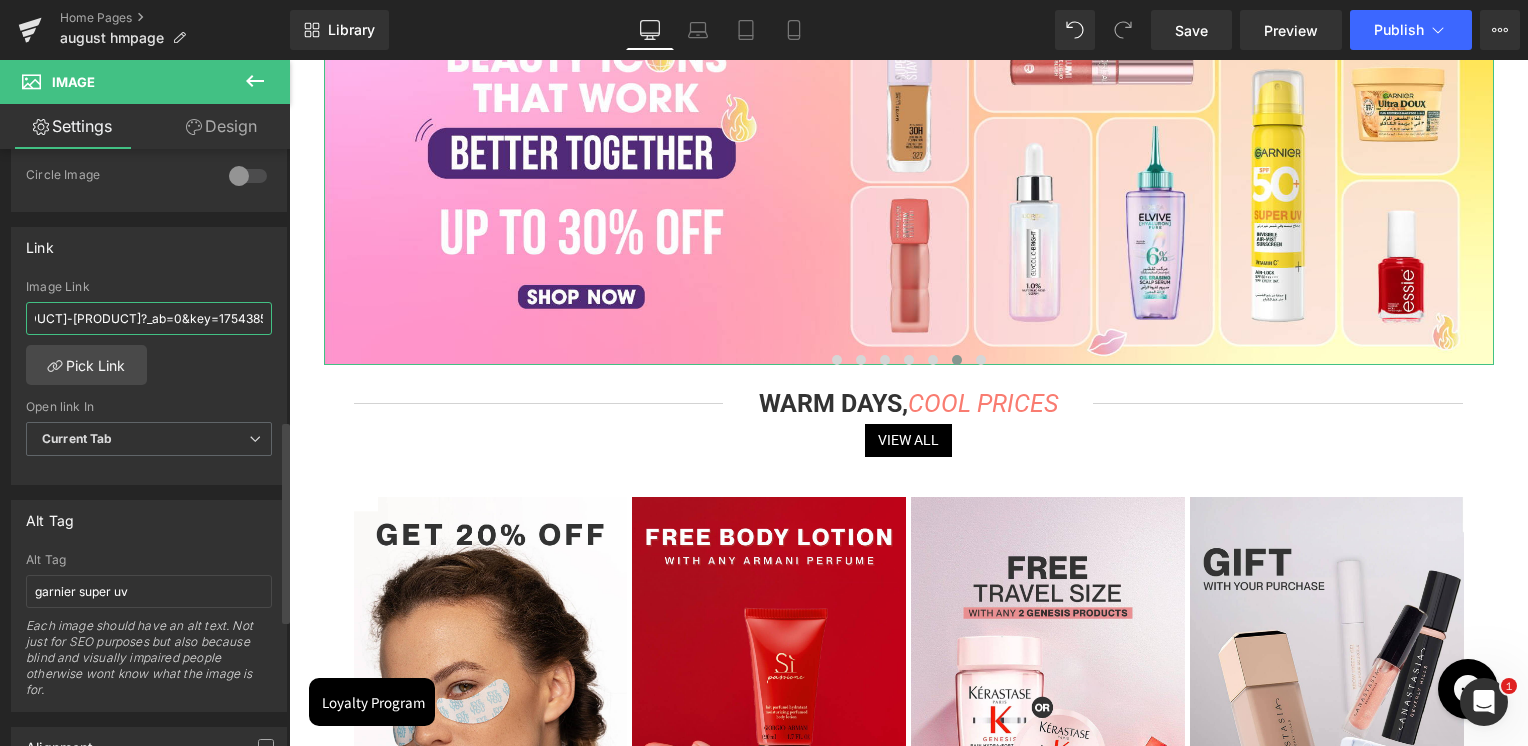 type on "https://skinsociety.me/pages/better-together?_ab=0&key=1754385399251" 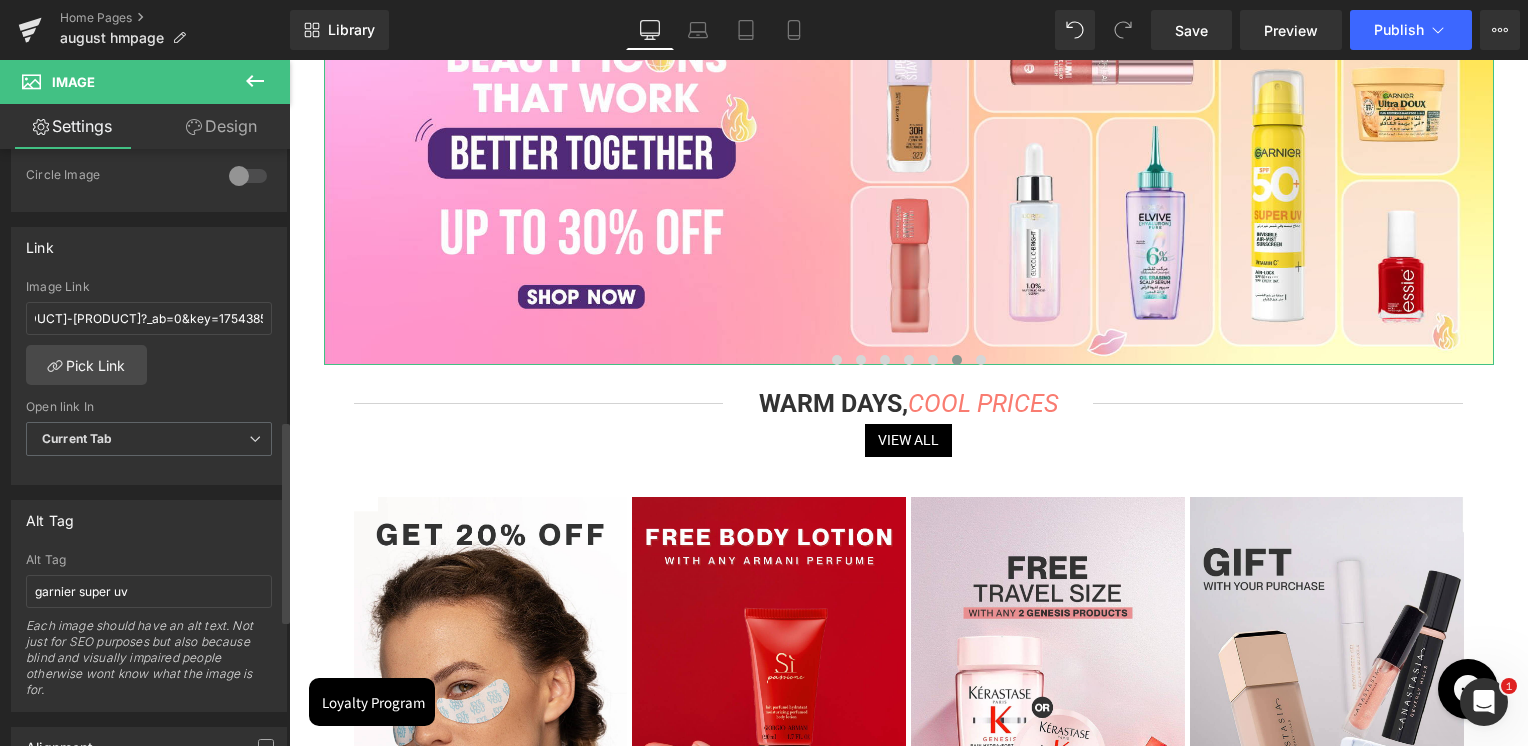 click on "Link" at bounding box center (149, 247) 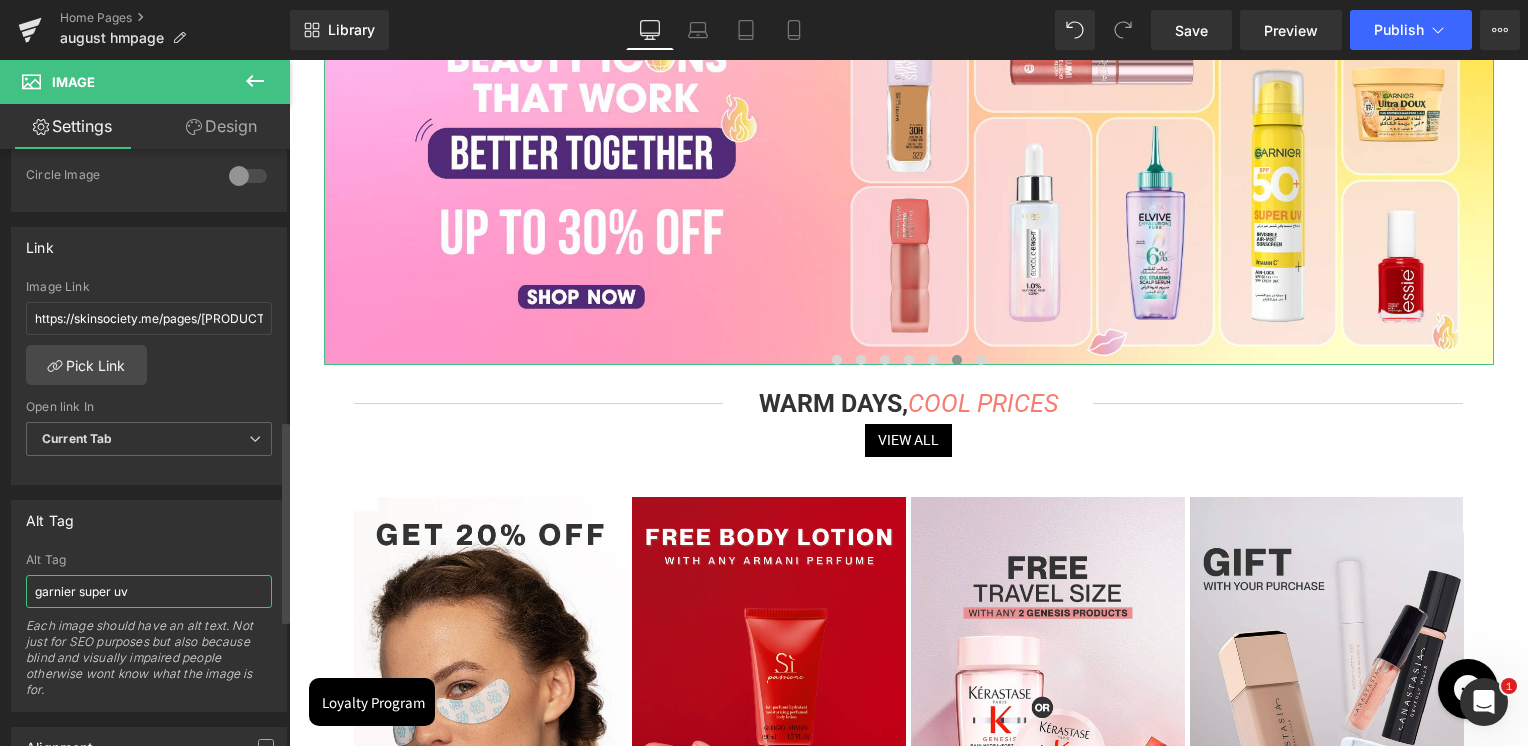 click on "garnier super uv" at bounding box center (149, 591) 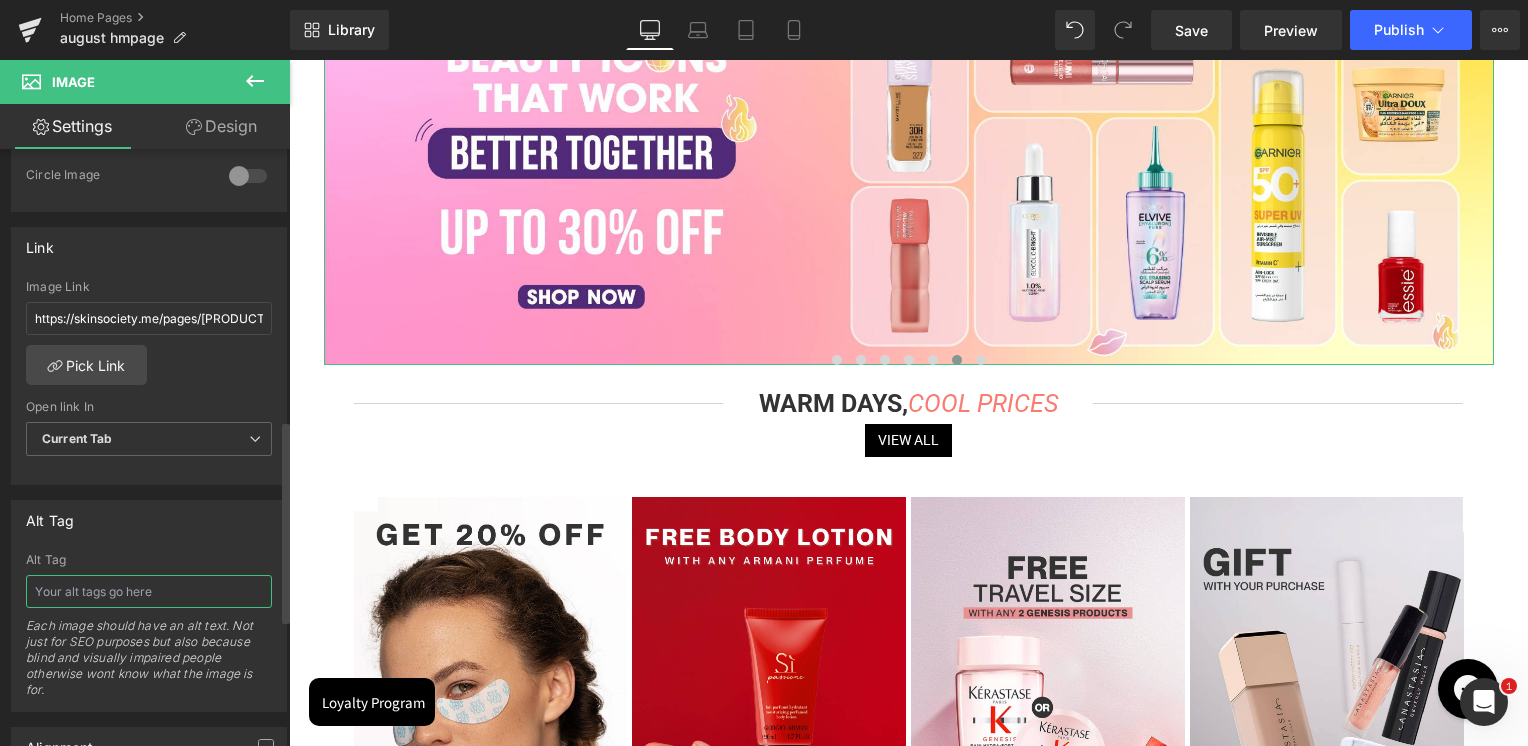 type 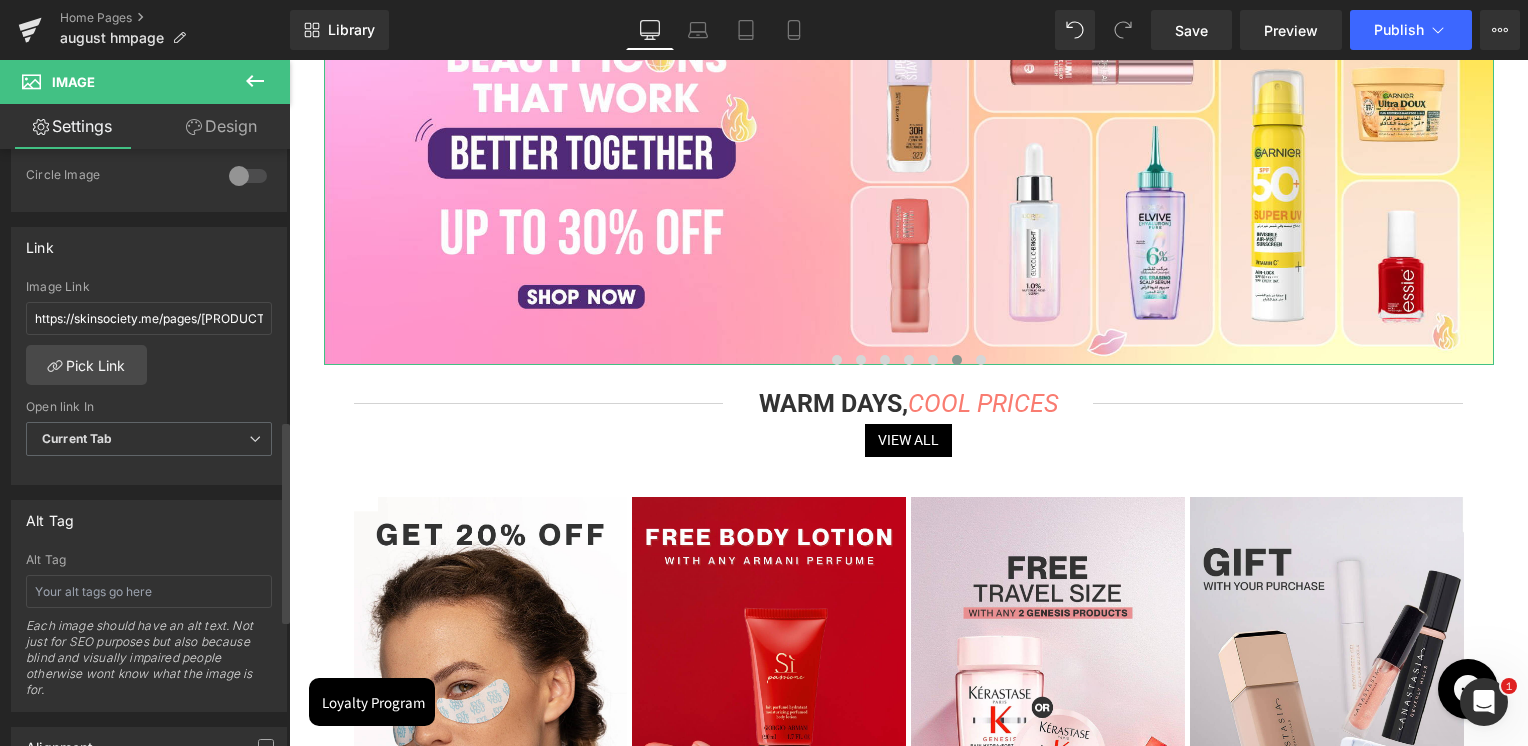 click on "Alt Tag garnier super uv Alt Tag Each image should have an alt text. Not just for SEO purposes but also because blind and visually impaired people otherwise wont know what the image is for." at bounding box center [149, 606] 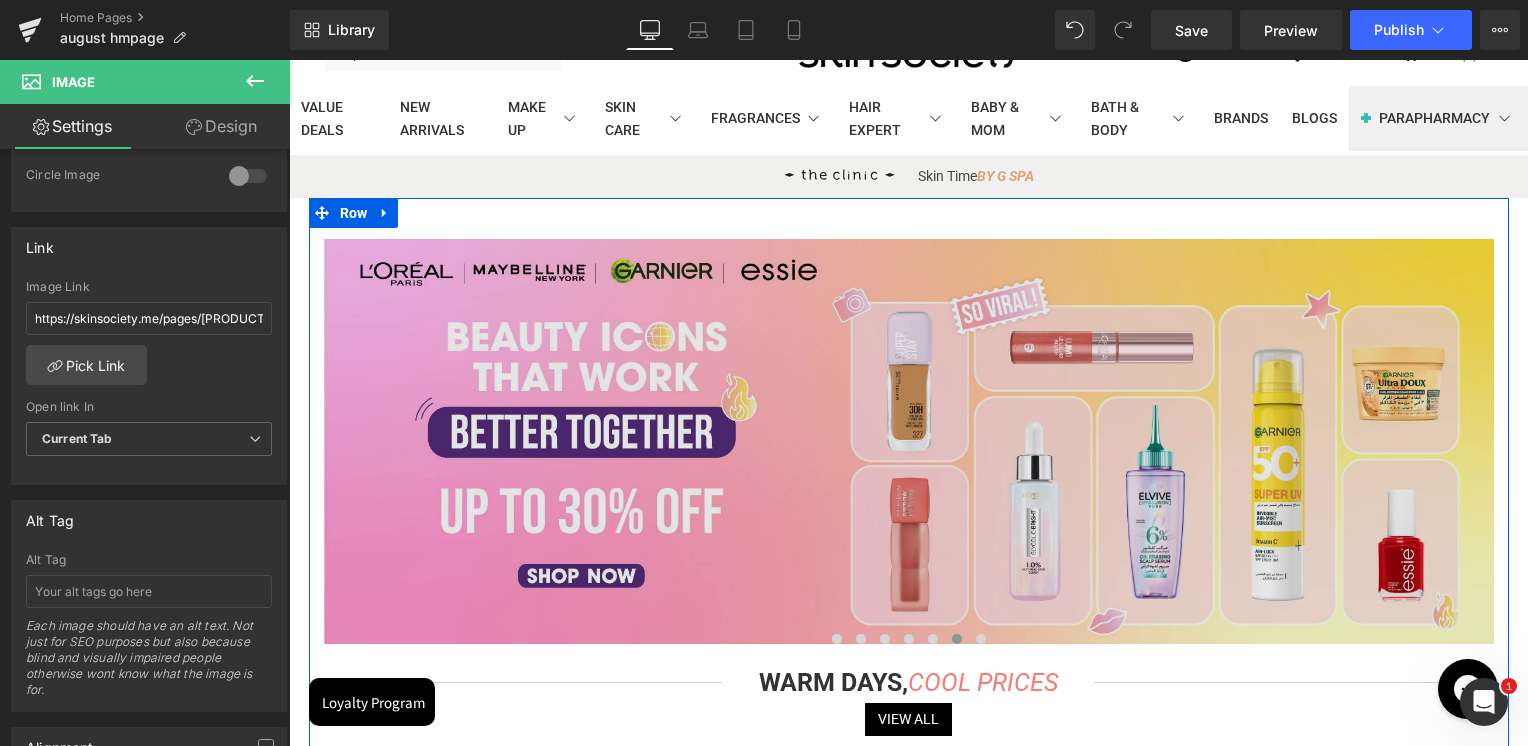 scroll, scrollTop: 200, scrollLeft: 0, axis: vertical 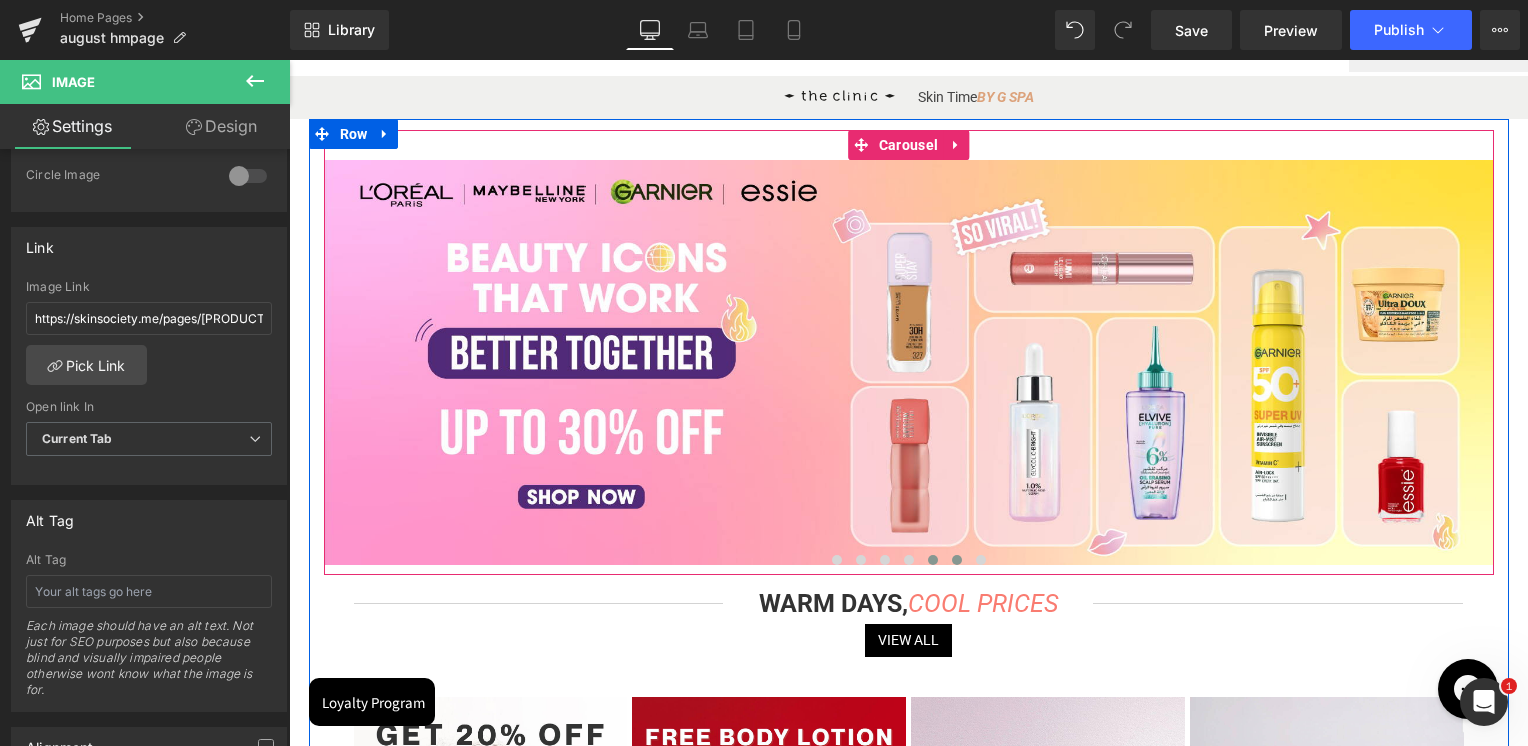 click at bounding box center (933, 560) 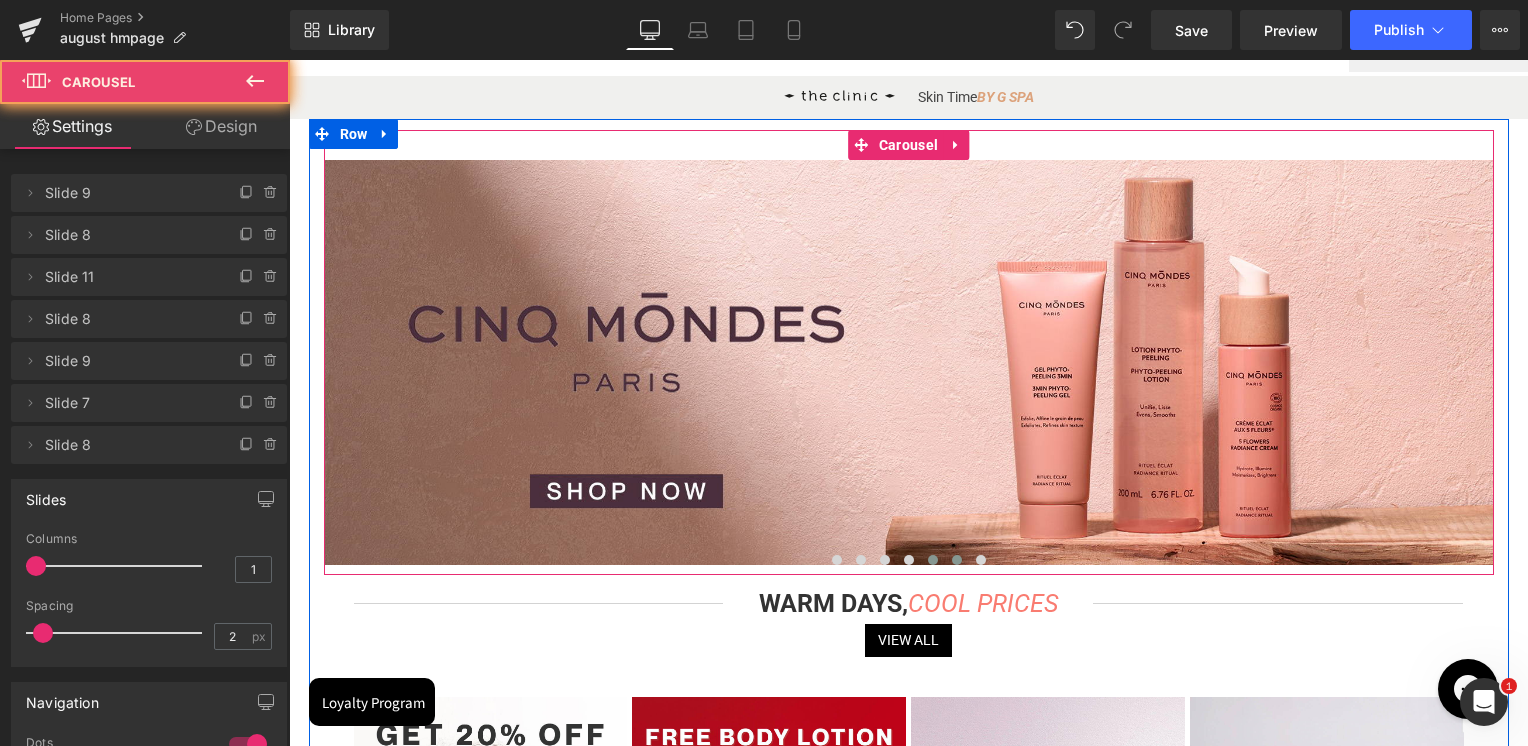 click at bounding box center [957, 560] 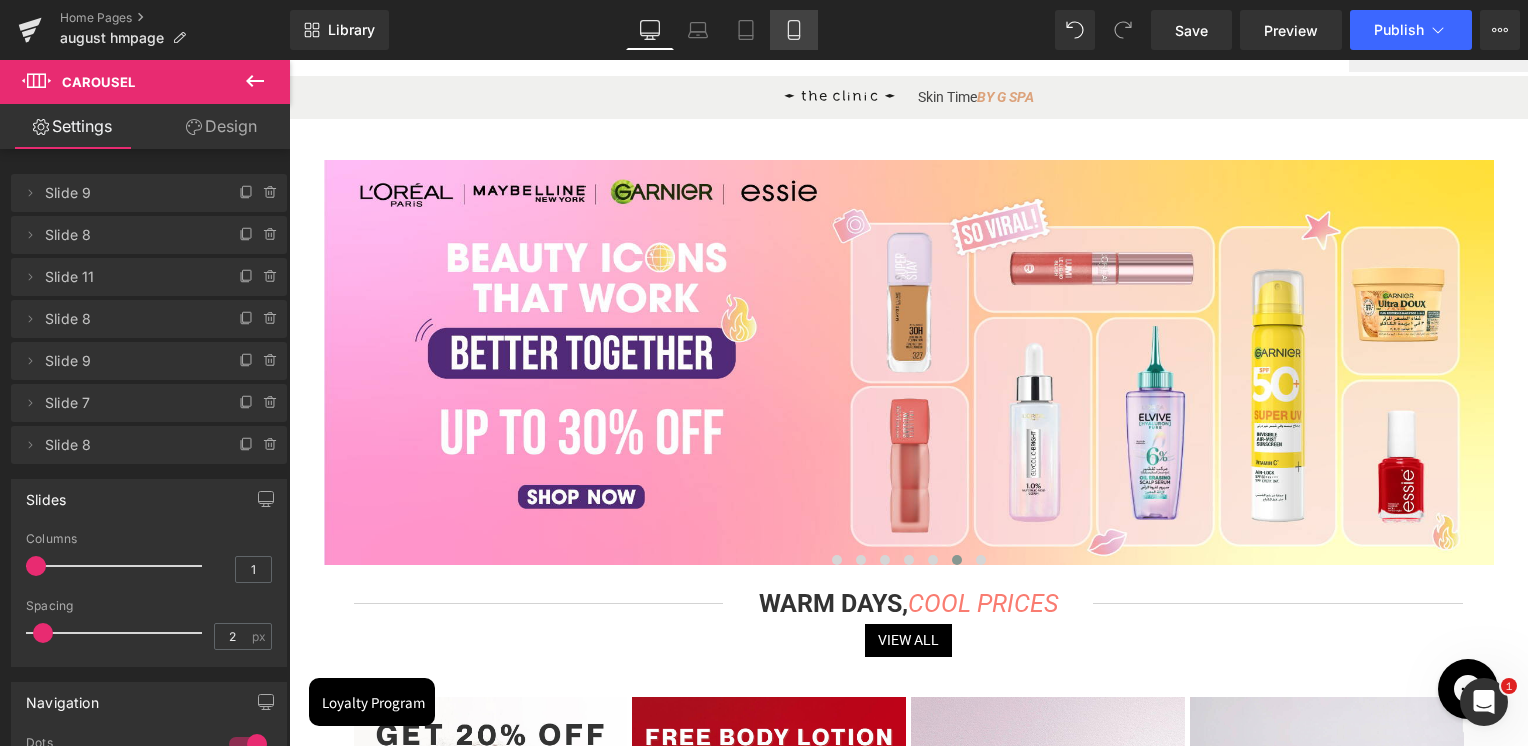 click 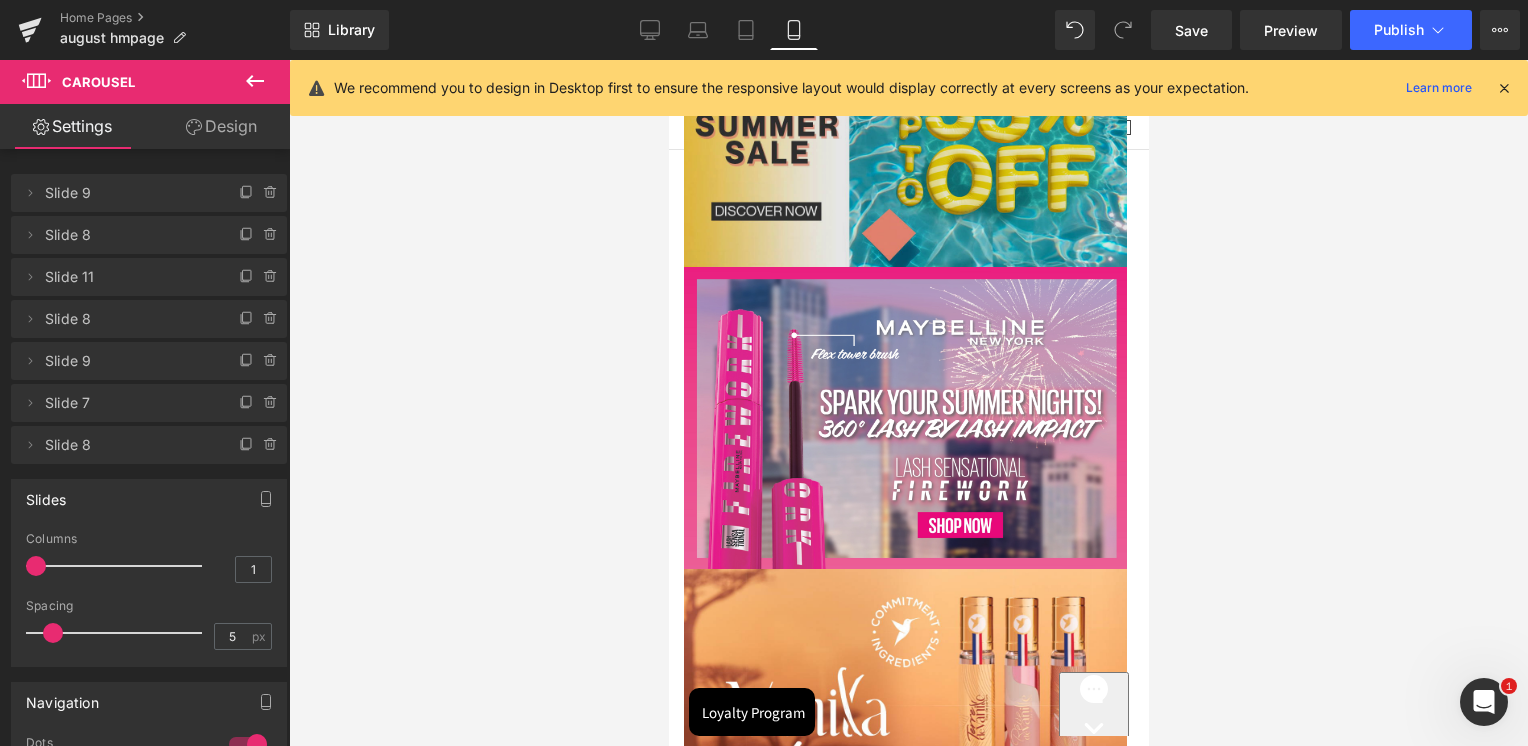 scroll, scrollTop: 0, scrollLeft: 0, axis: both 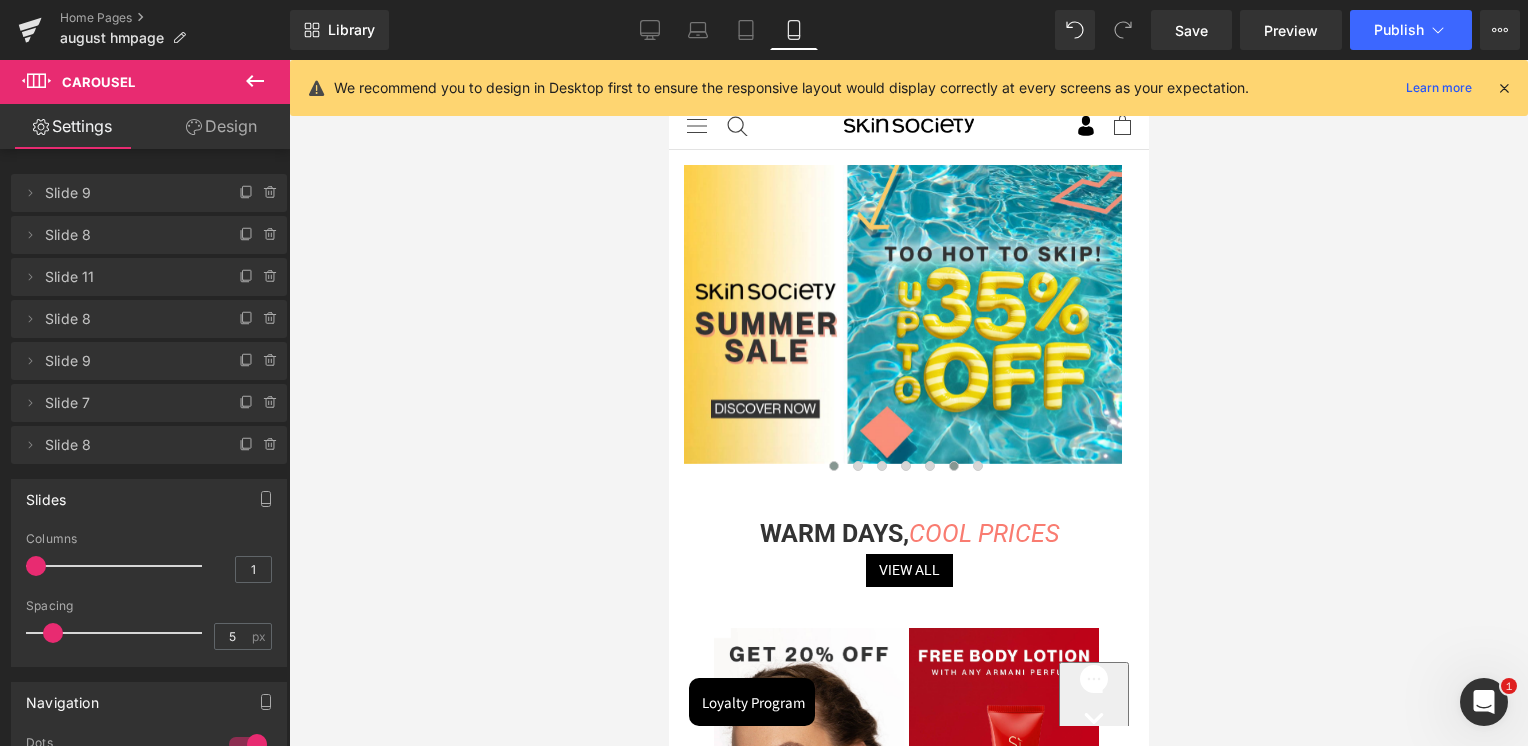click at bounding box center [953, 466] 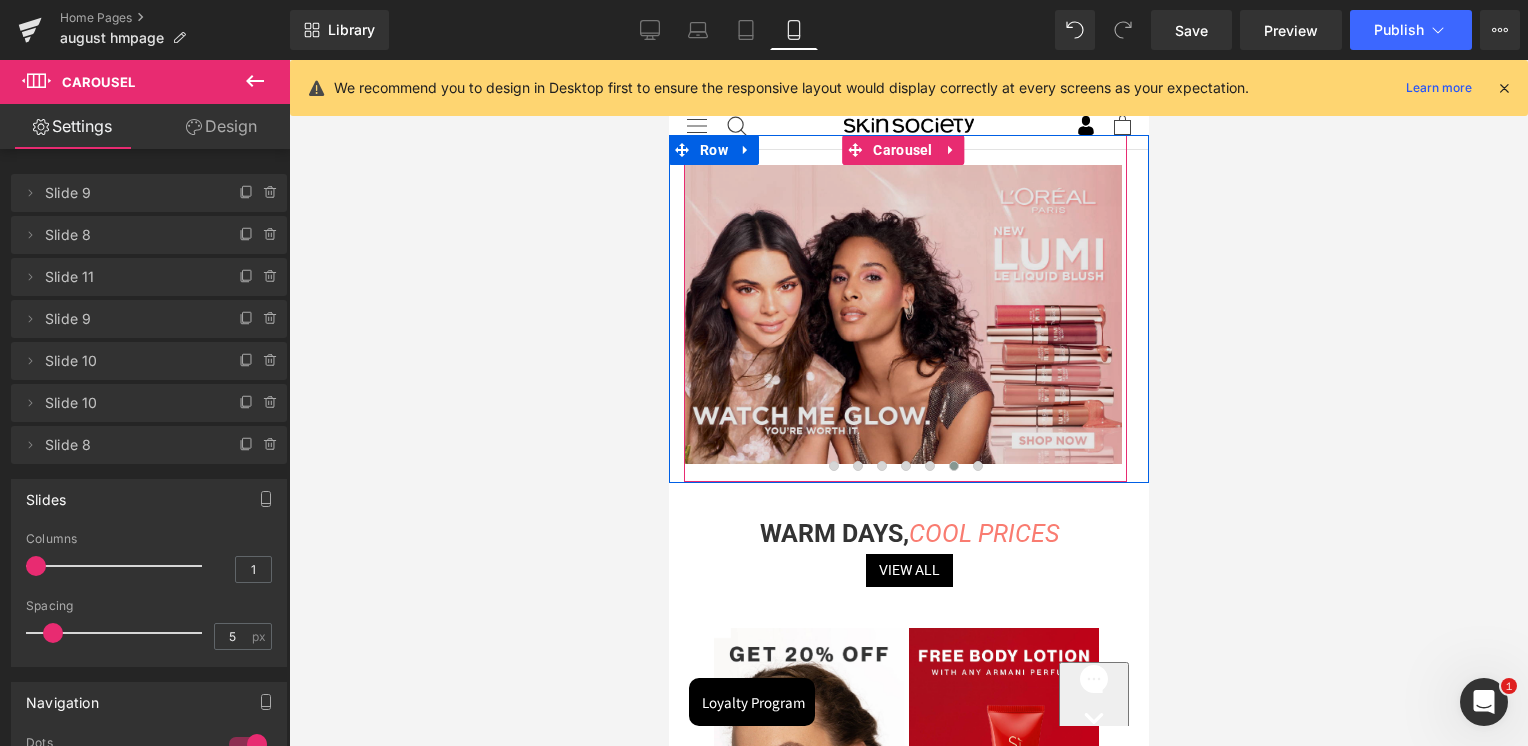 click at bounding box center (902, 314) 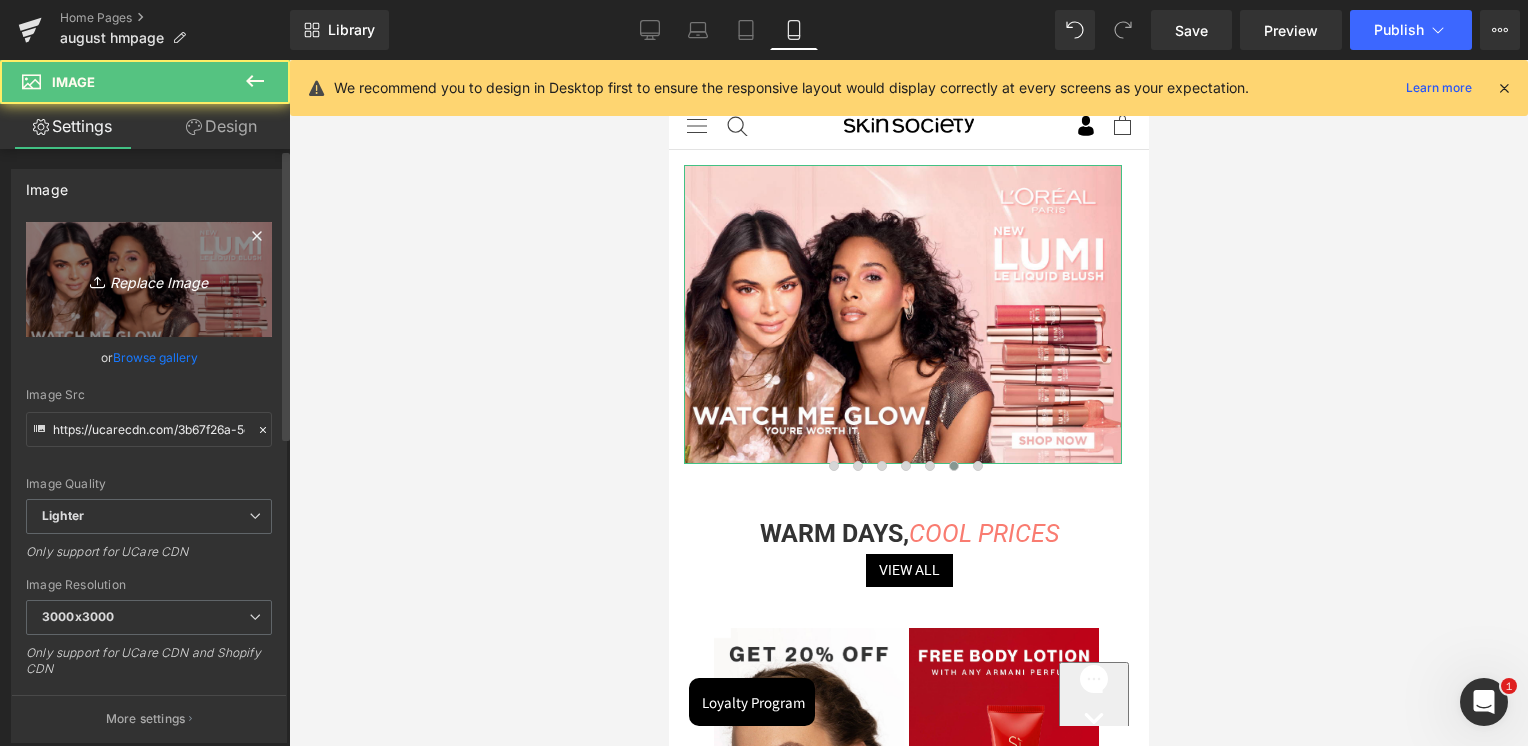click on "Replace Image" at bounding box center (149, 279) 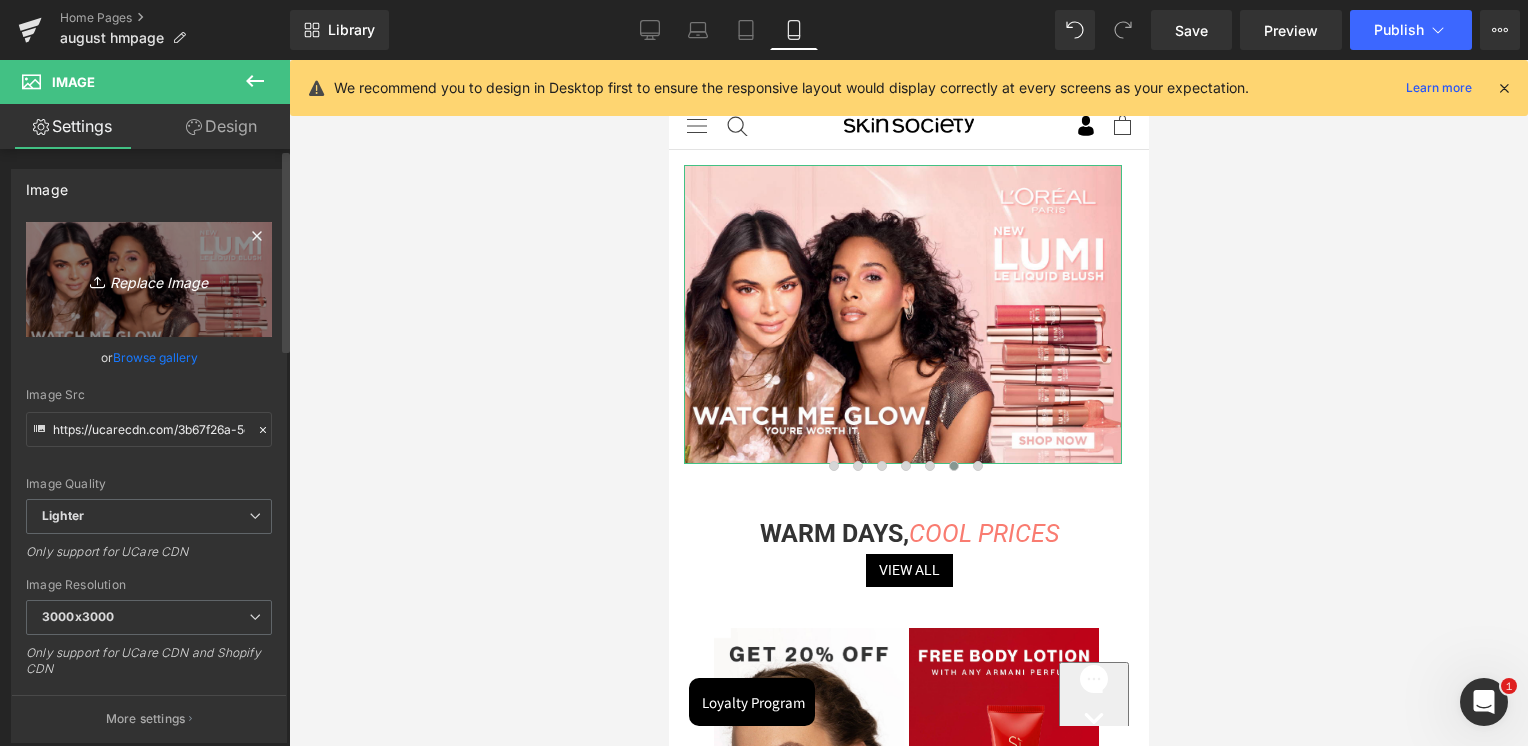 type on "C:\fakepath\1100-x-750-px.jpg" 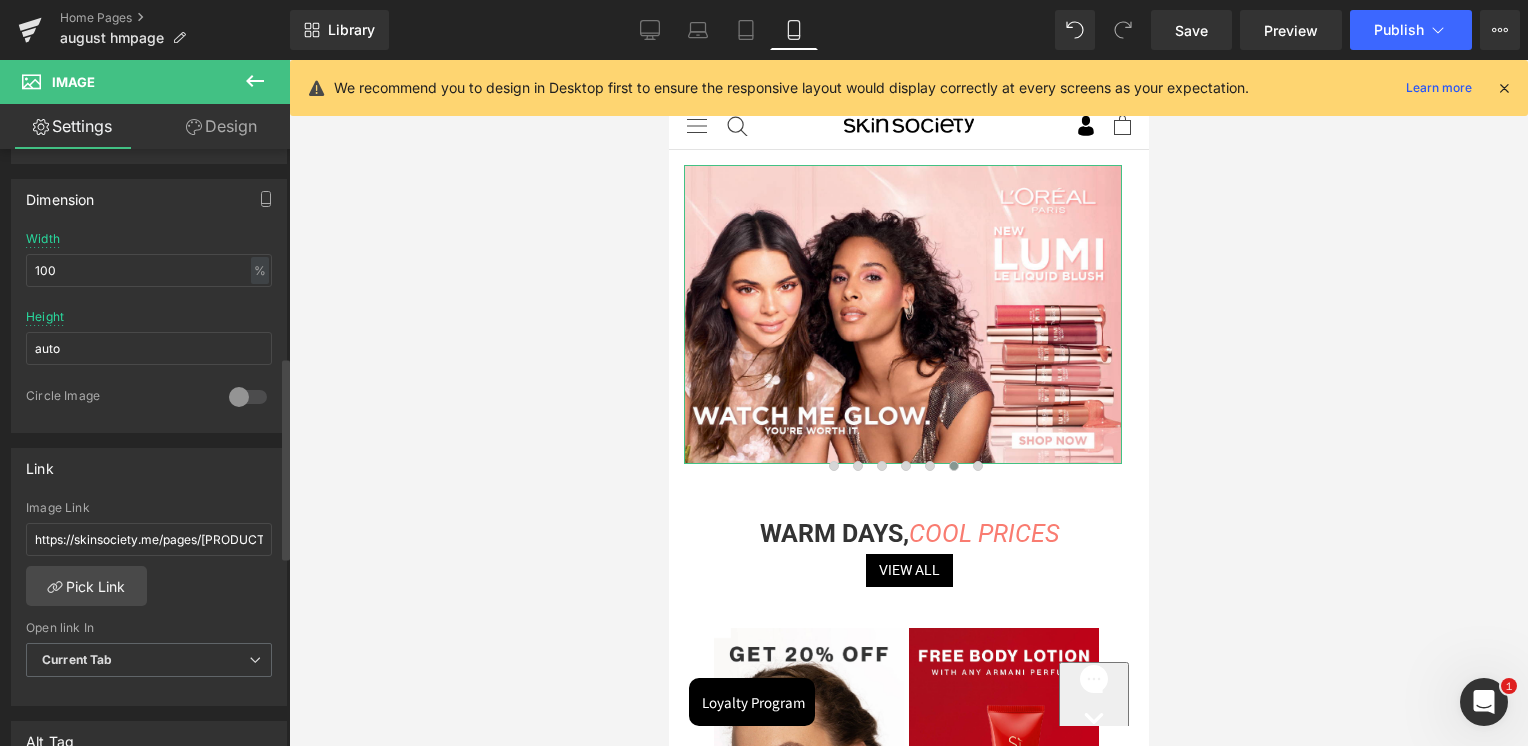 scroll, scrollTop: 700, scrollLeft: 0, axis: vertical 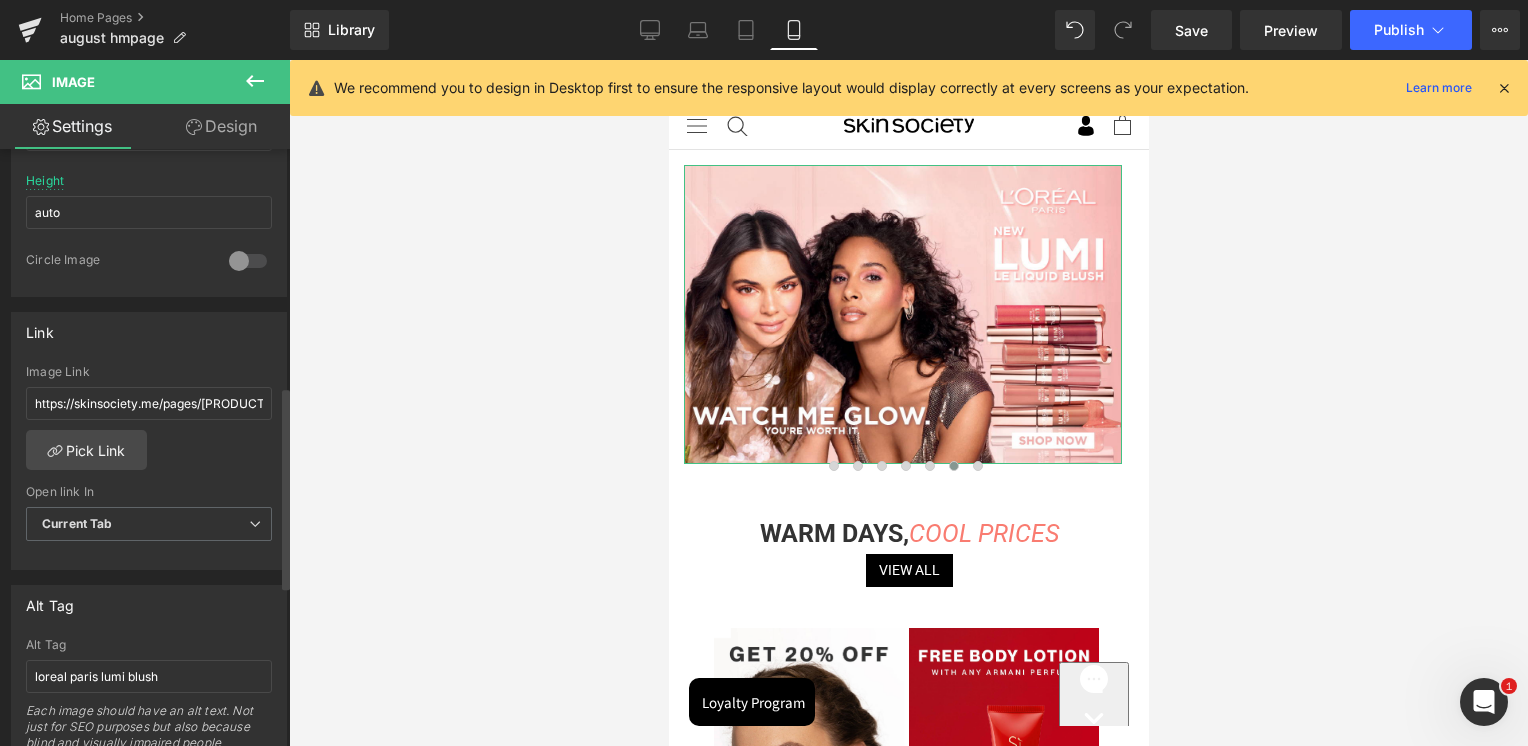 click on "Image Link https://skinsociety.me/pages/loreal-paris-lumi-blush?_ab=0&key=1753083628708" at bounding box center (149, 397) 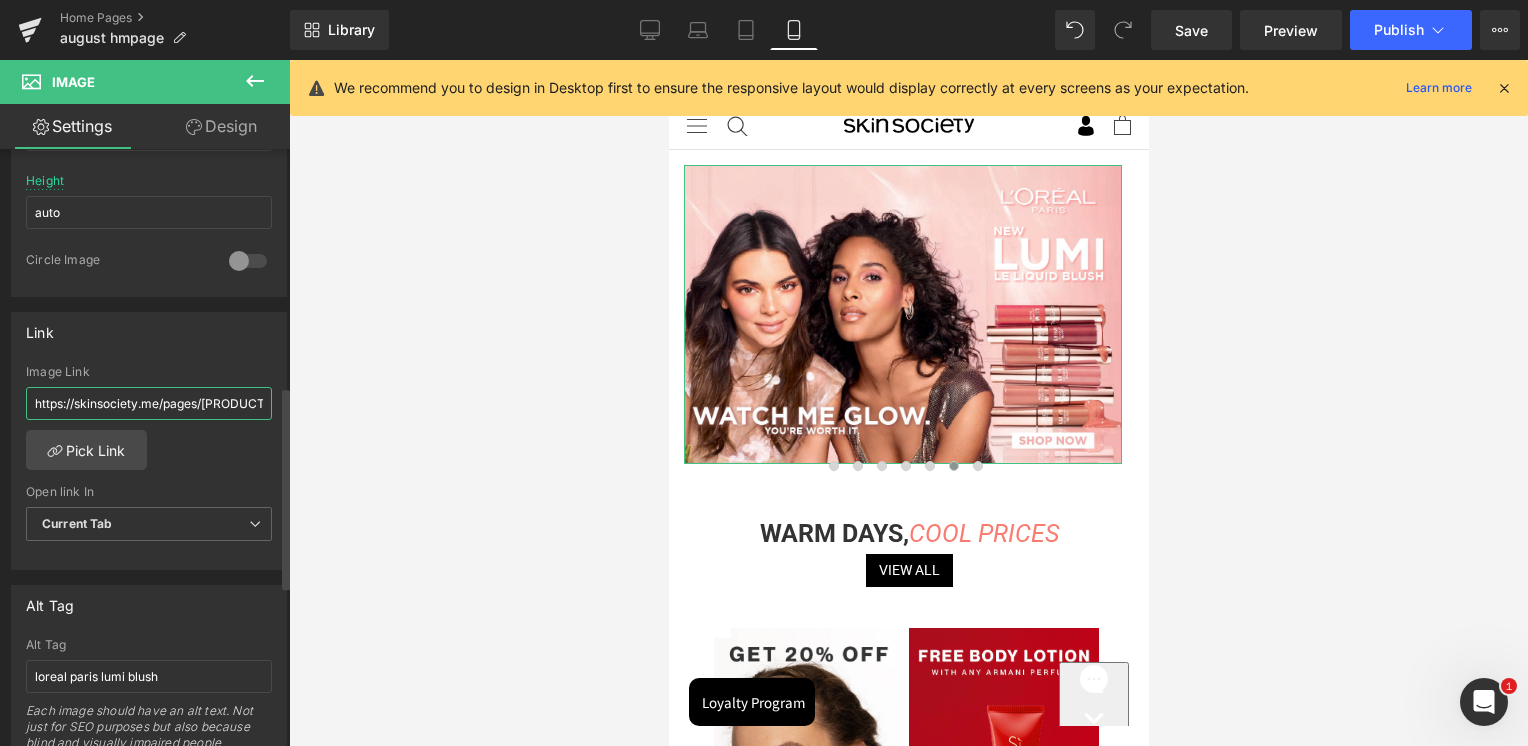 click on "https://skinsociety.me/pages/loreal-paris-lumi-blush?_ab=0&key=1753083628708" at bounding box center [149, 403] 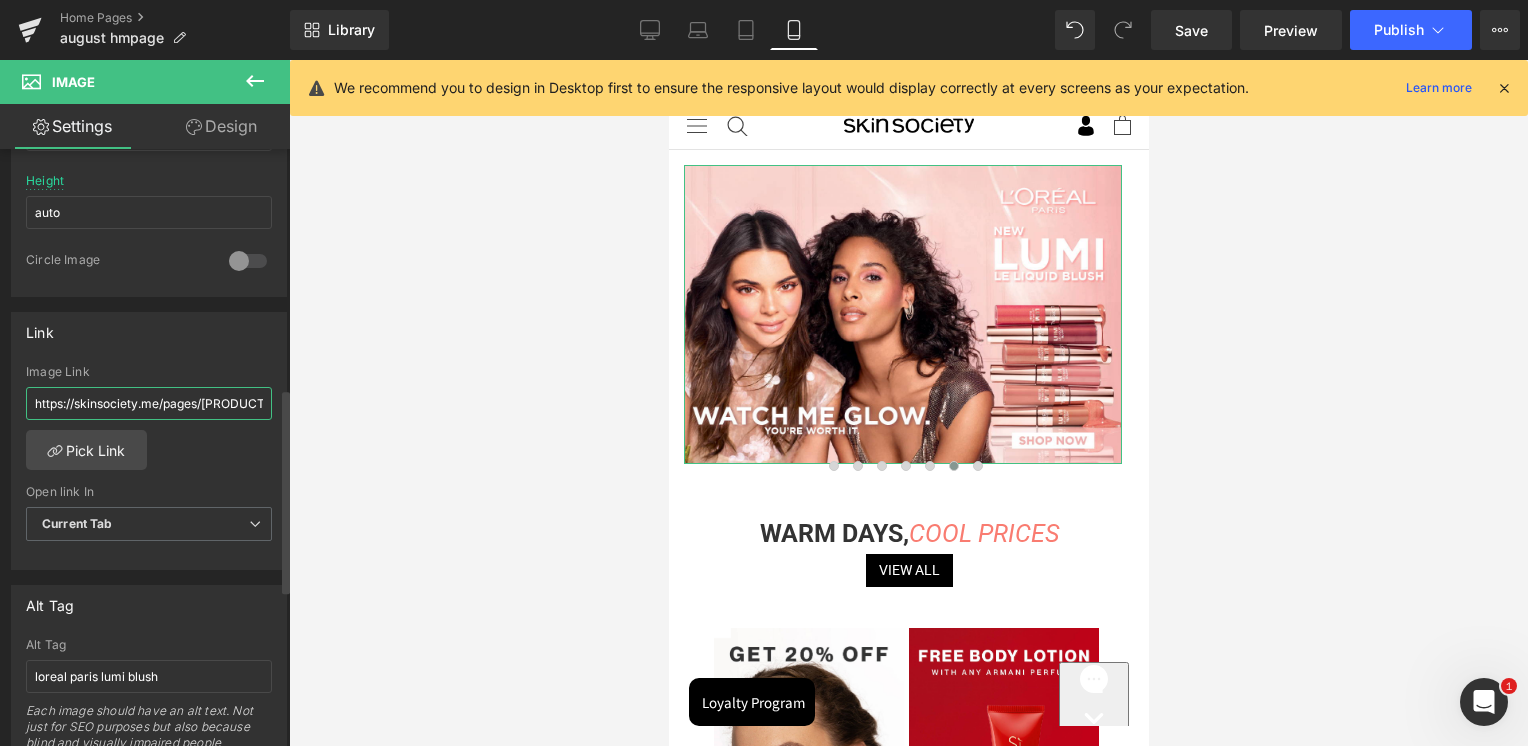 click on "https://skinsociety.me/pages/loreal-paris-lumi-blush?_ab=0&key=1753083628708" at bounding box center (149, 403) 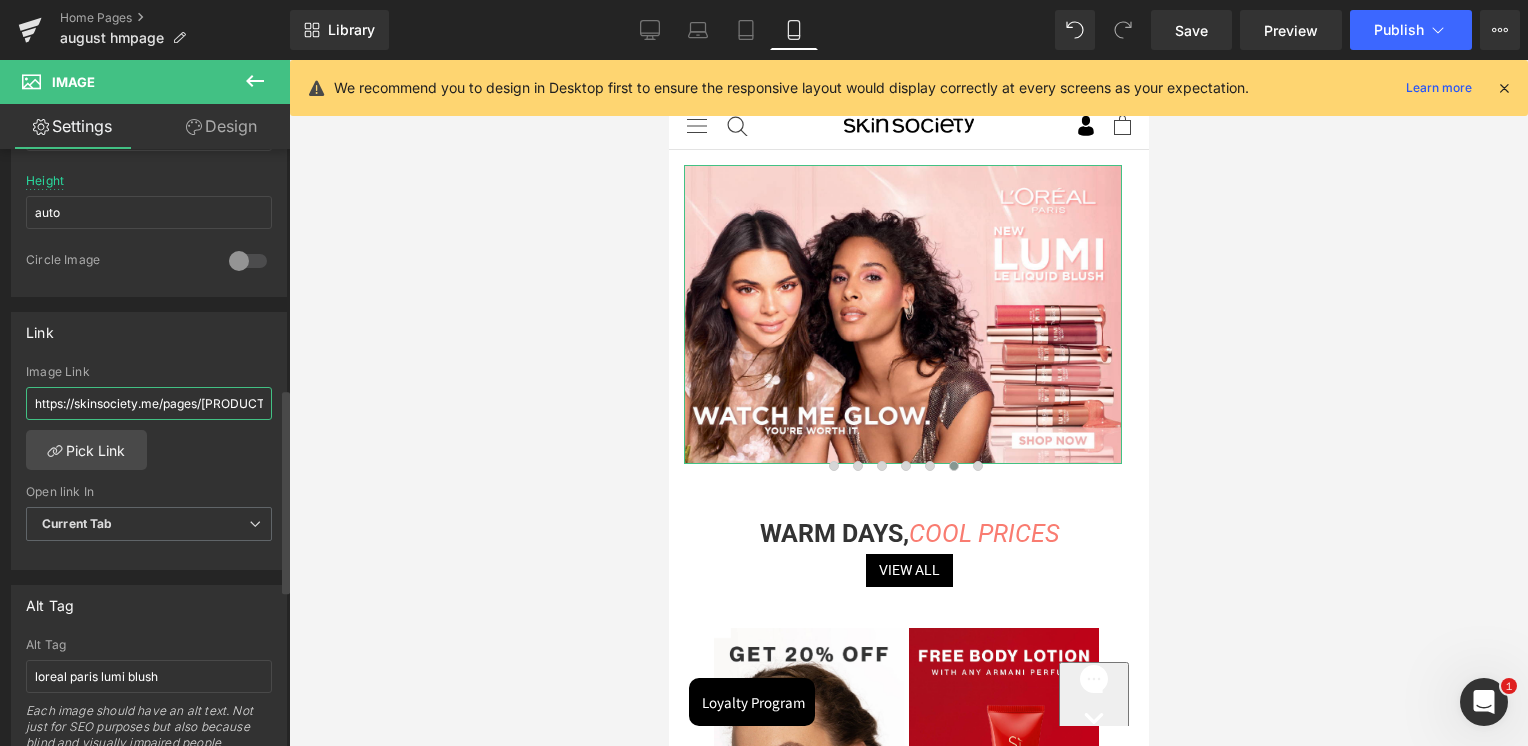 scroll, scrollTop: 0, scrollLeft: 202, axis: horizontal 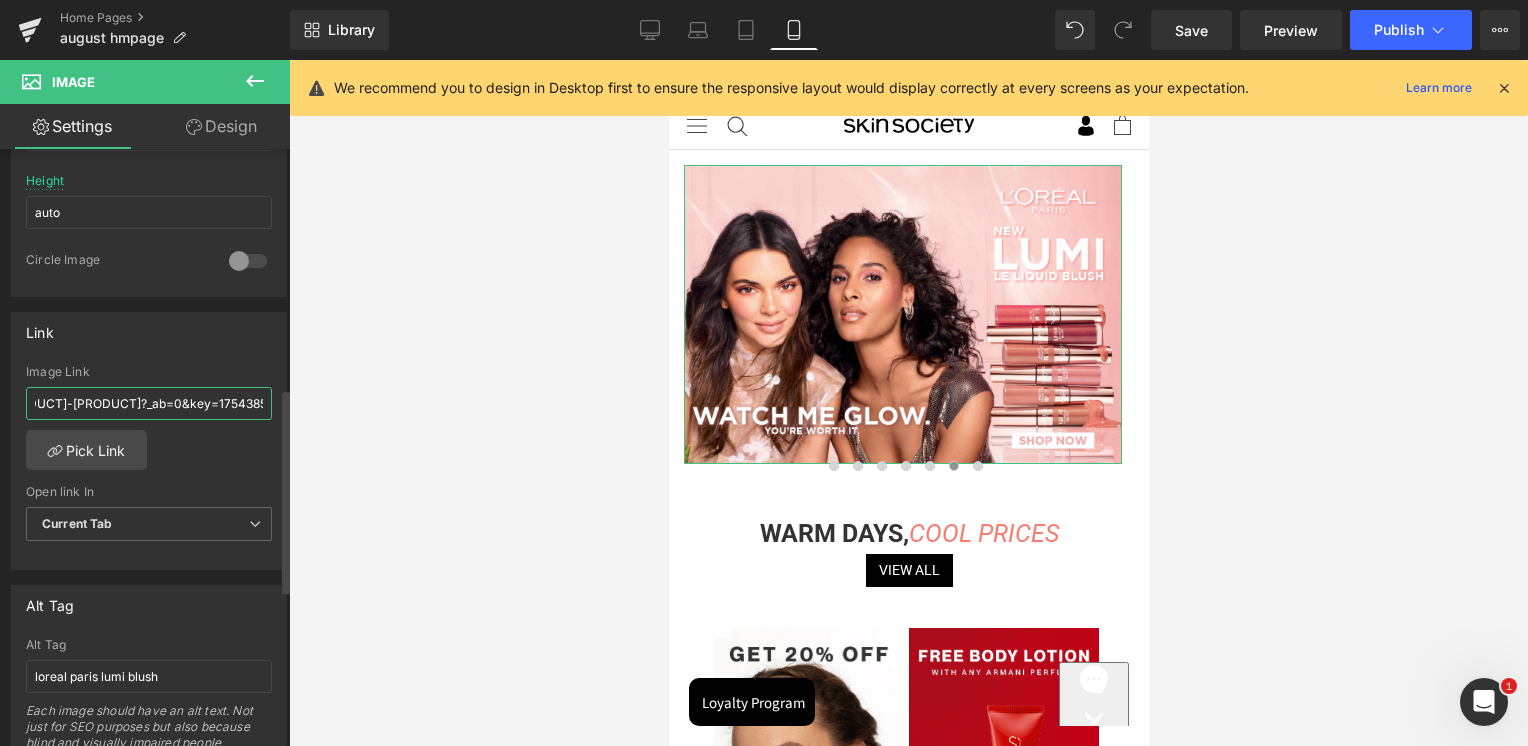 type on "https://skinsociety.me/pages/better-together?_ab=0&key=1754385399251" 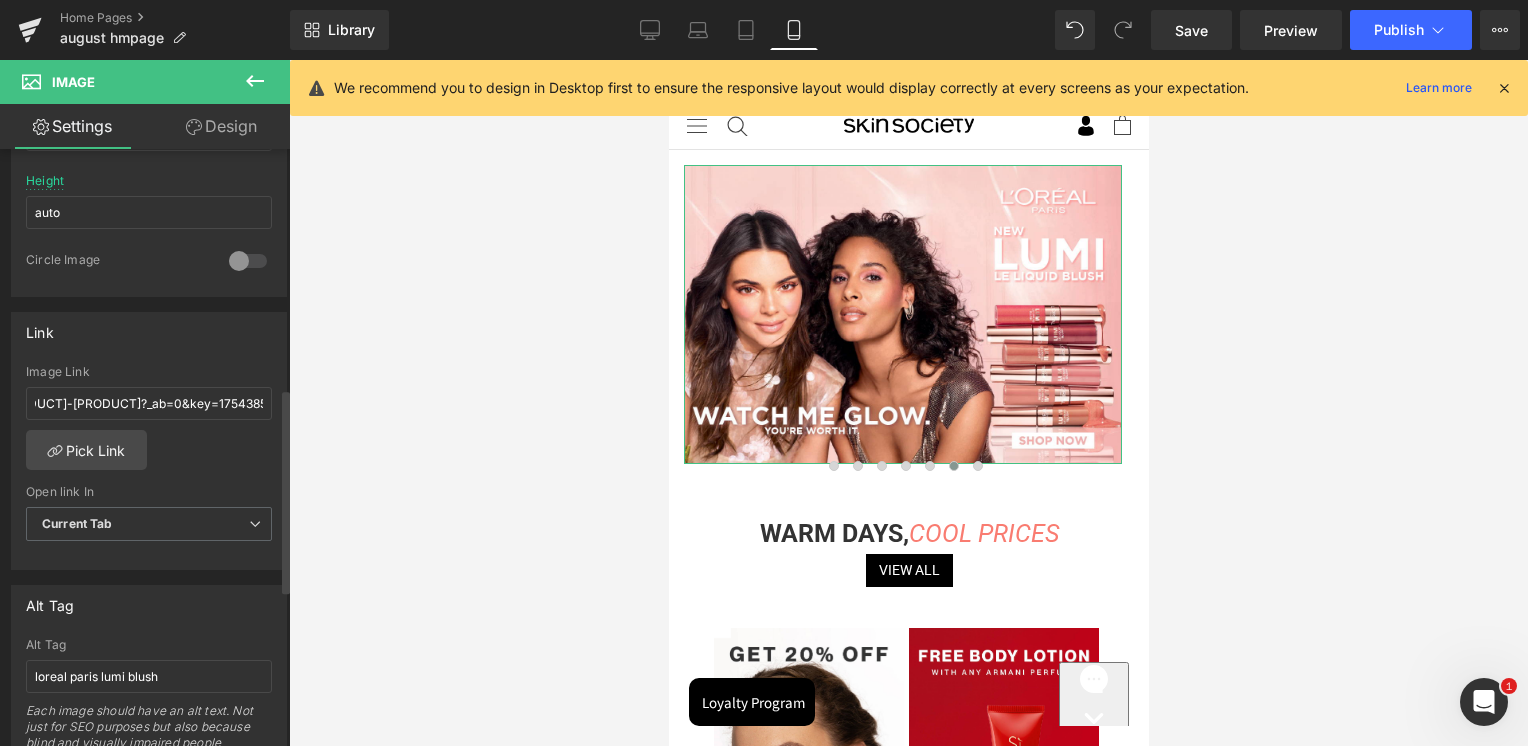 click on "Image Link" at bounding box center [149, 372] 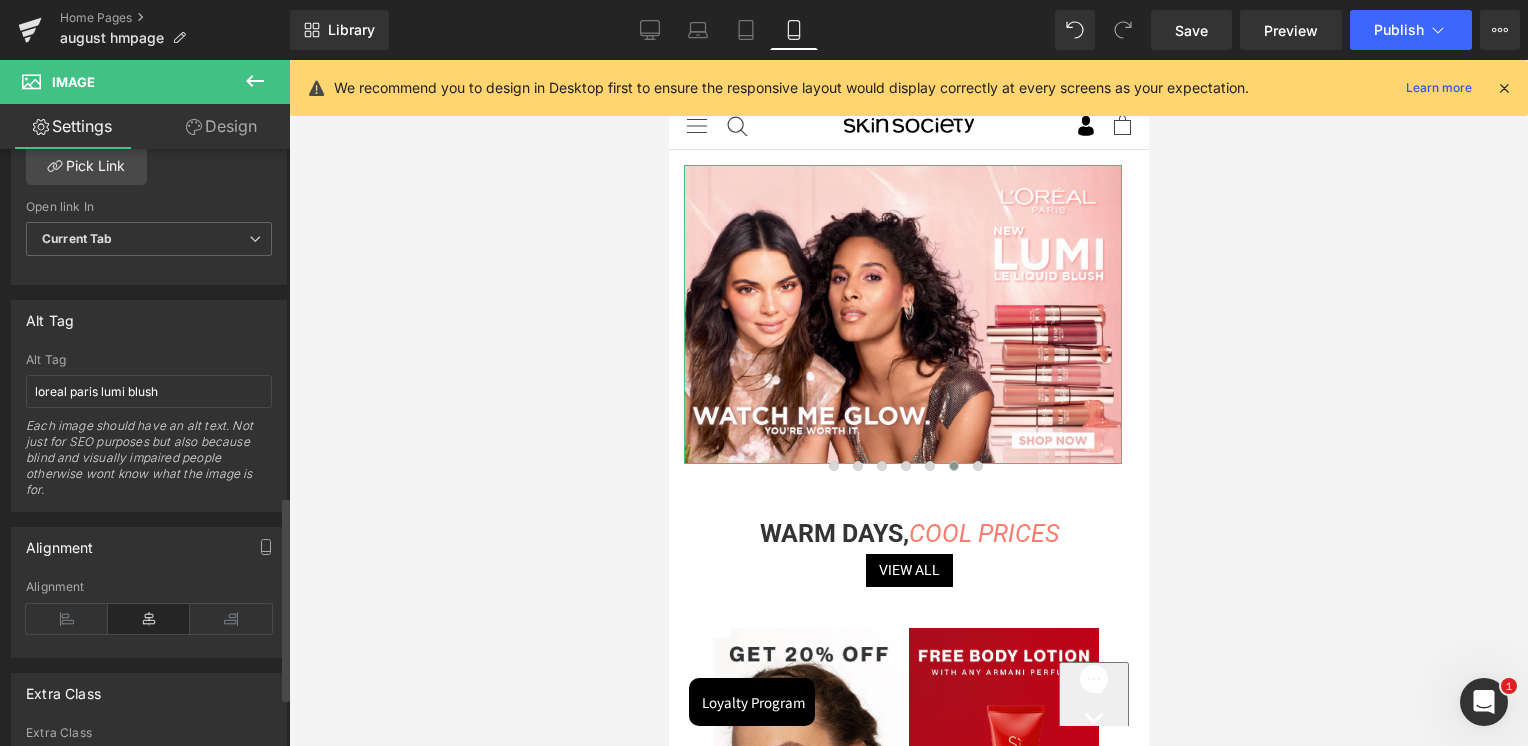 scroll, scrollTop: 1015, scrollLeft: 0, axis: vertical 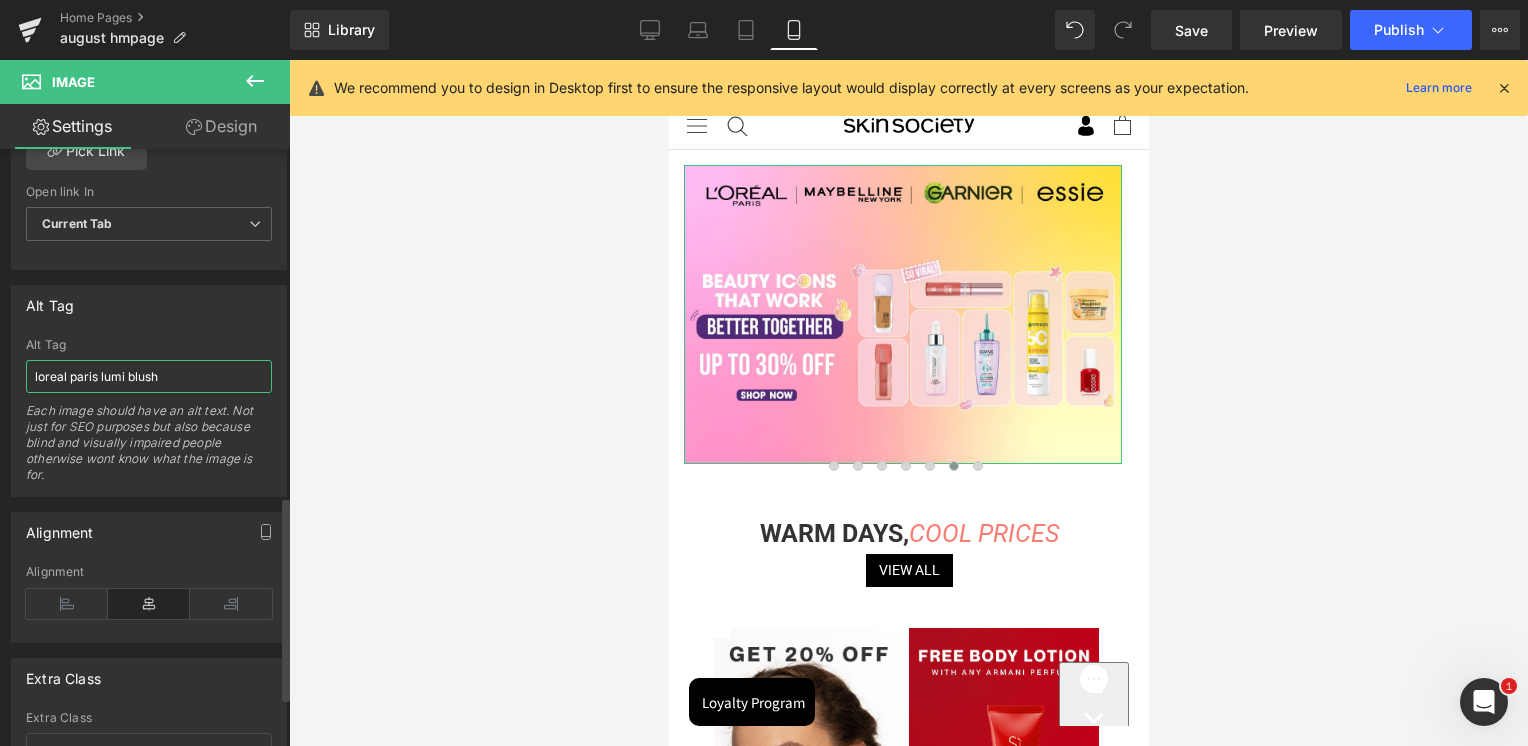 click on "loreal paris lumi blush" at bounding box center [149, 376] 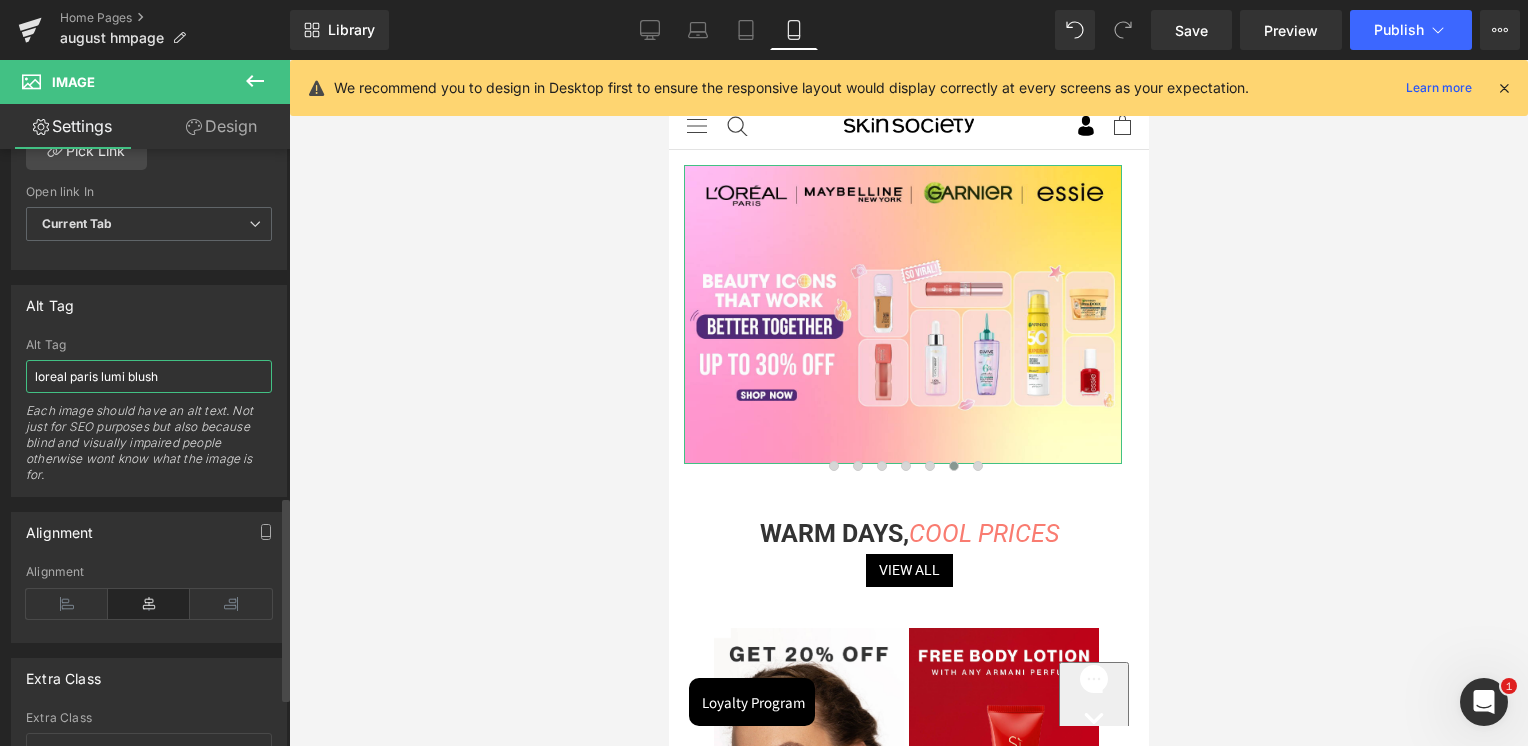 click on "loreal paris lumi blush" at bounding box center [149, 376] 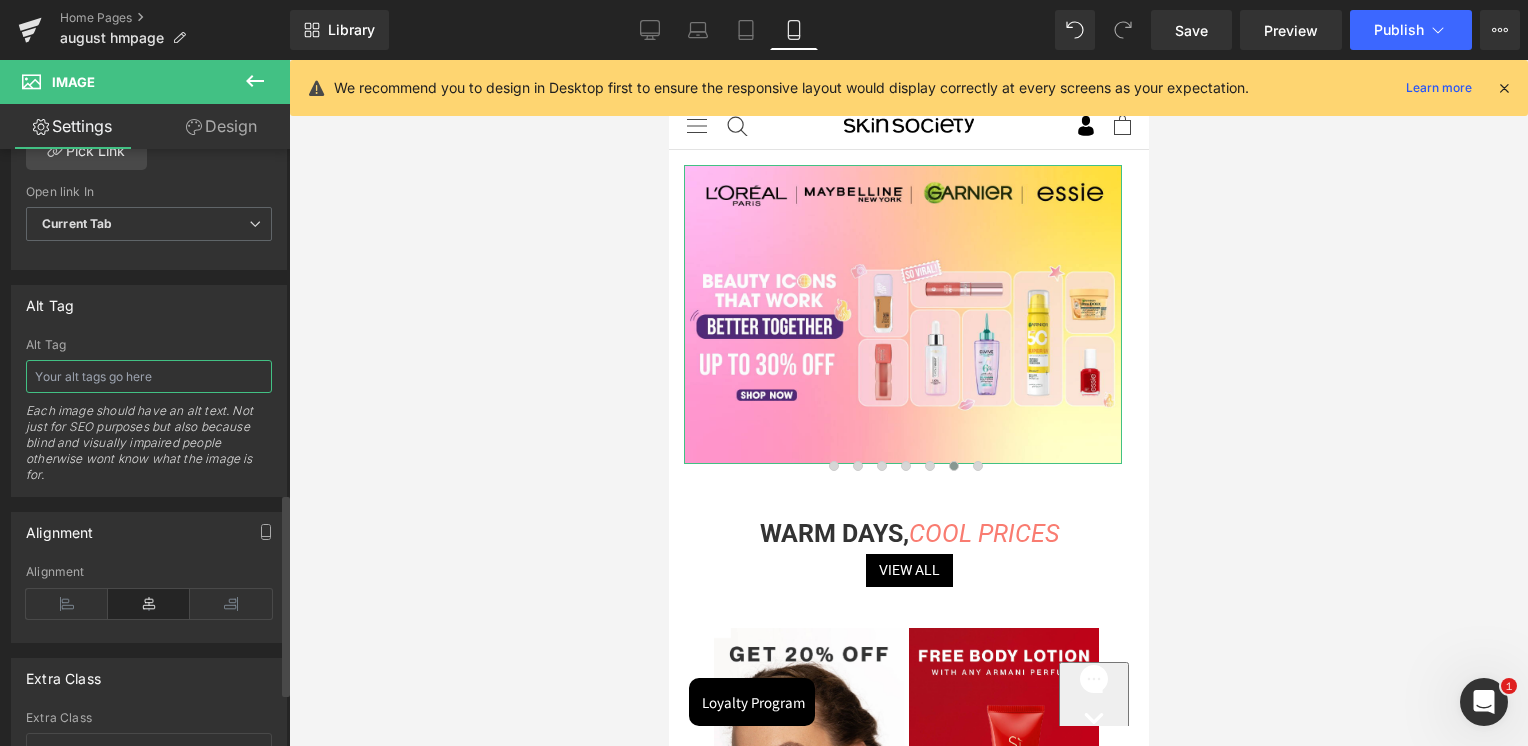click at bounding box center (149, 376) 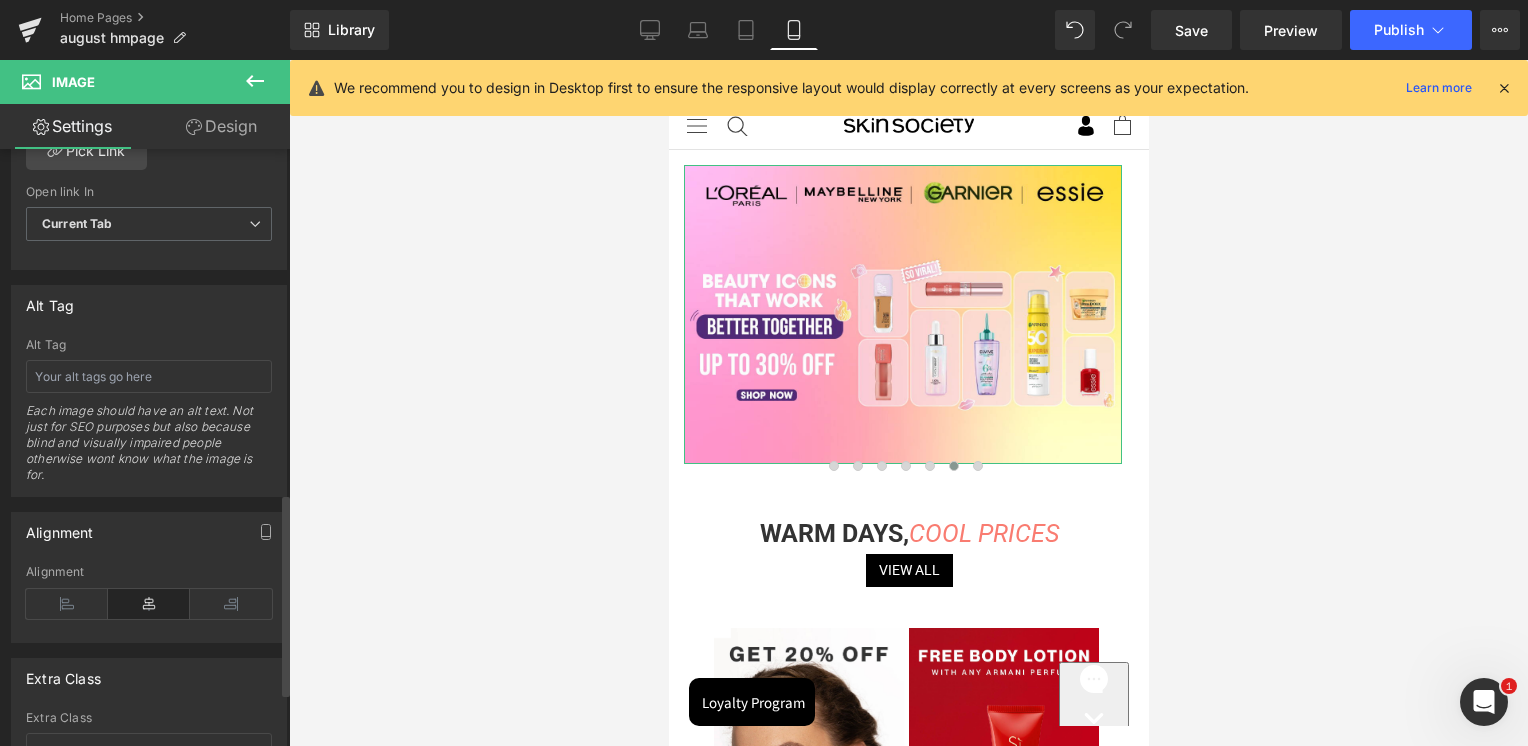 click on "Alt Tag loreal paris lumi blush Alt Tag Each image should have an alt text. Not just for SEO purposes but also because blind and visually impaired people otherwise wont know what the image is for." at bounding box center [149, 391] 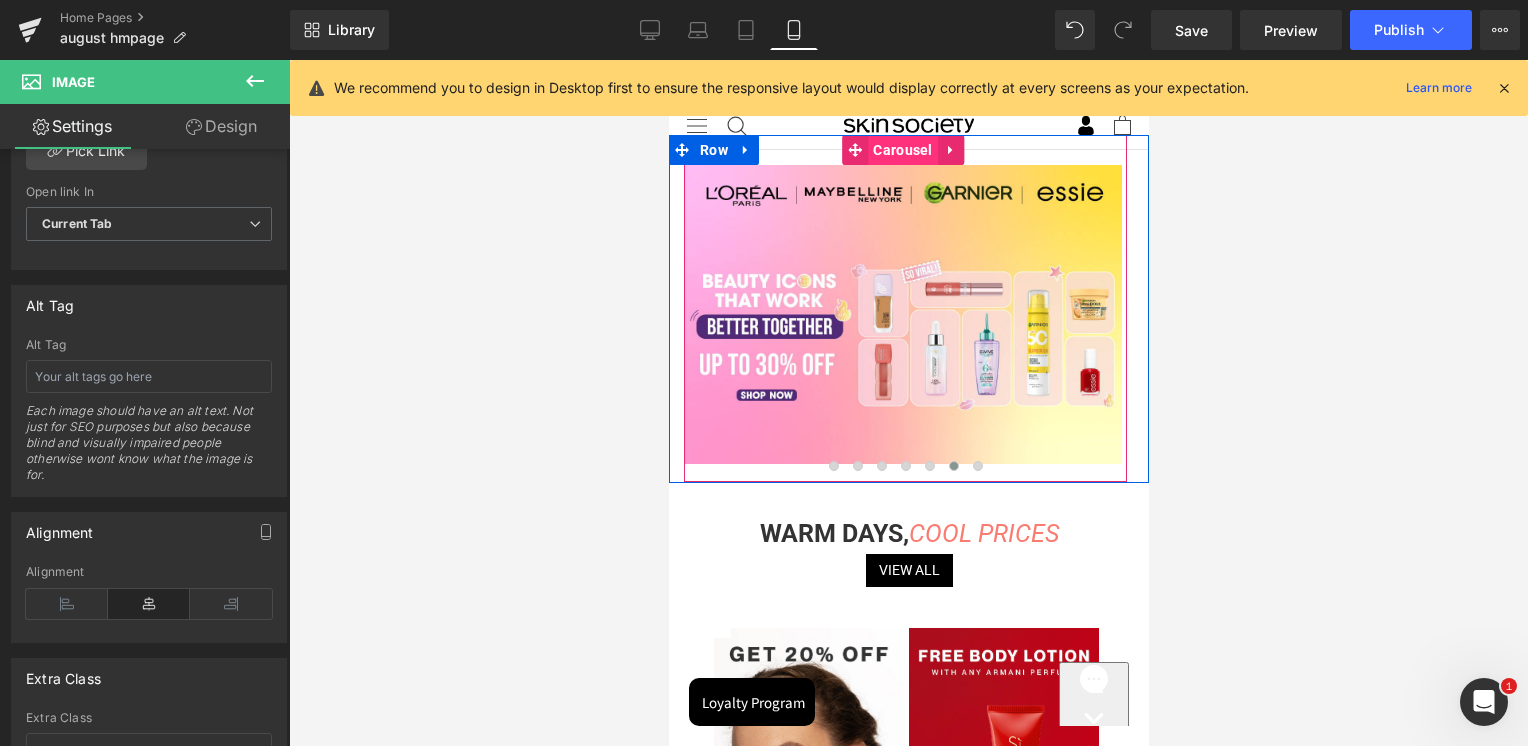 click on "Carousel" at bounding box center [901, 150] 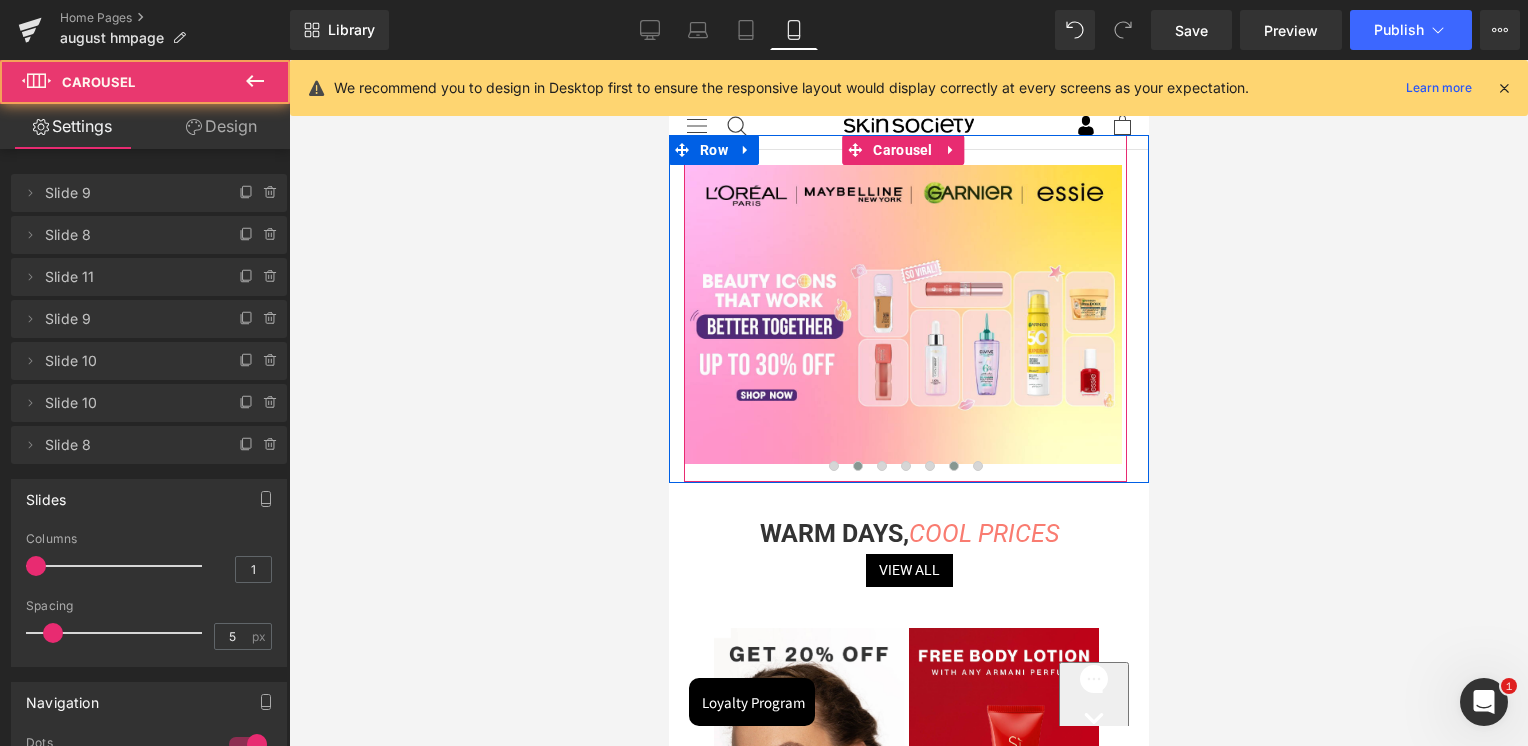 click at bounding box center (857, 466) 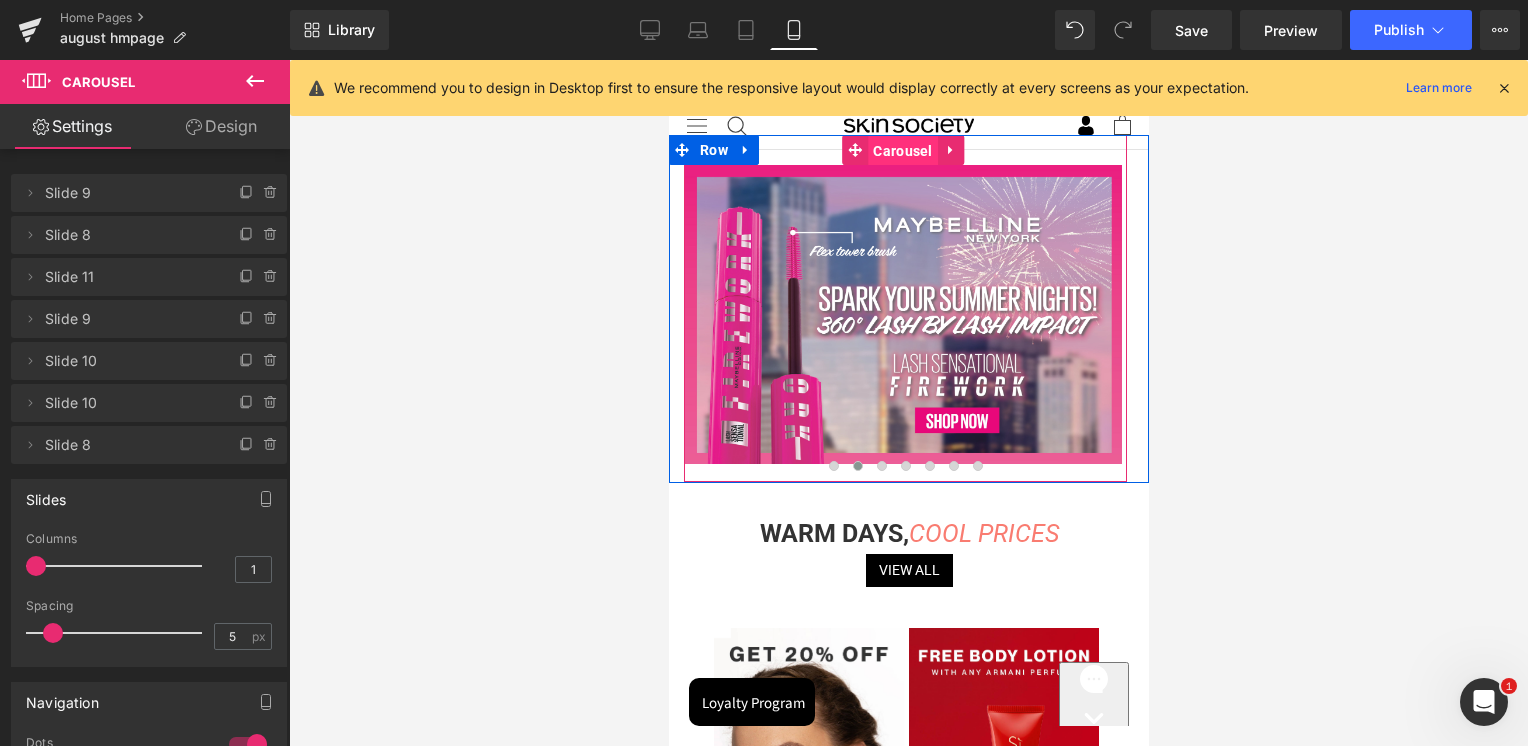 click on "Carousel" at bounding box center (901, 151) 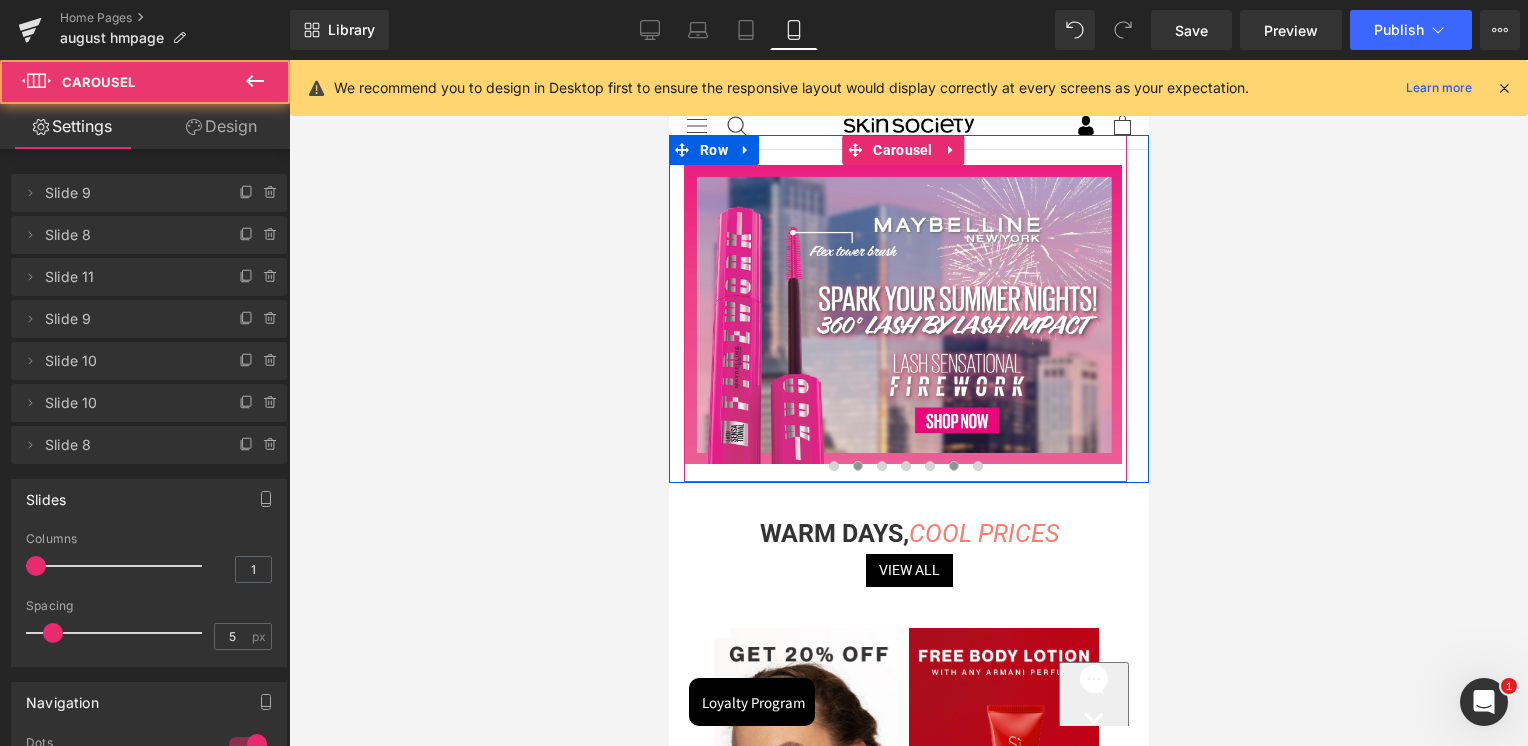 click at bounding box center [953, 466] 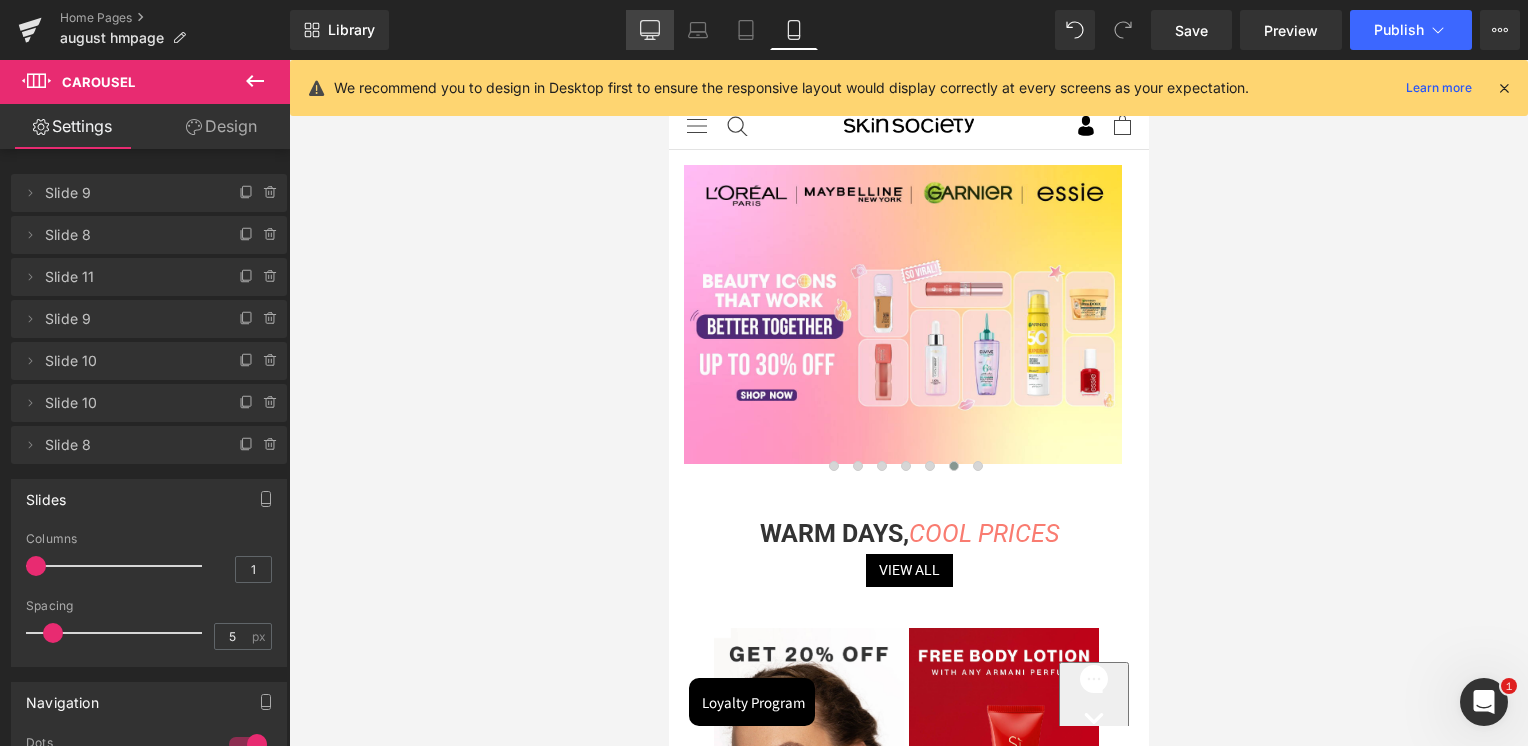 click on "Desktop" at bounding box center [650, 30] 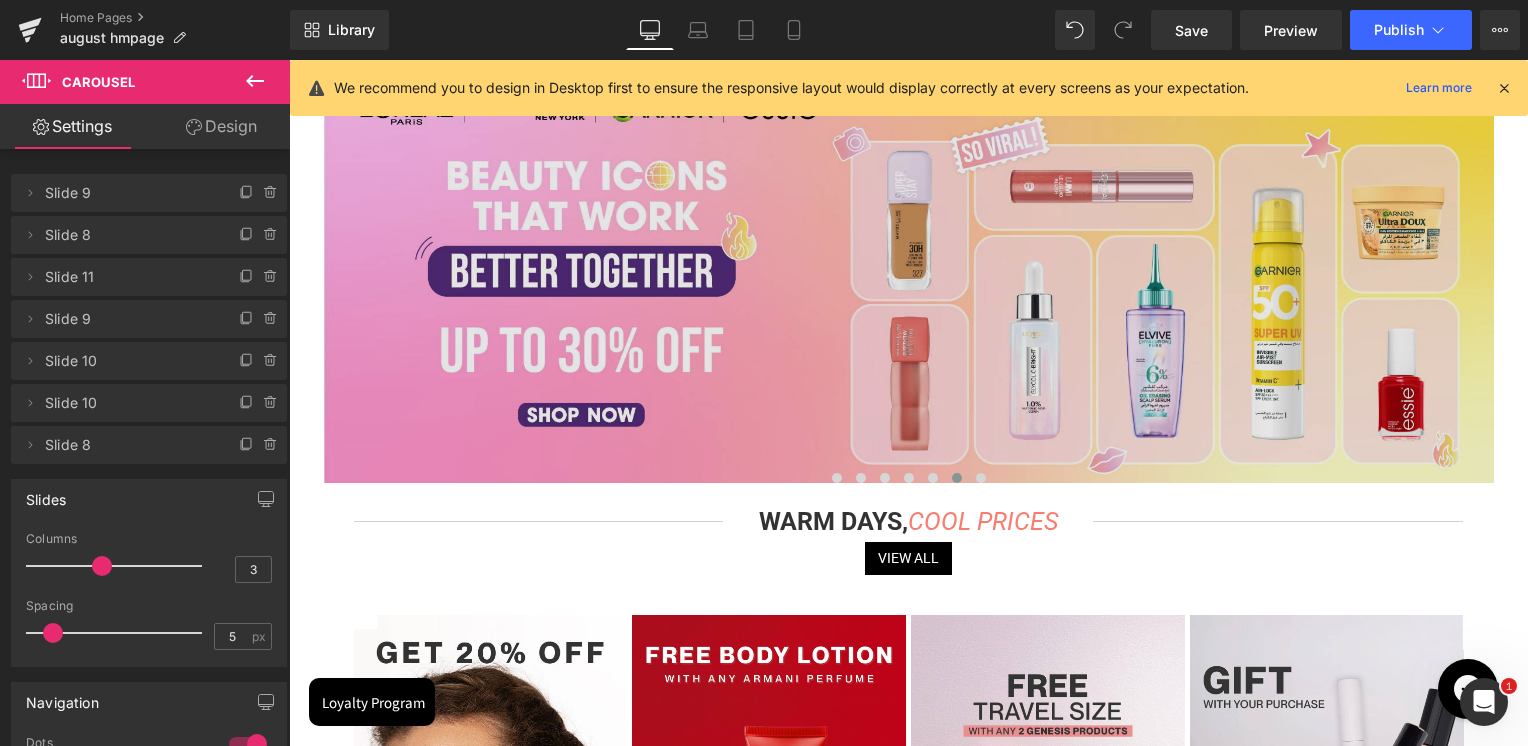 scroll, scrollTop: 400, scrollLeft: 0, axis: vertical 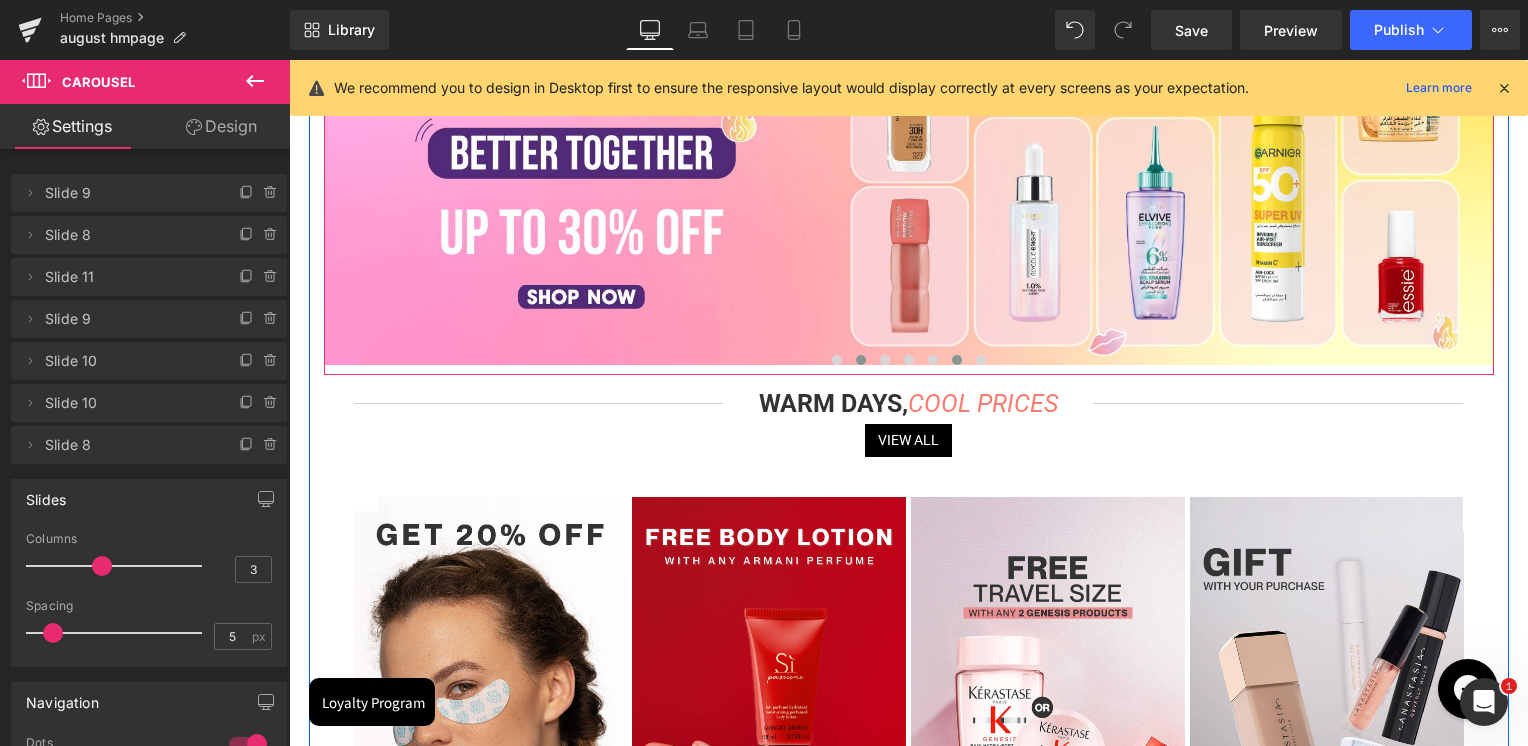 click at bounding box center (861, 360) 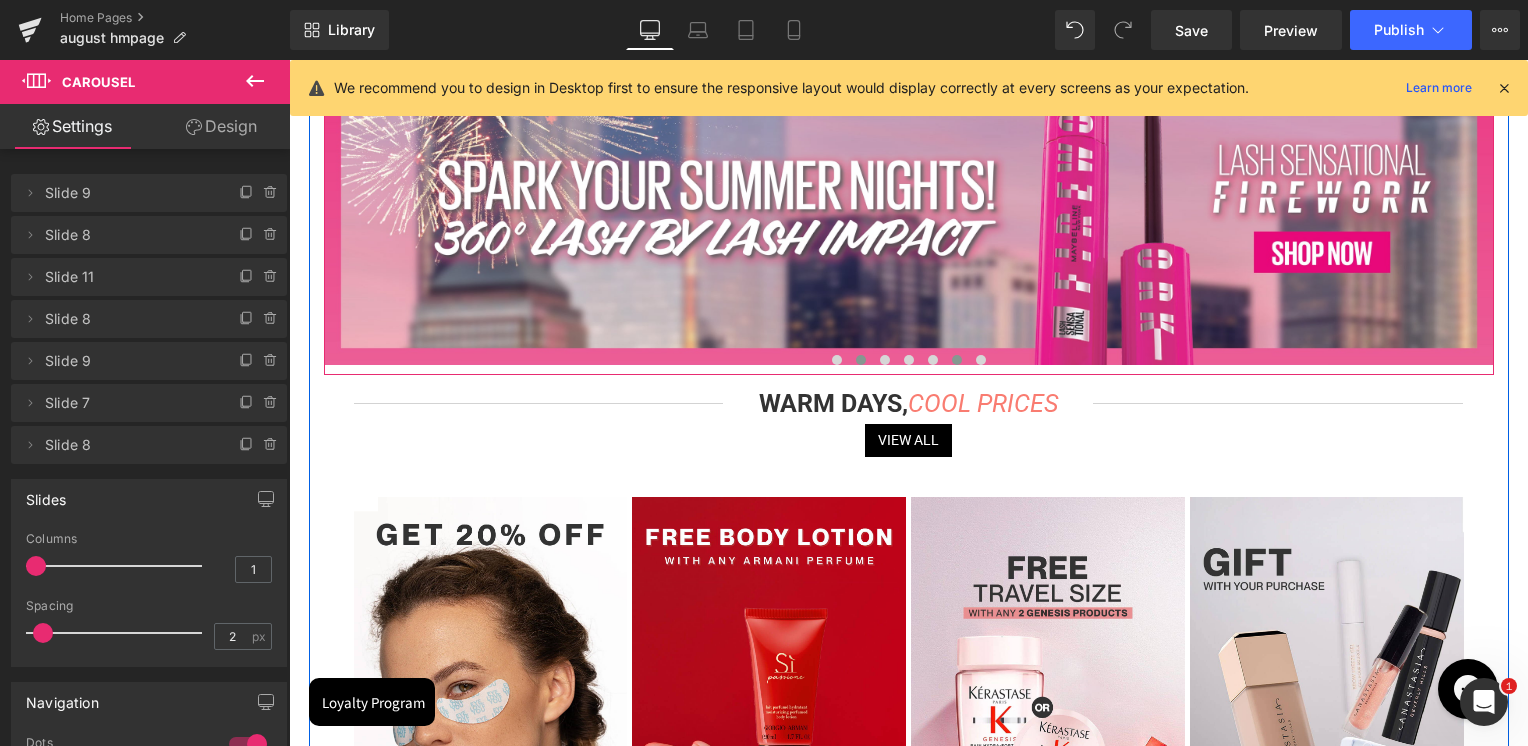 click at bounding box center (957, 360) 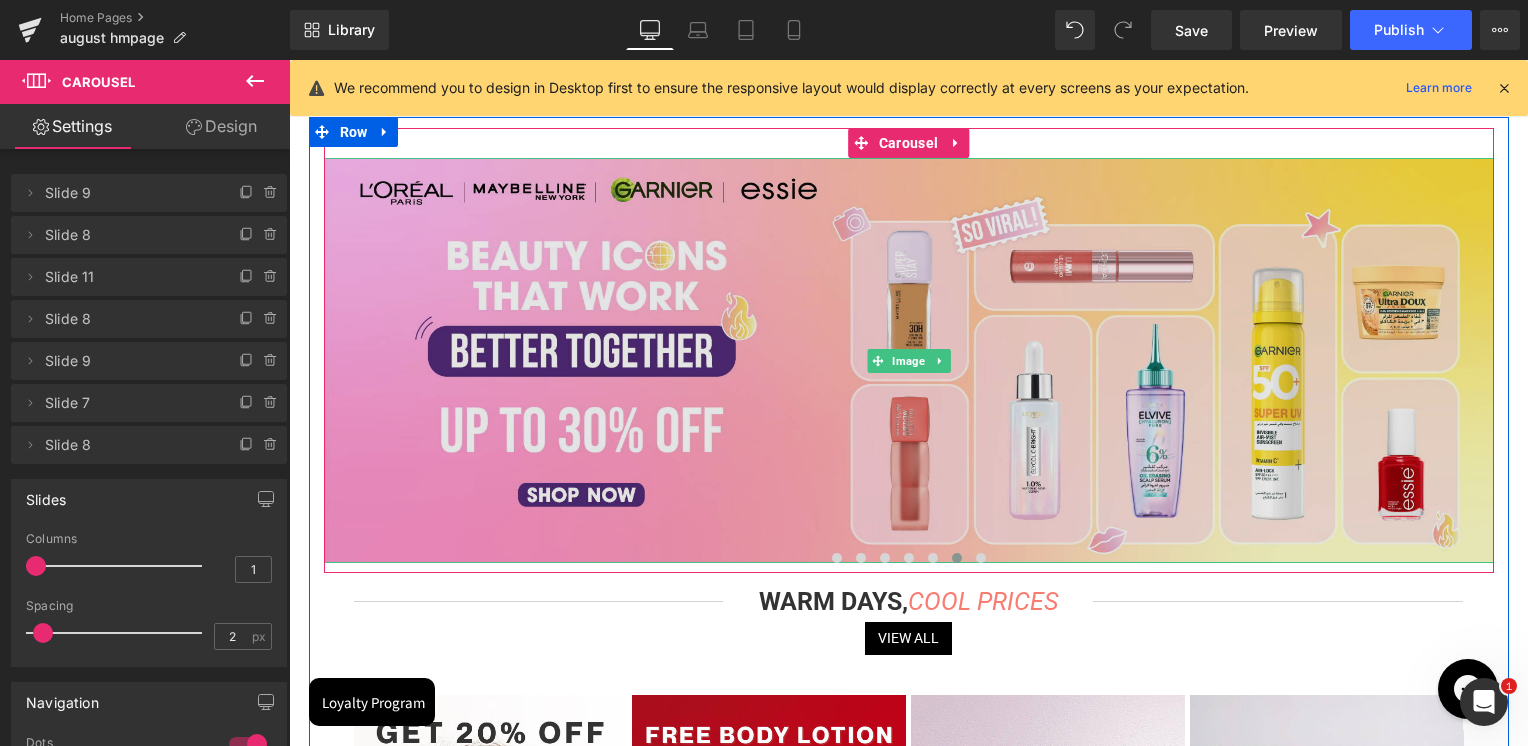 scroll, scrollTop: 200, scrollLeft: 0, axis: vertical 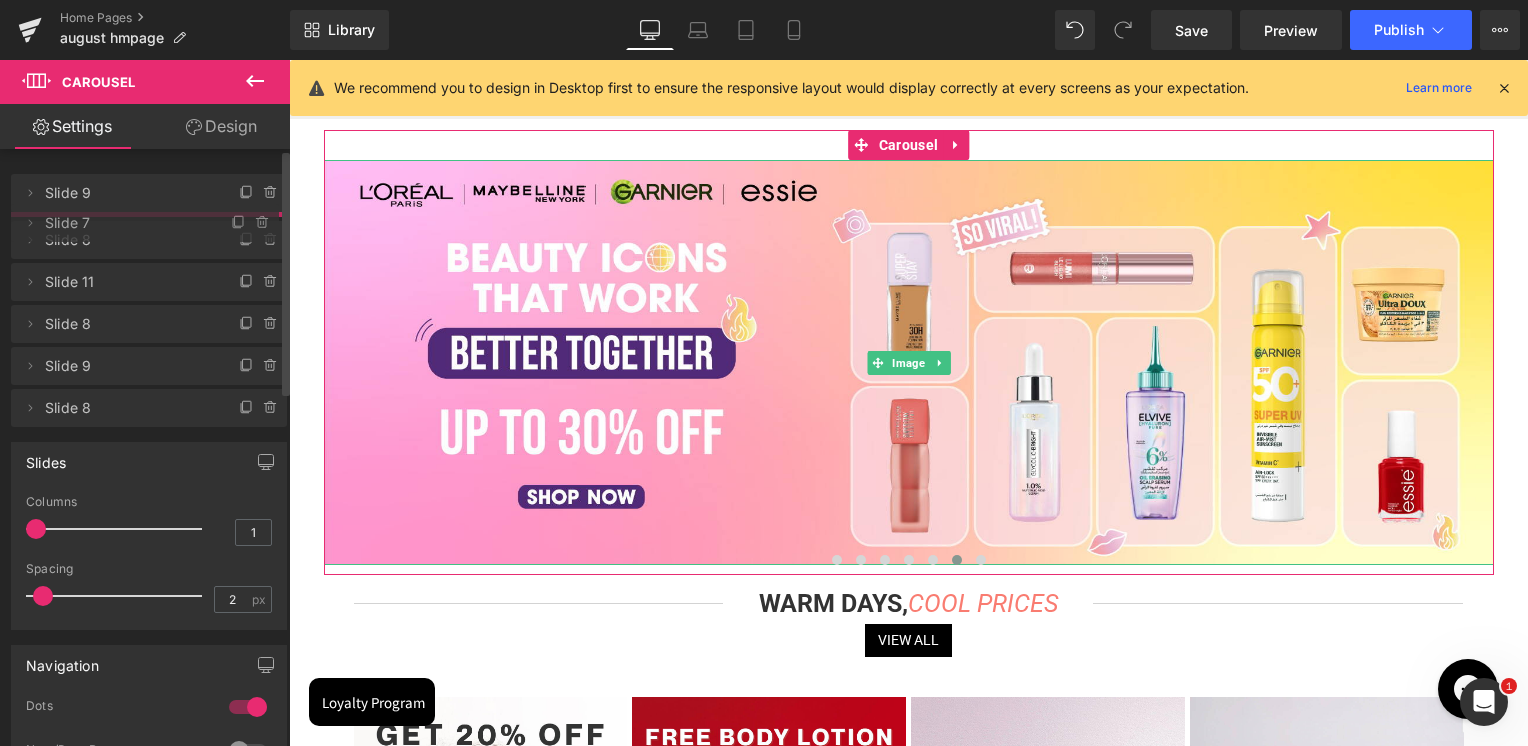 drag, startPoint x: 115, startPoint y: 404, endPoint x: 132, endPoint y: 224, distance: 180.801 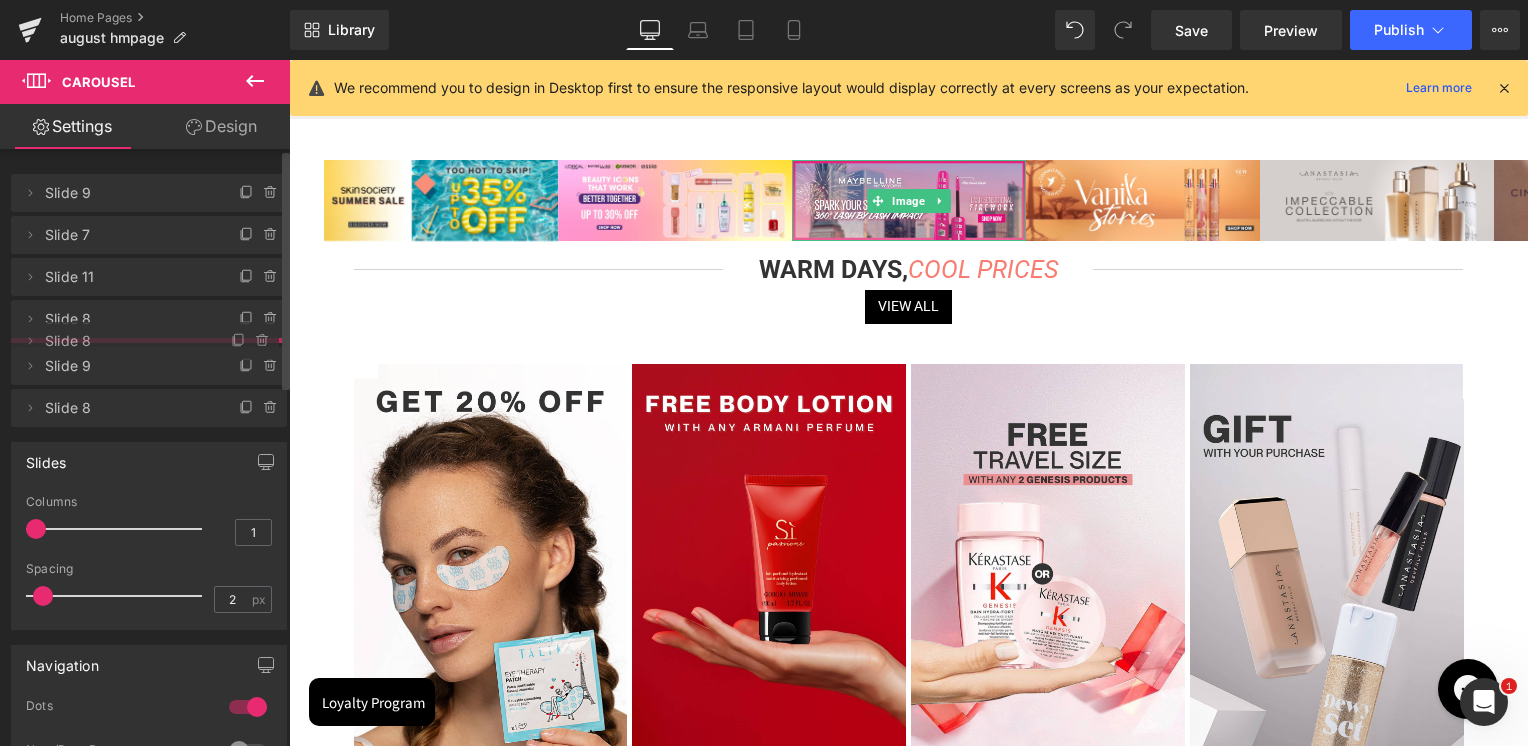 drag, startPoint x: 101, startPoint y: 280, endPoint x: 96, endPoint y: 344, distance: 64.195015 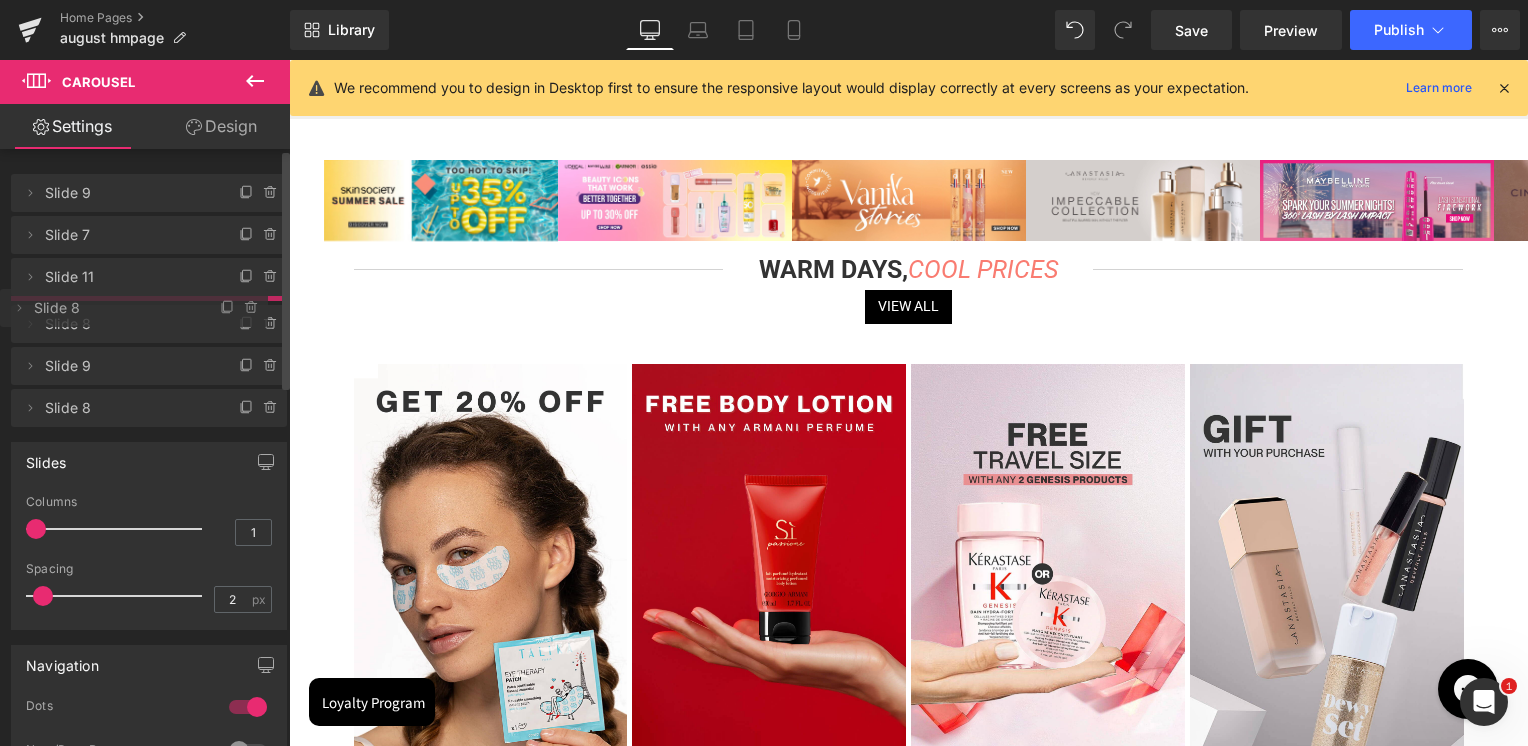 drag, startPoint x: 96, startPoint y: 362, endPoint x: 103, endPoint y: 309, distance: 53.460266 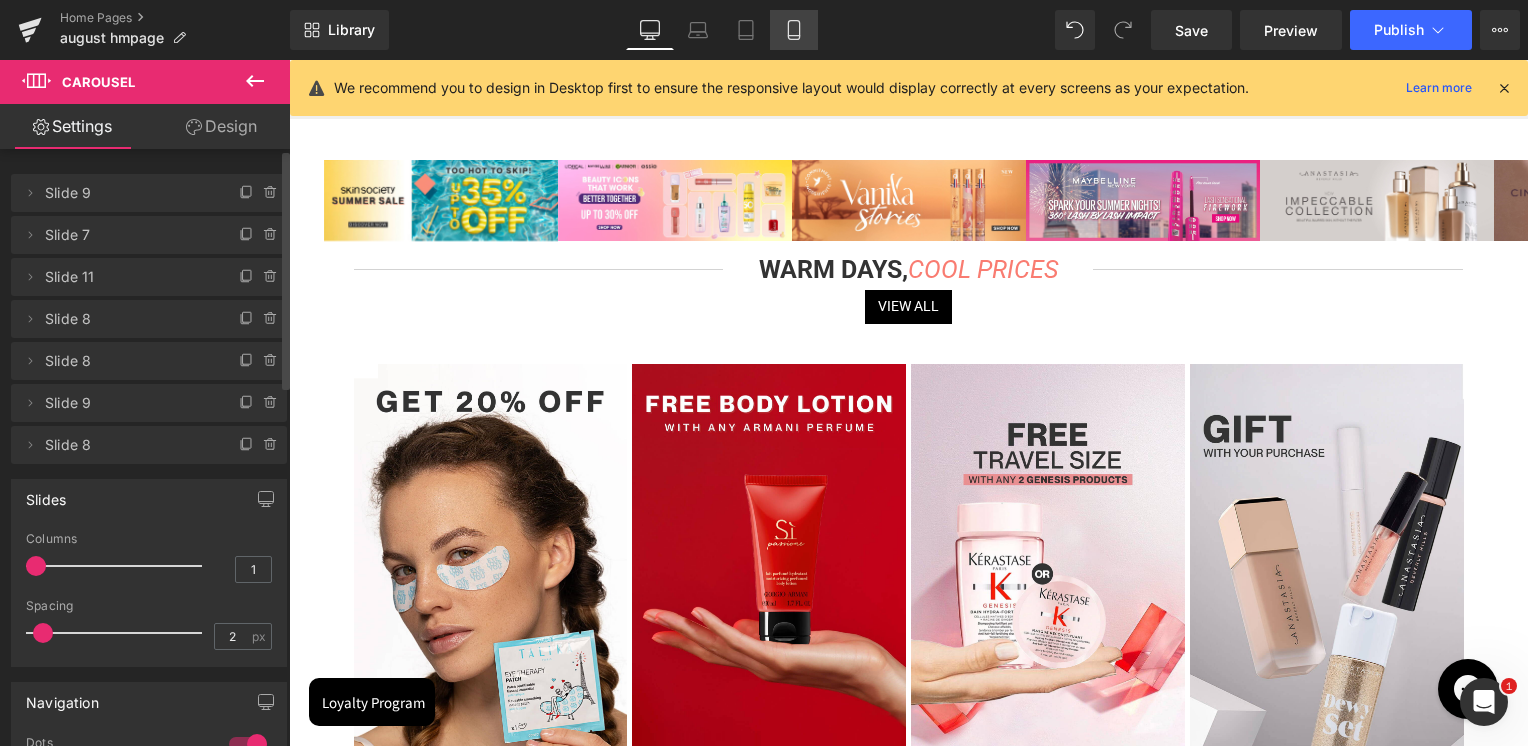 click 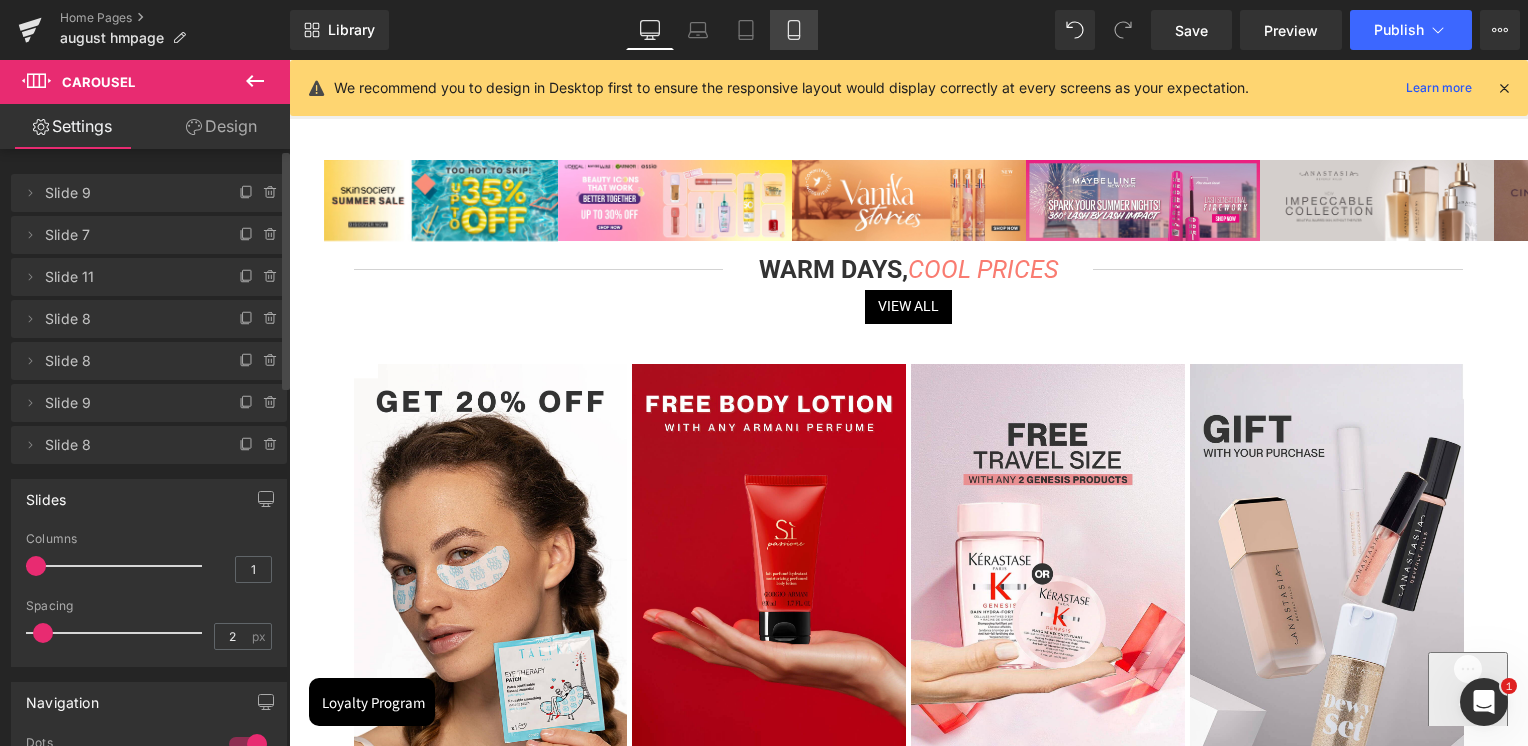 scroll, scrollTop: 0, scrollLeft: 0, axis: both 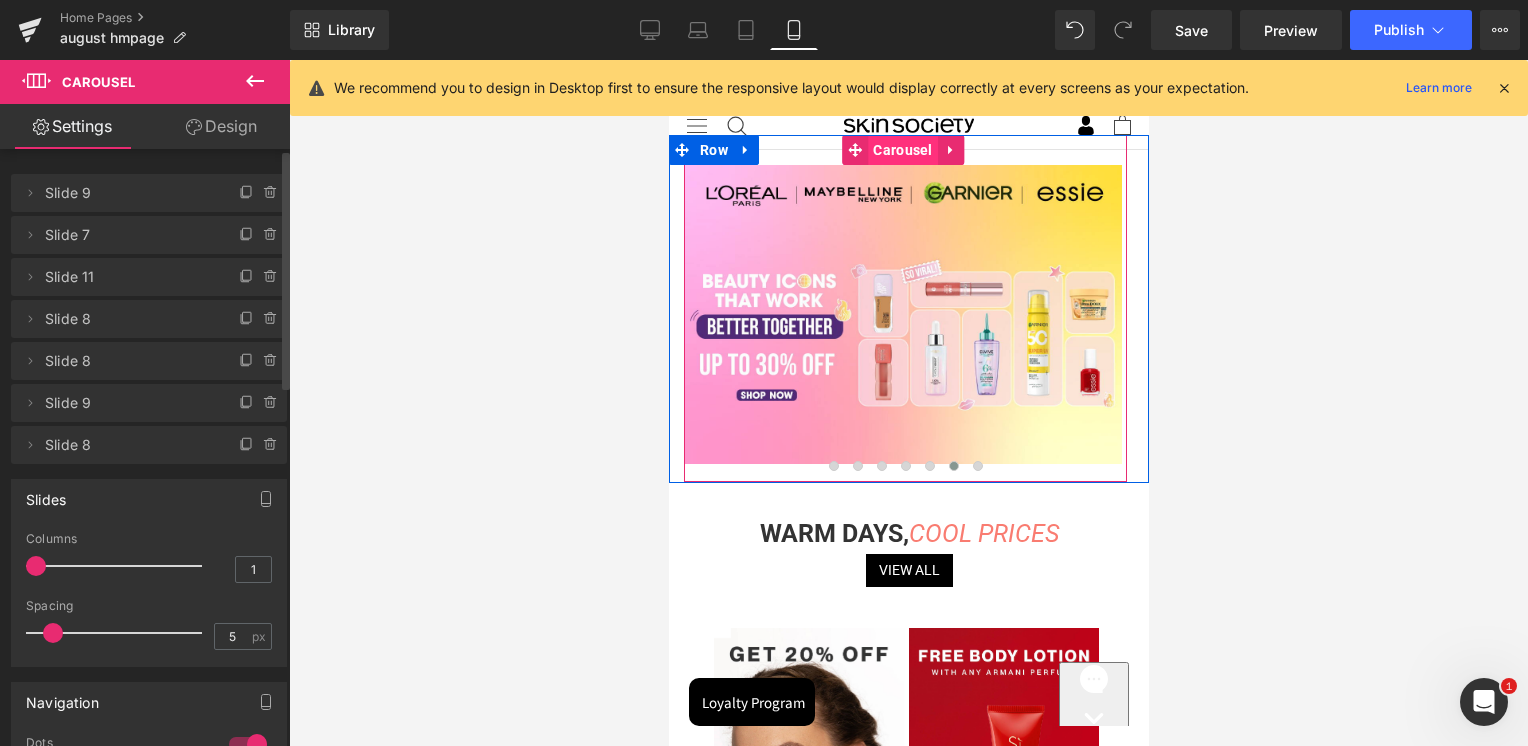 click on "Carousel" at bounding box center [901, 150] 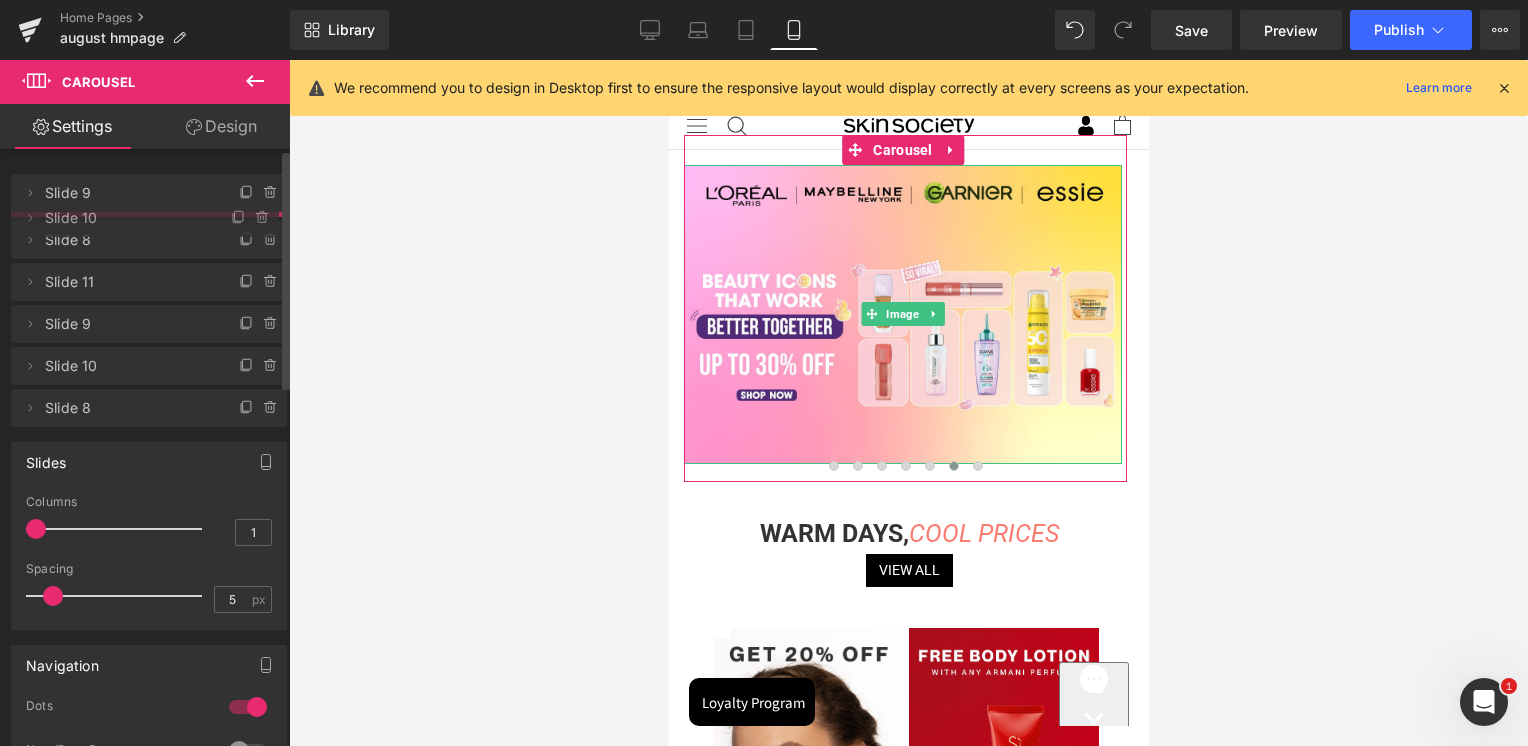 drag, startPoint x: 116, startPoint y: 405, endPoint x: 131, endPoint y: 220, distance: 185.60712 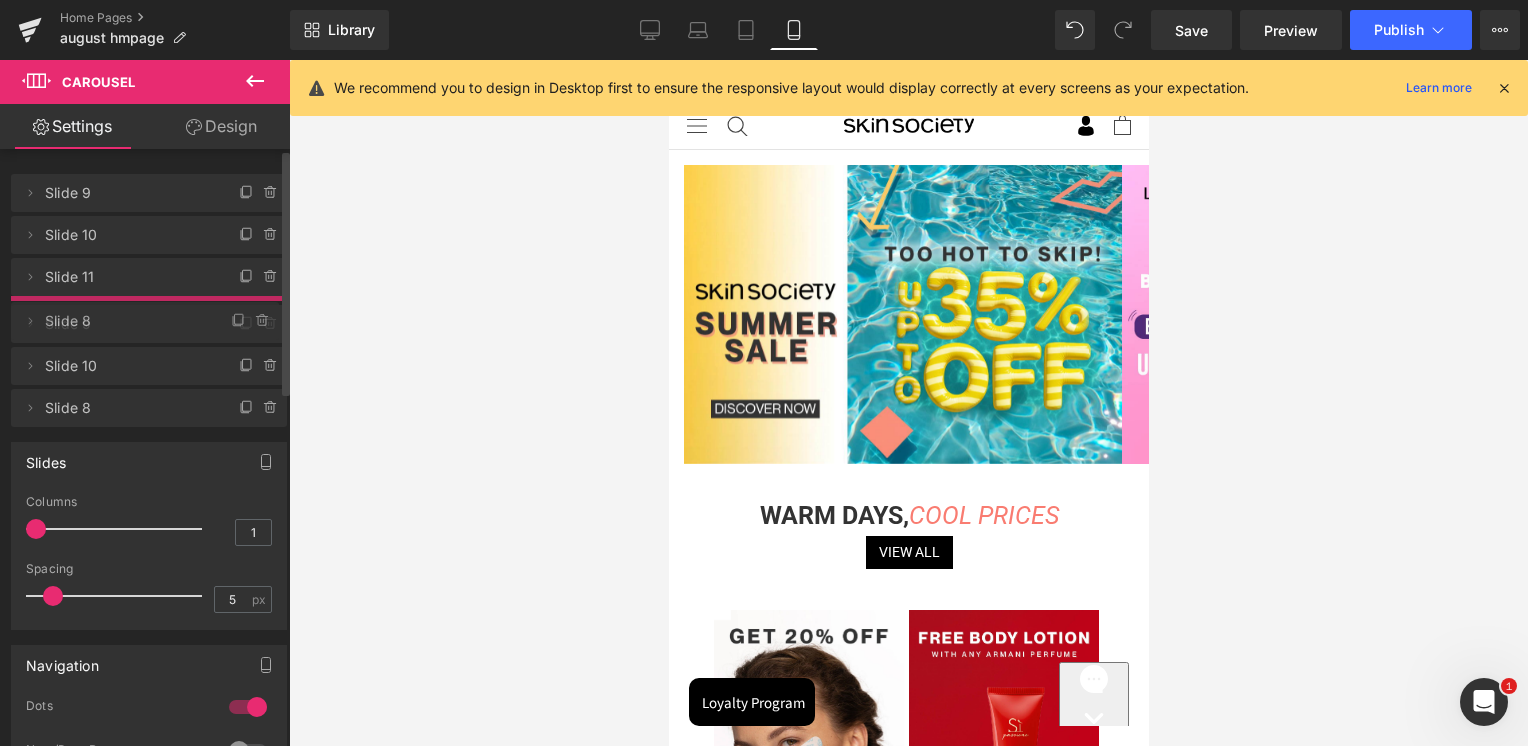 drag, startPoint x: 103, startPoint y: 273, endPoint x: 107, endPoint y: 317, distance: 44.181442 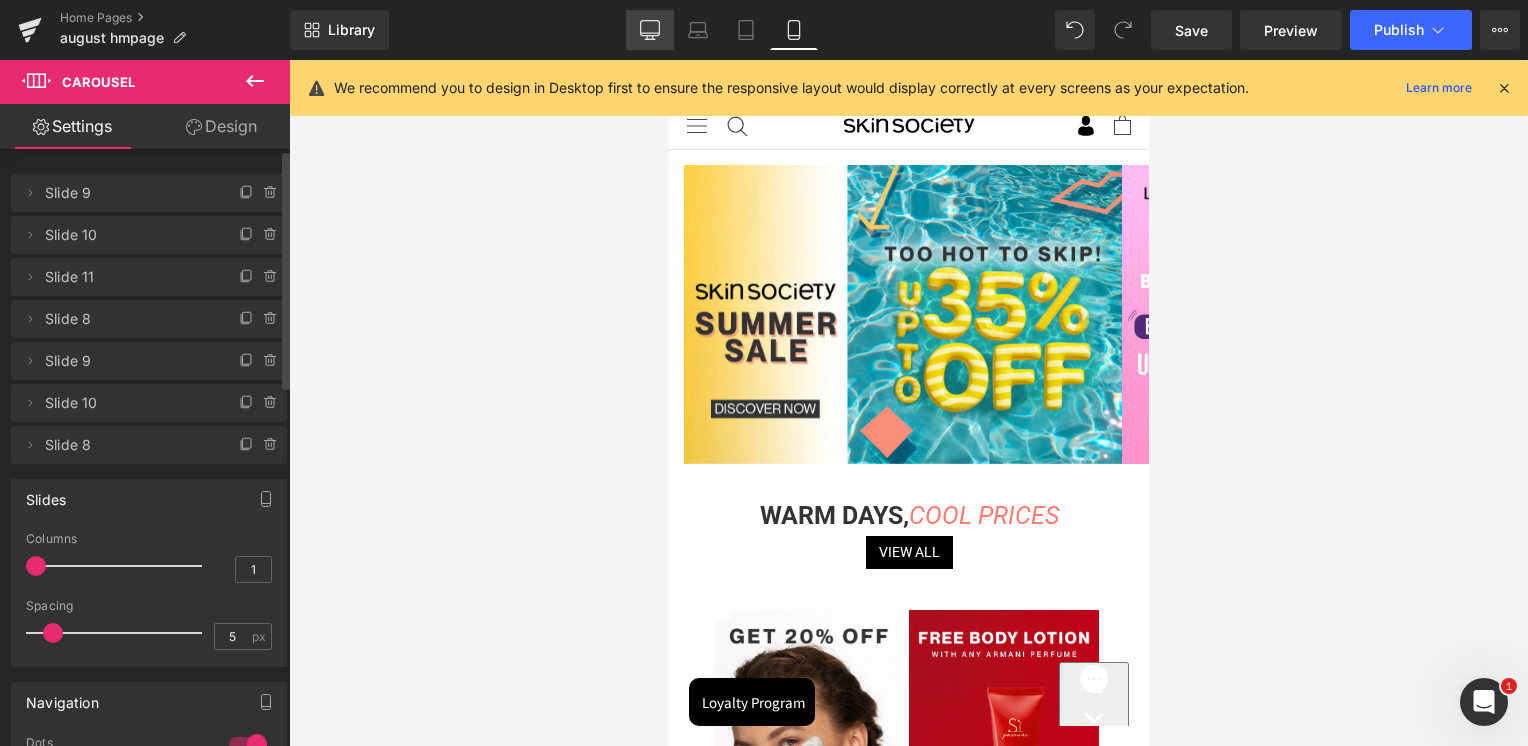 click on "Desktop" at bounding box center [650, 30] 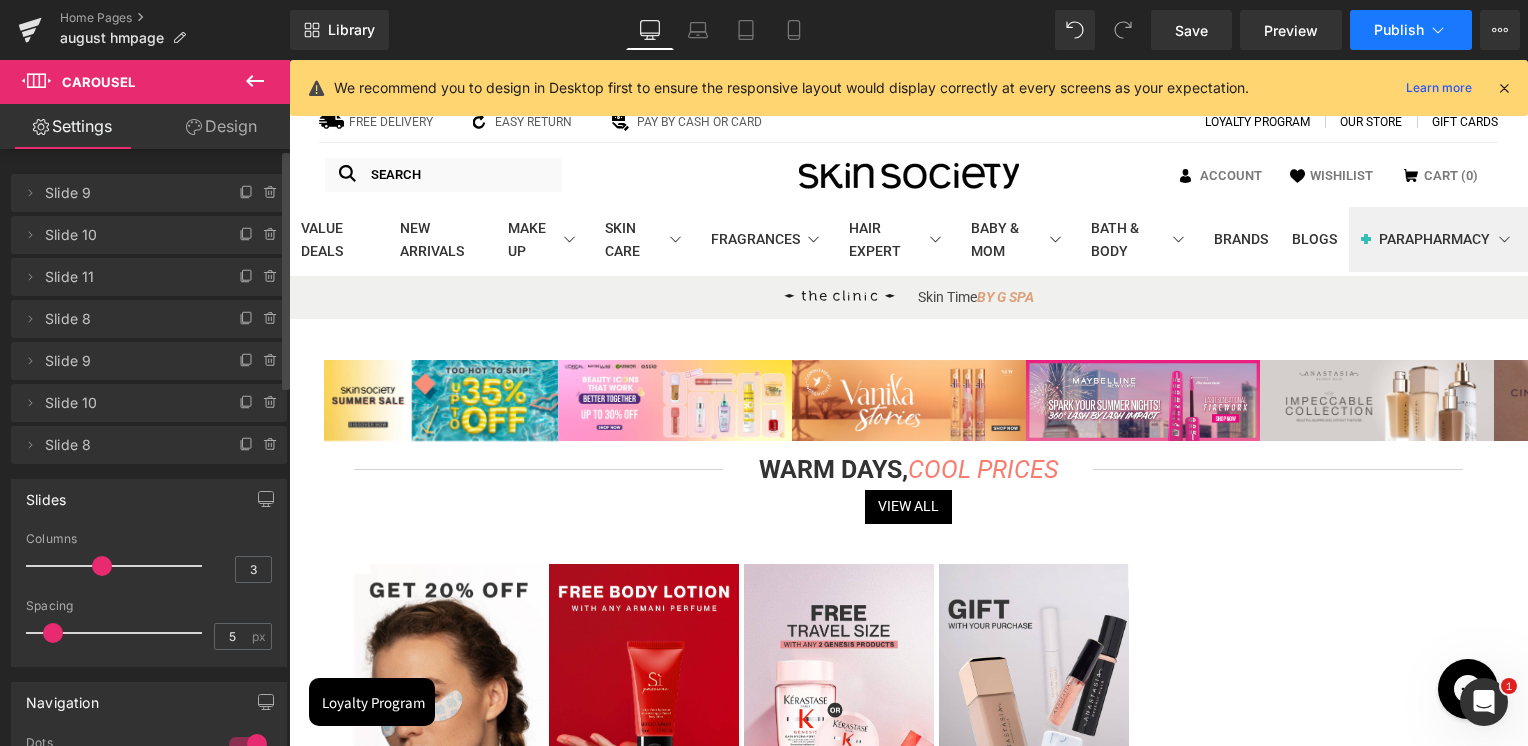 click on "Publish" at bounding box center [1399, 30] 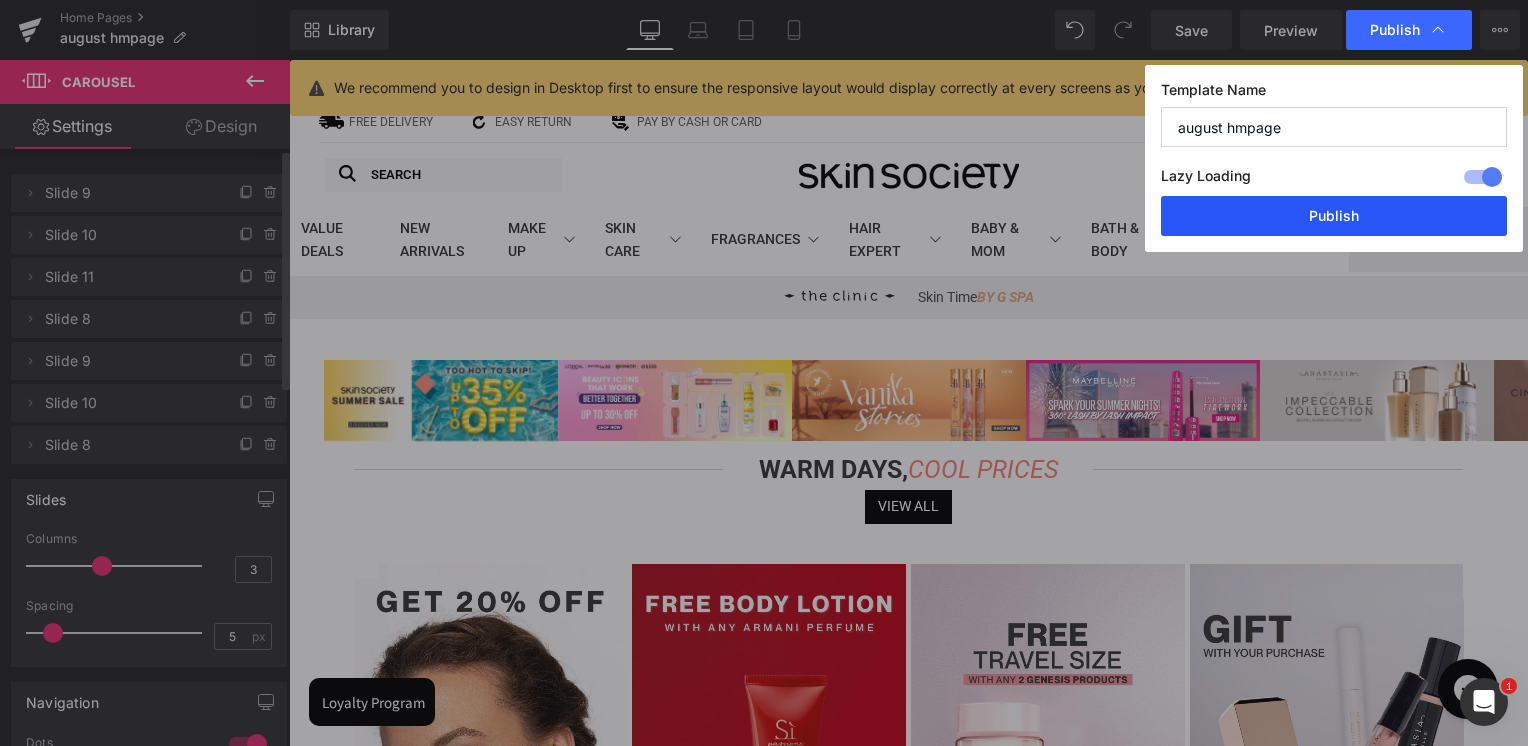 drag, startPoint x: 1328, startPoint y: 220, endPoint x: 1039, endPoint y: 160, distance: 295.16266 